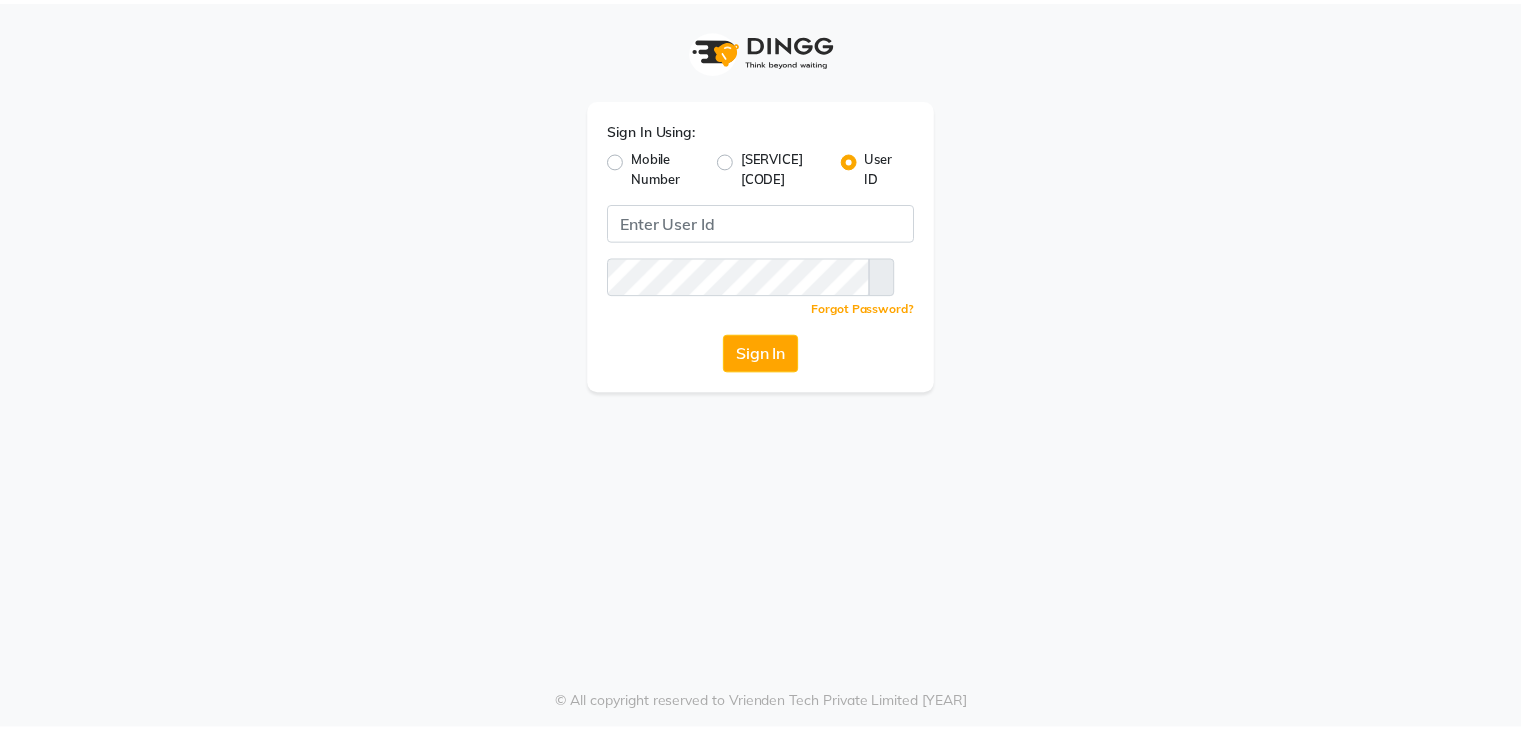 scroll, scrollTop: 0, scrollLeft: 0, axis: both 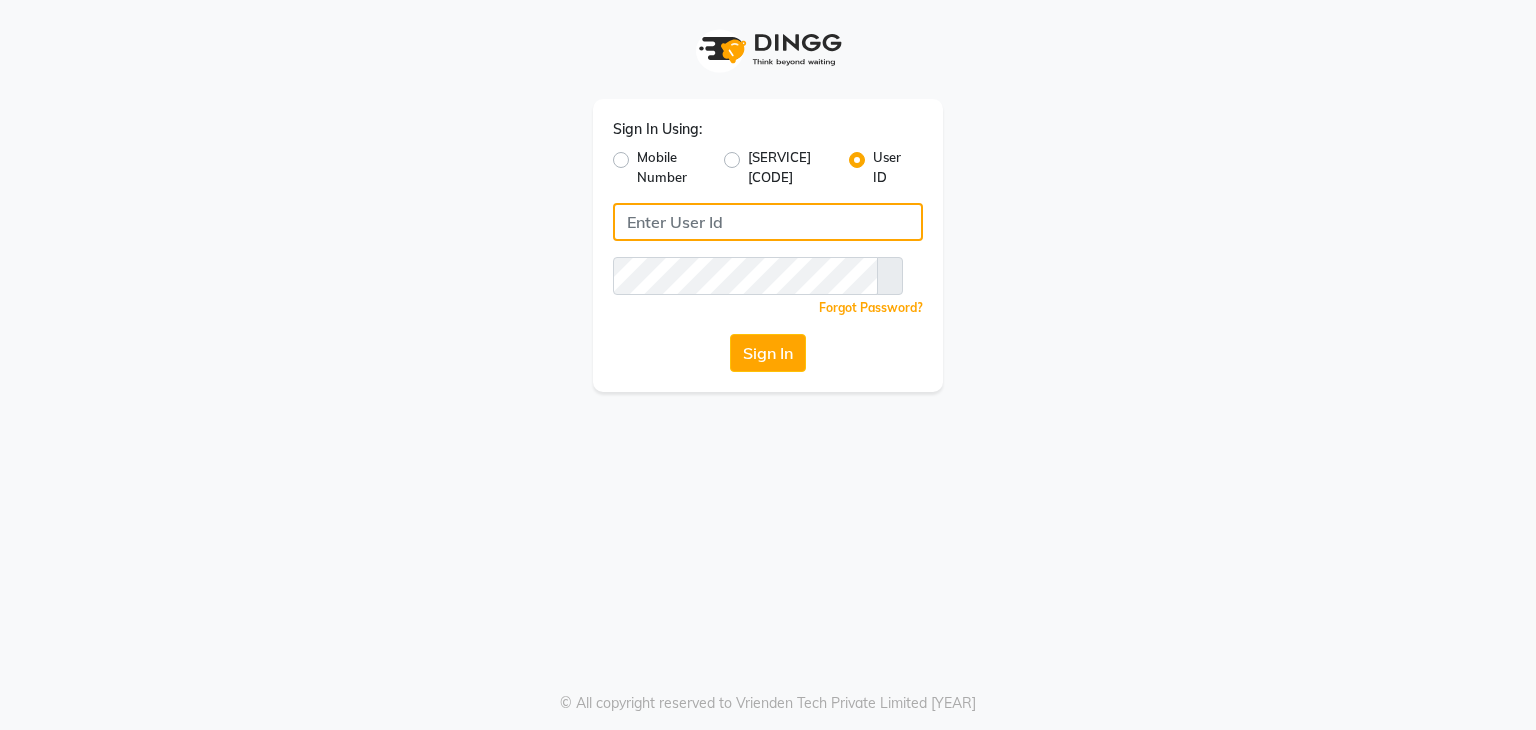 click at bounding box center [768, 222] 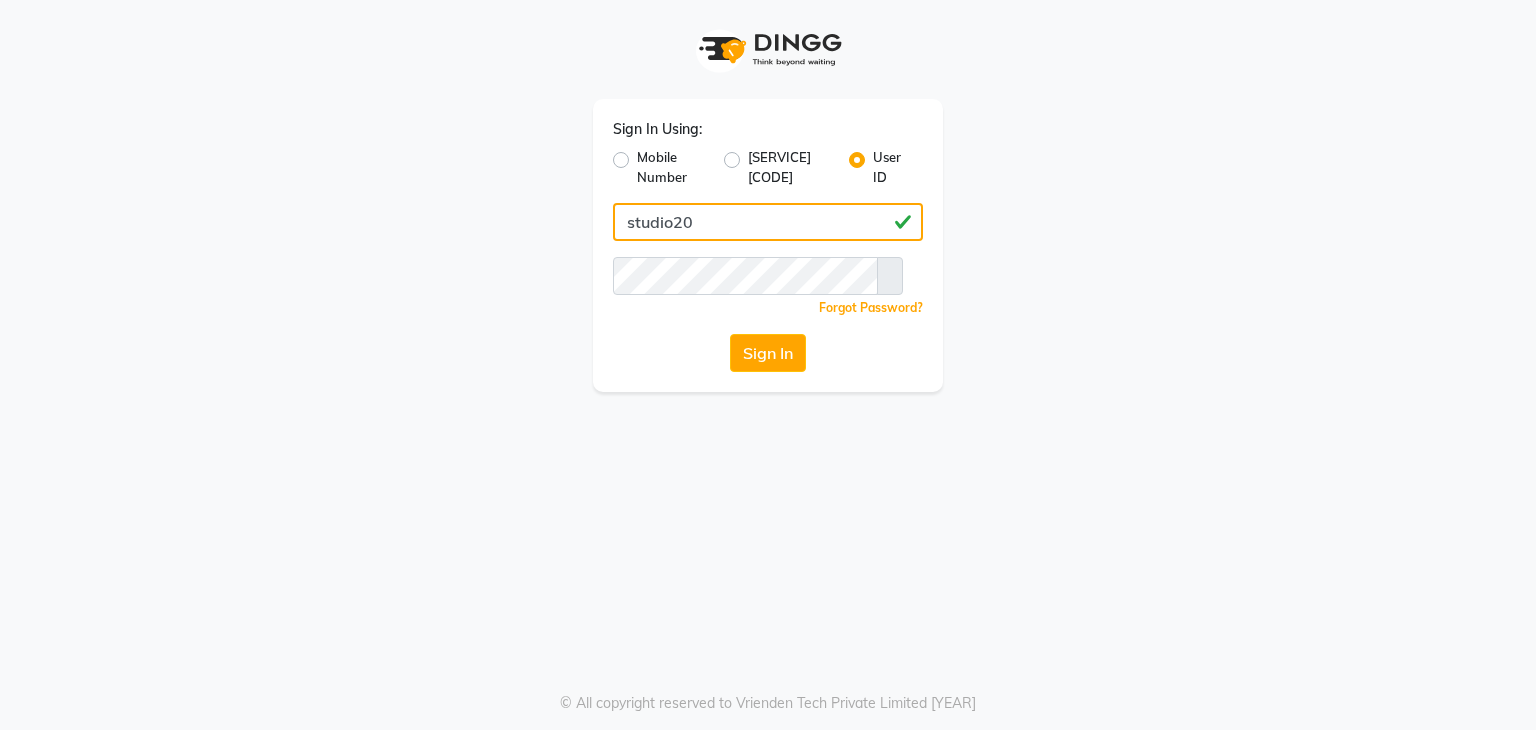 type on "studio20" 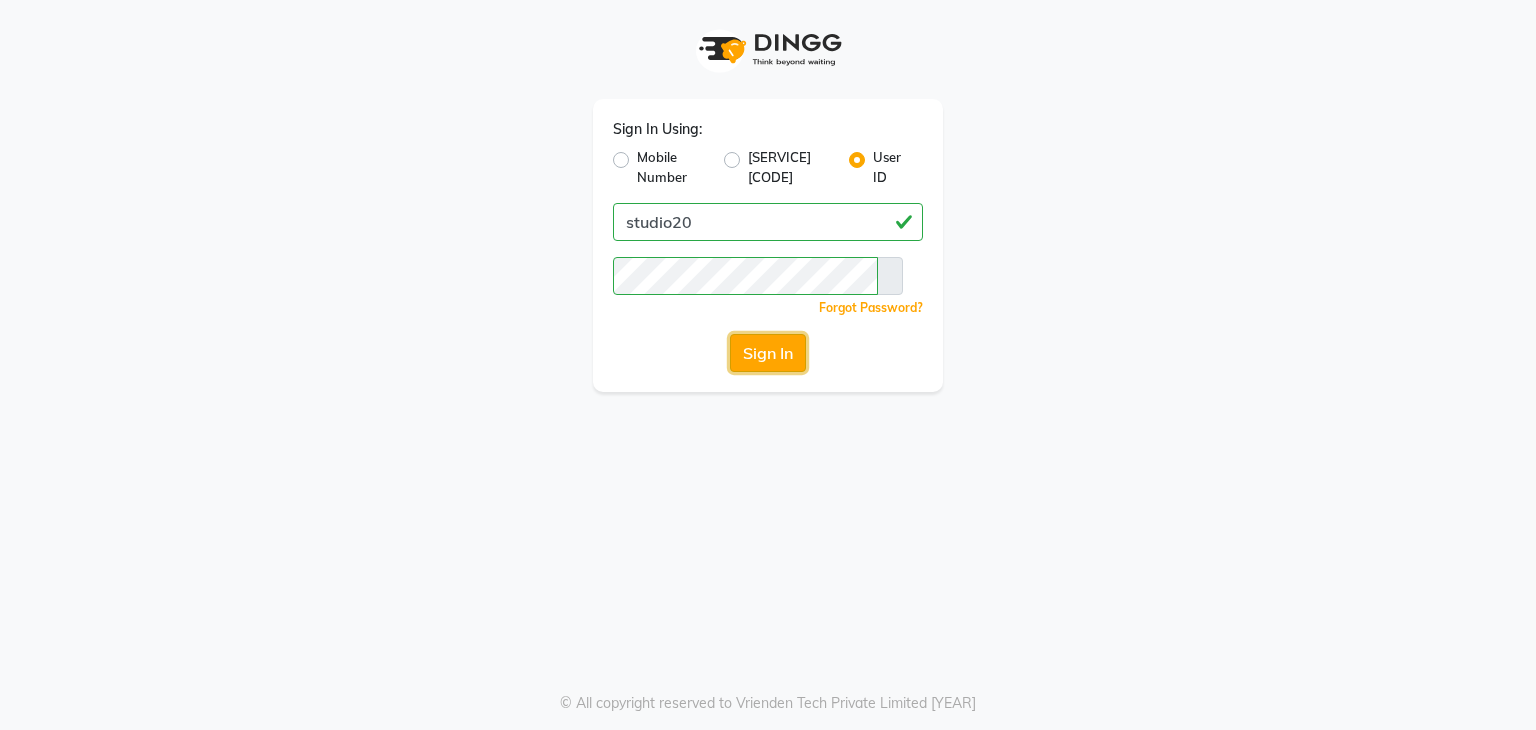 click on "Sign In" at bounding box center [768, 353] 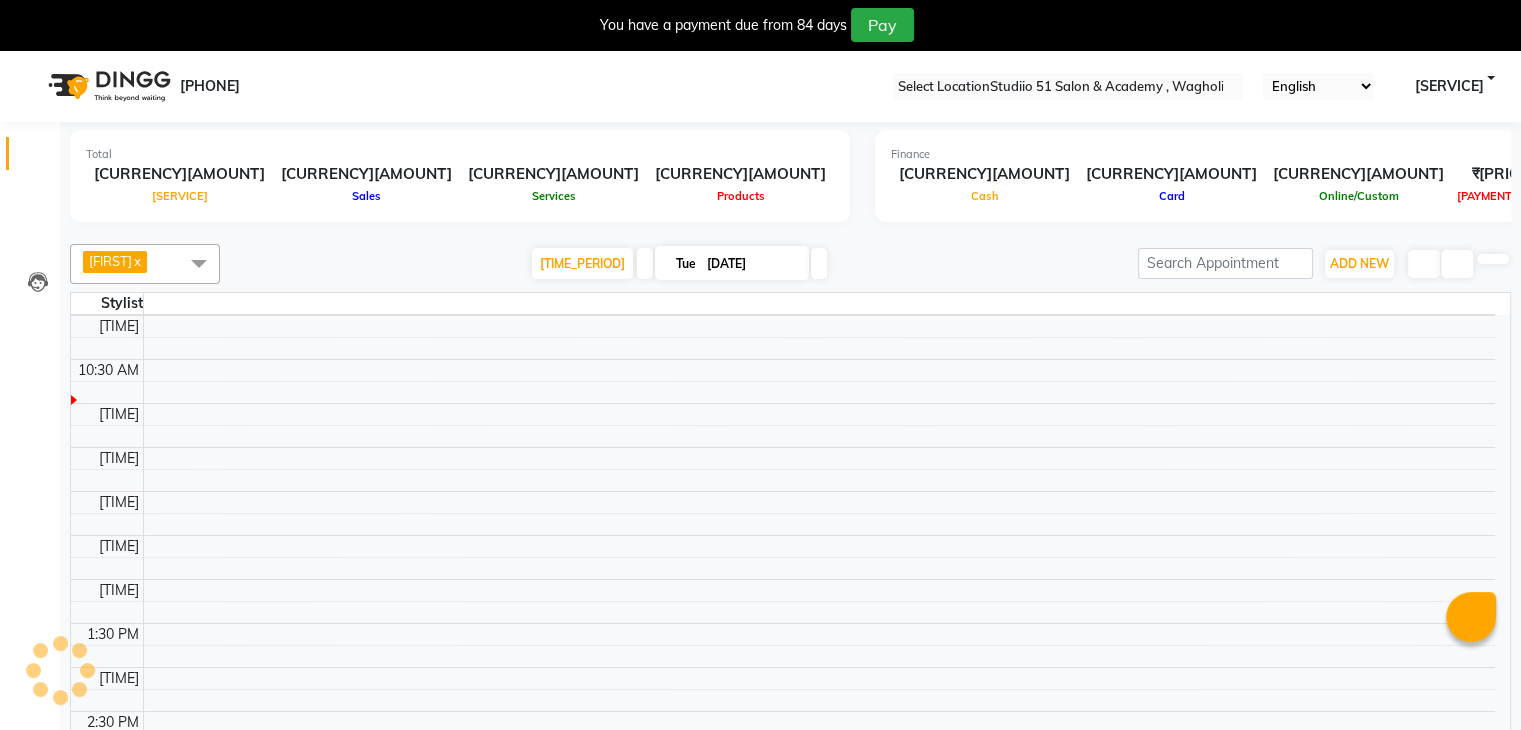 scroll, scrollTop: 0, scrollLeft: 0, axis: both 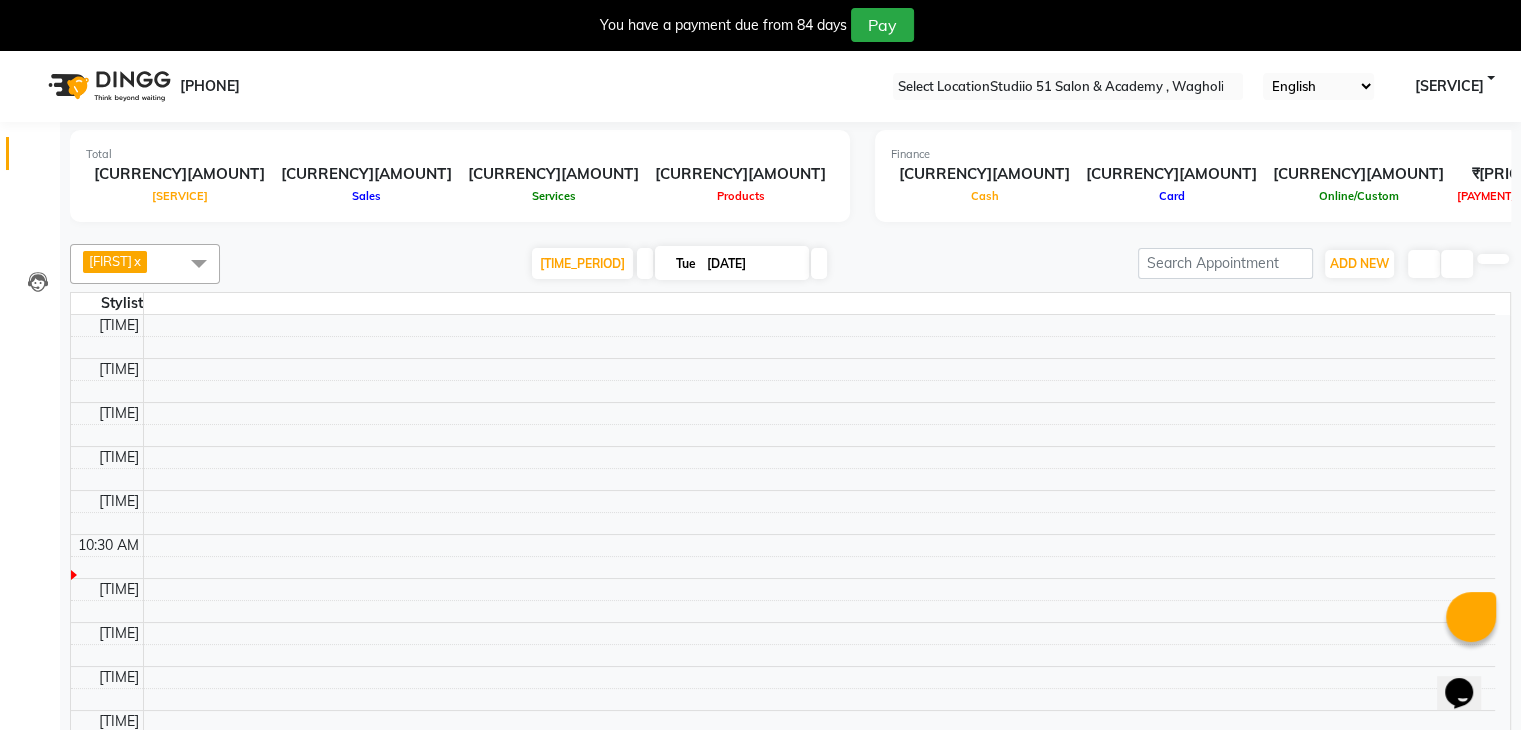 click on "[DATE]" at bounding box center (751, 264) 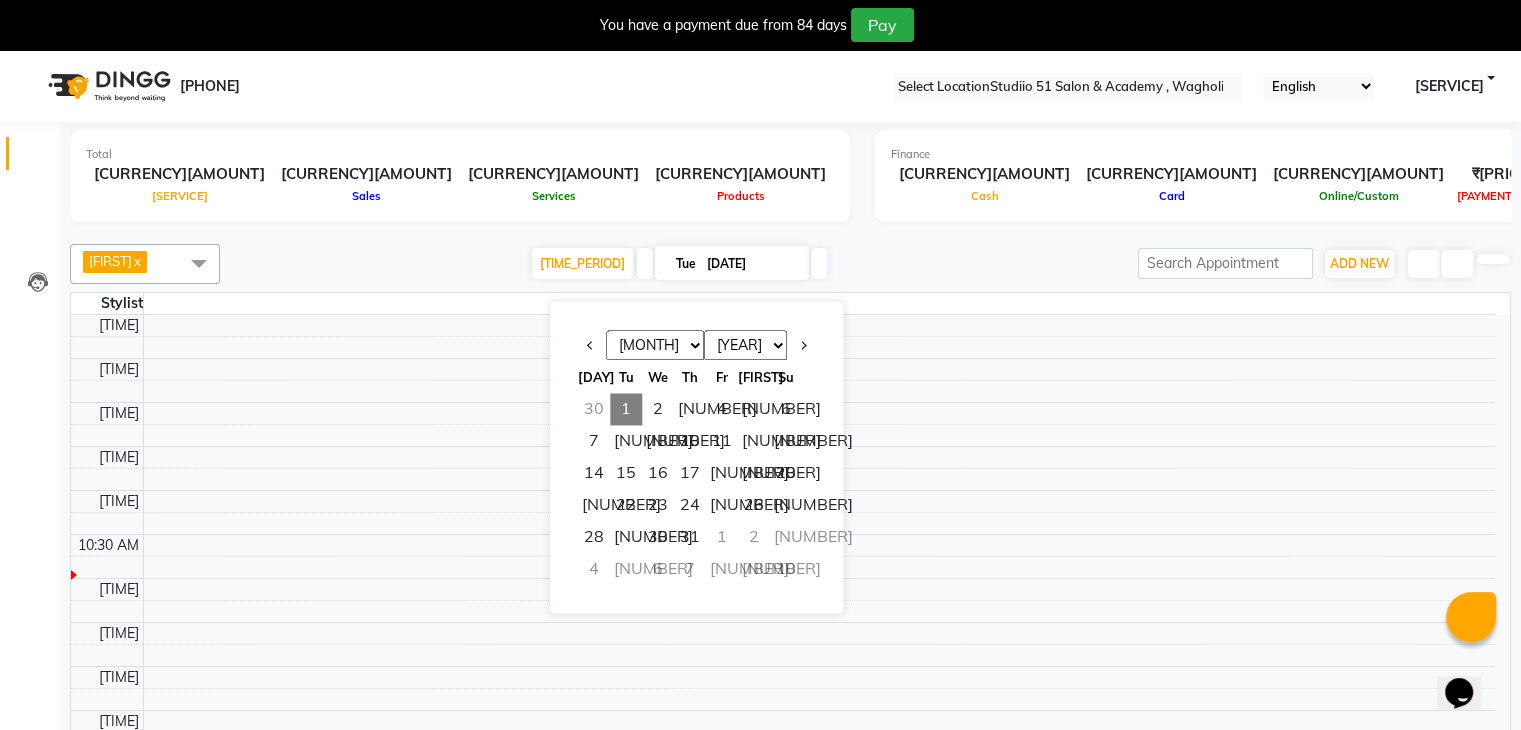 click on "30" at bounding box center (594, 409) 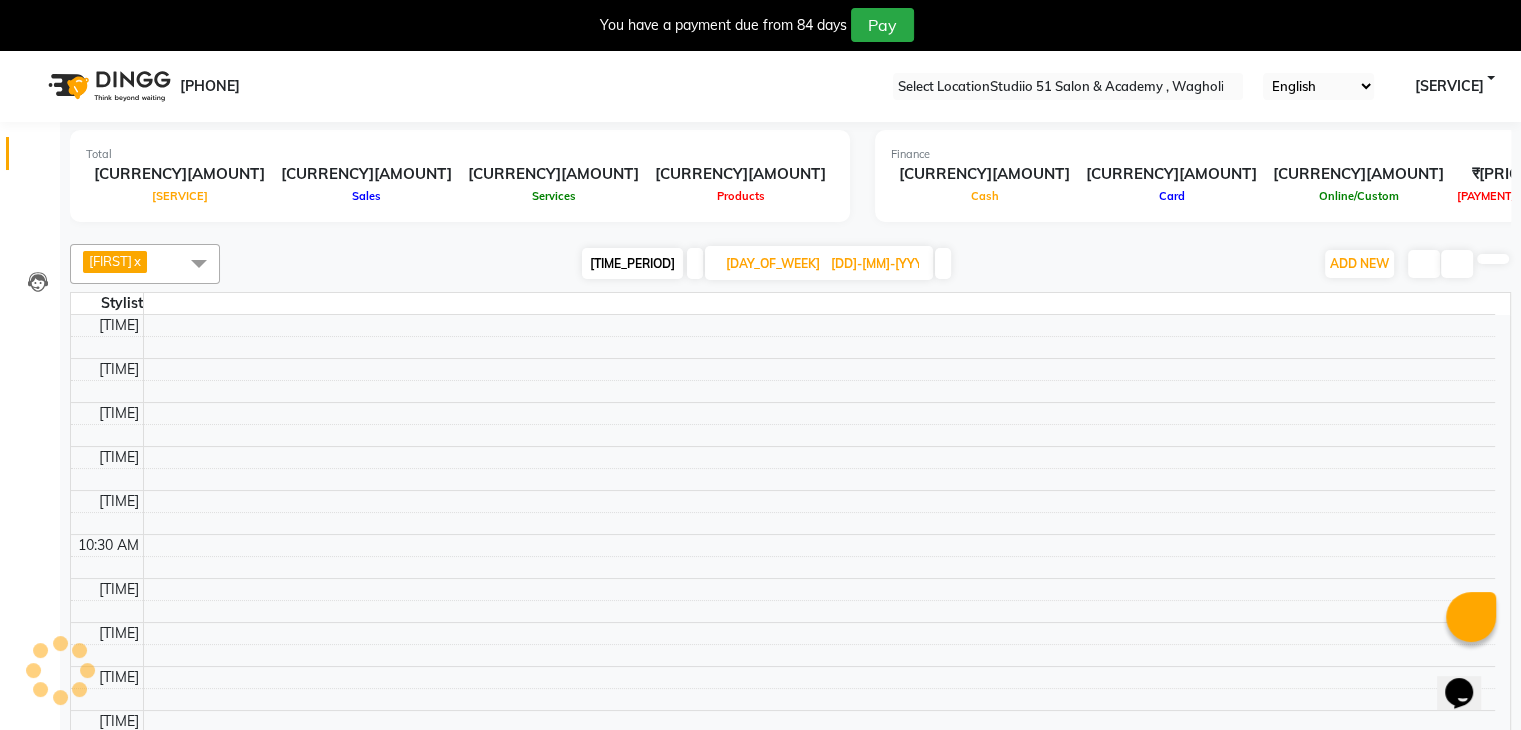 scroll, scrollTop: 175, scrollLeft: 0, axis: vertical 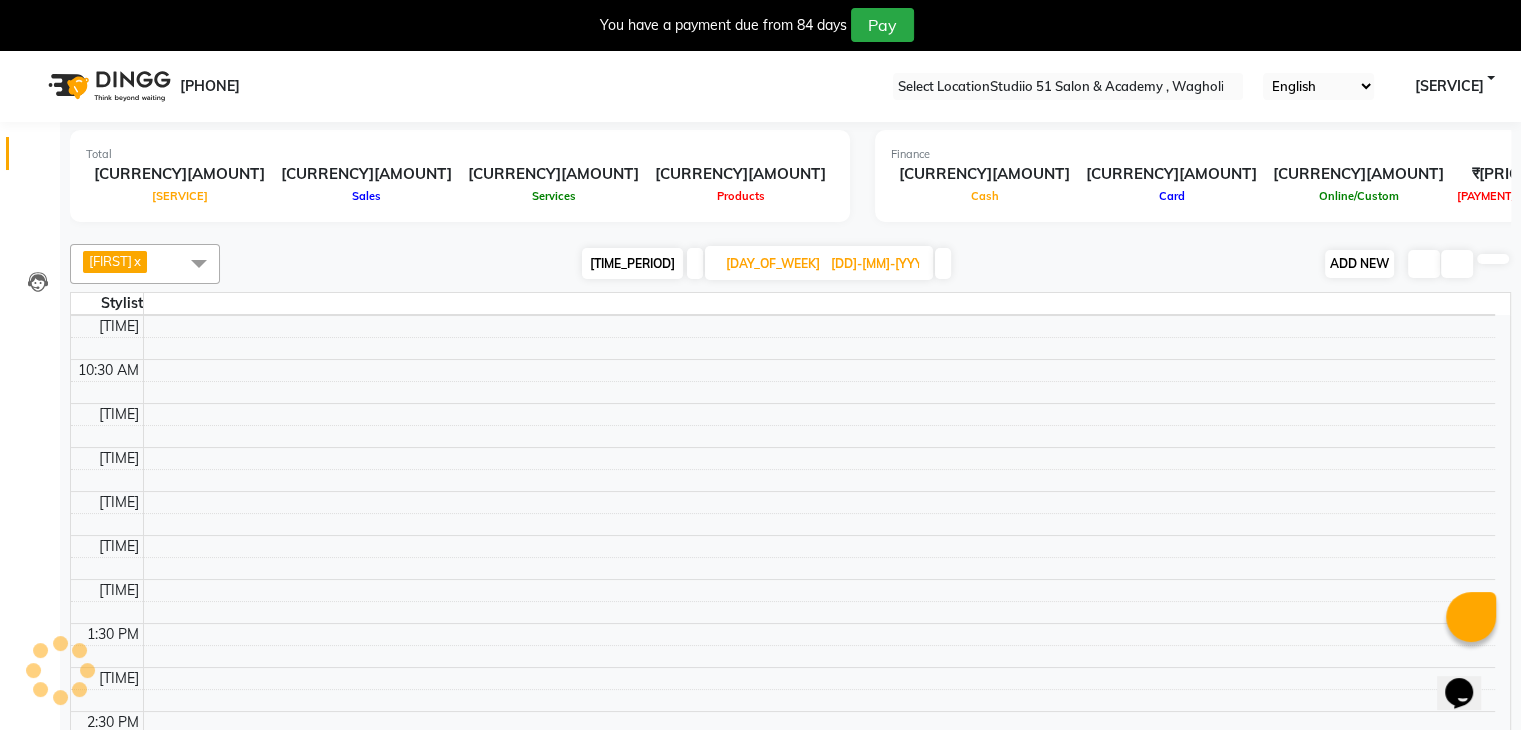 click on "ADD NEW" at bounding box center [1359, 263] 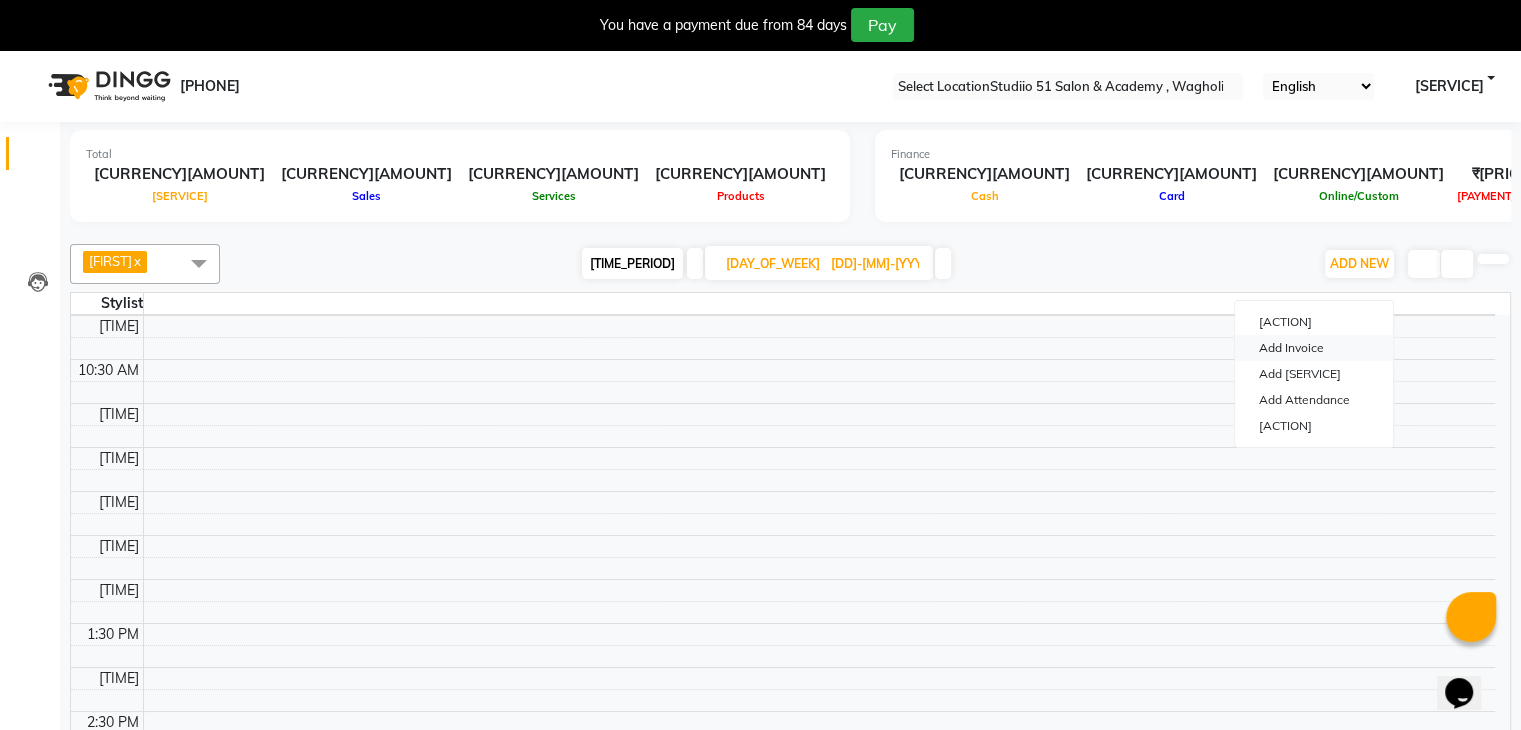 click on "Add Invoice" at bounding box center [1314, 348] 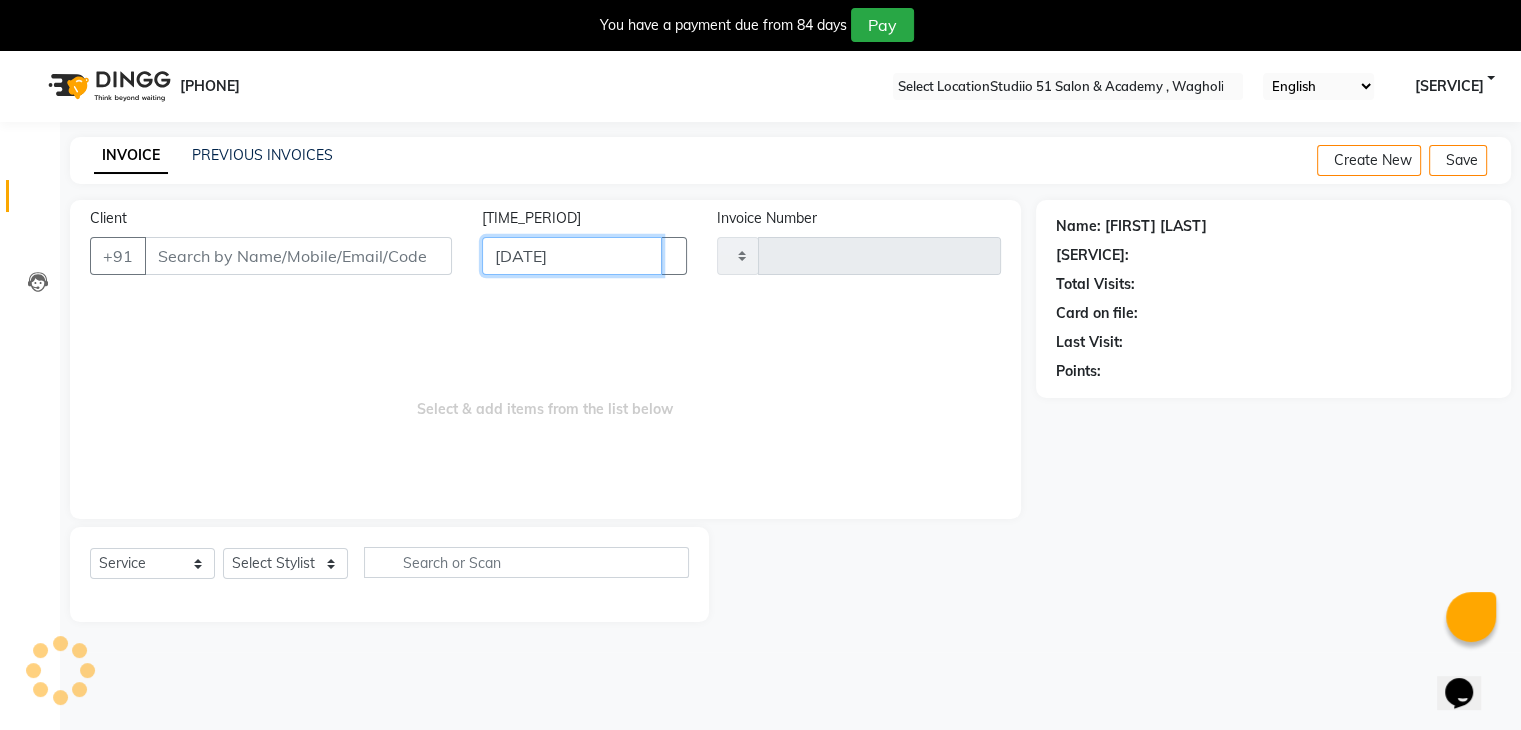 click on "[DATE]" at bounding box center [572, 256] 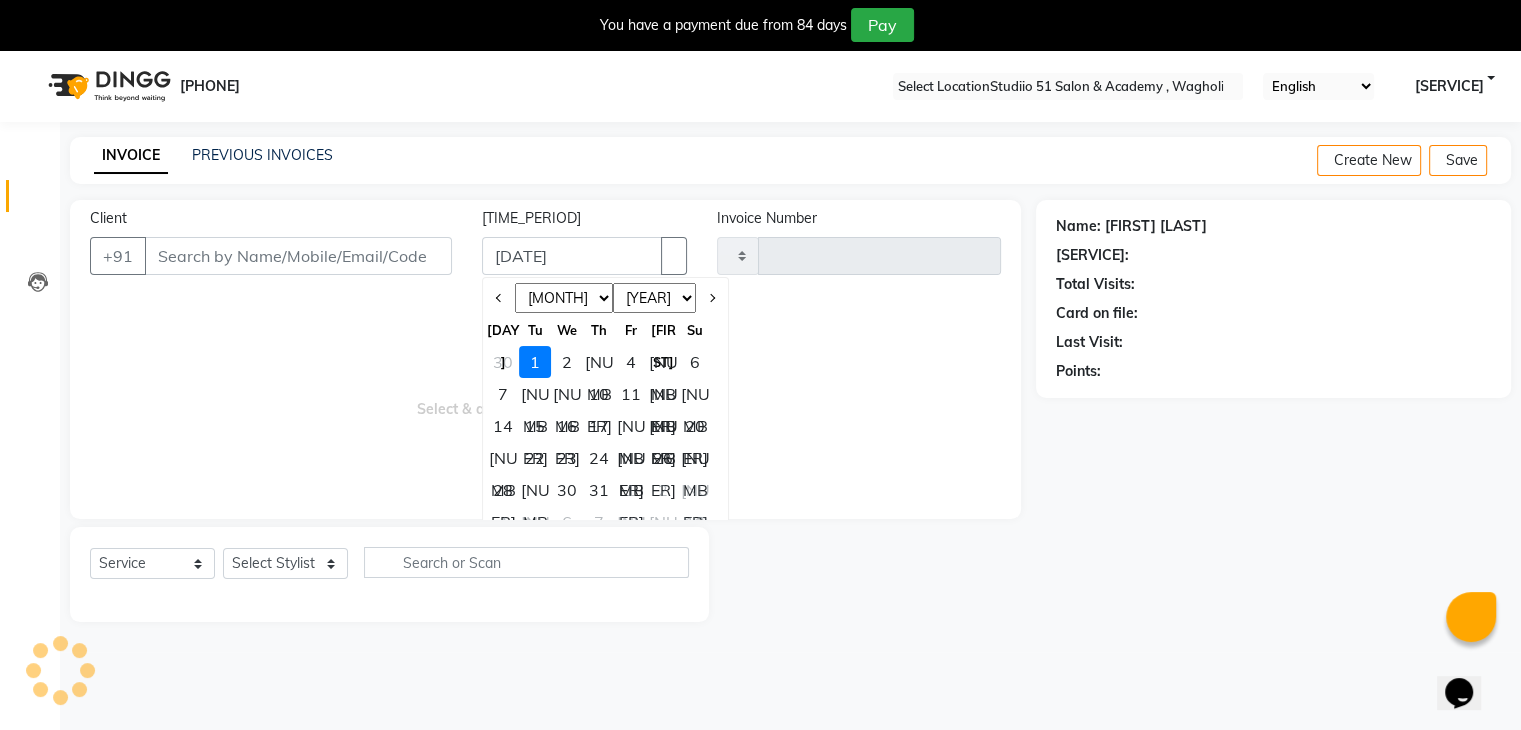 click on "30" at bounding box center (503, 362) 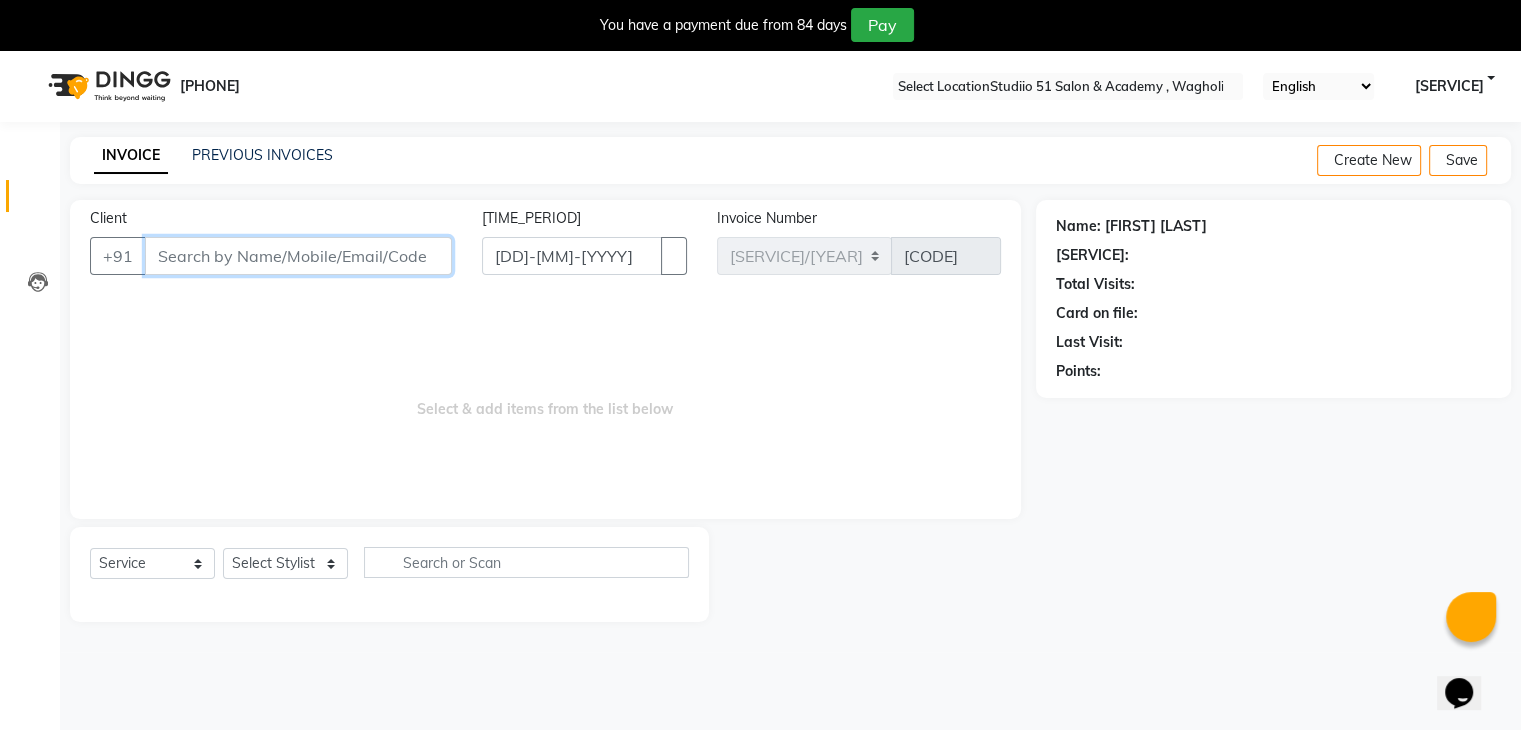 click on "Client" at bounding box center [298, 256] 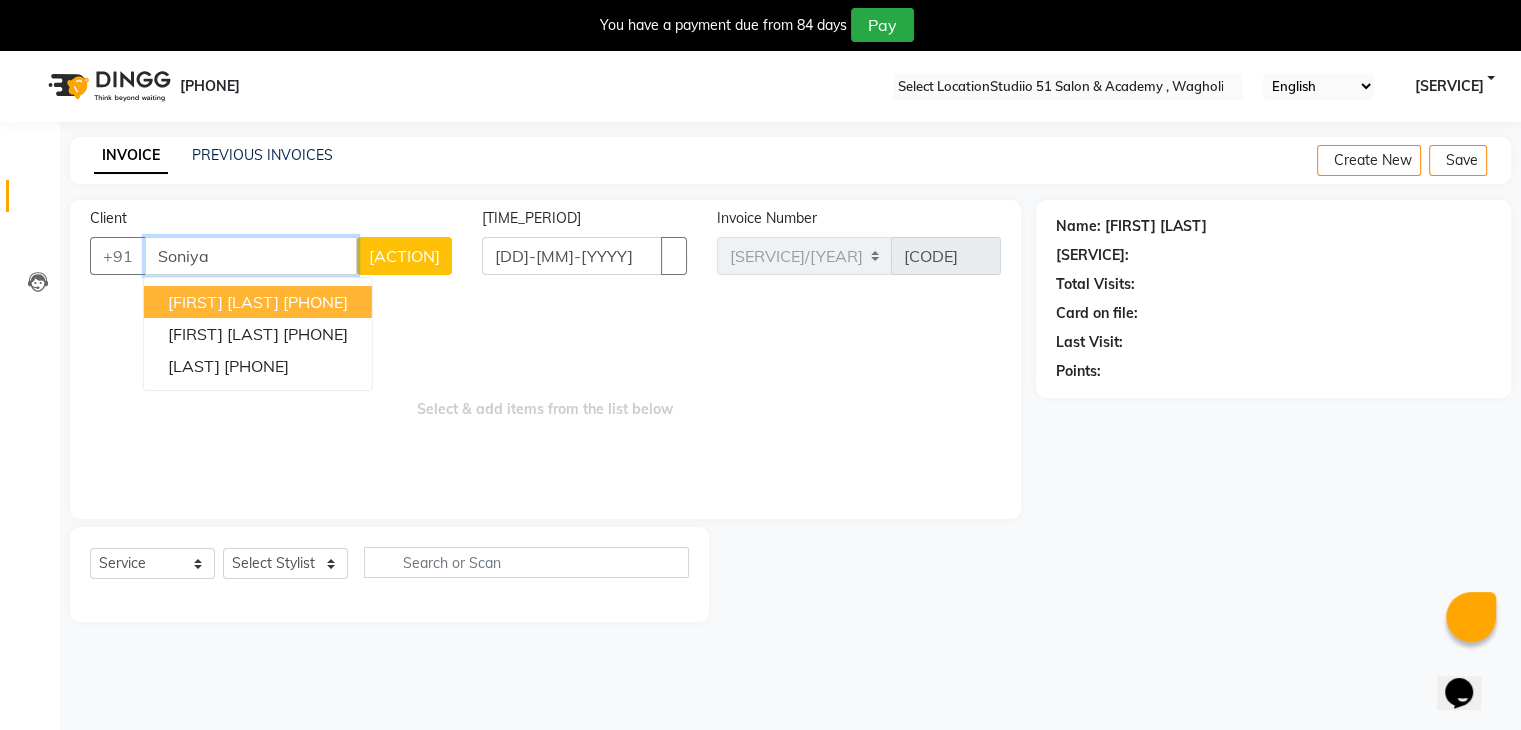 click on "[FIRST] [LAST]" at bounding box center [223, 302] 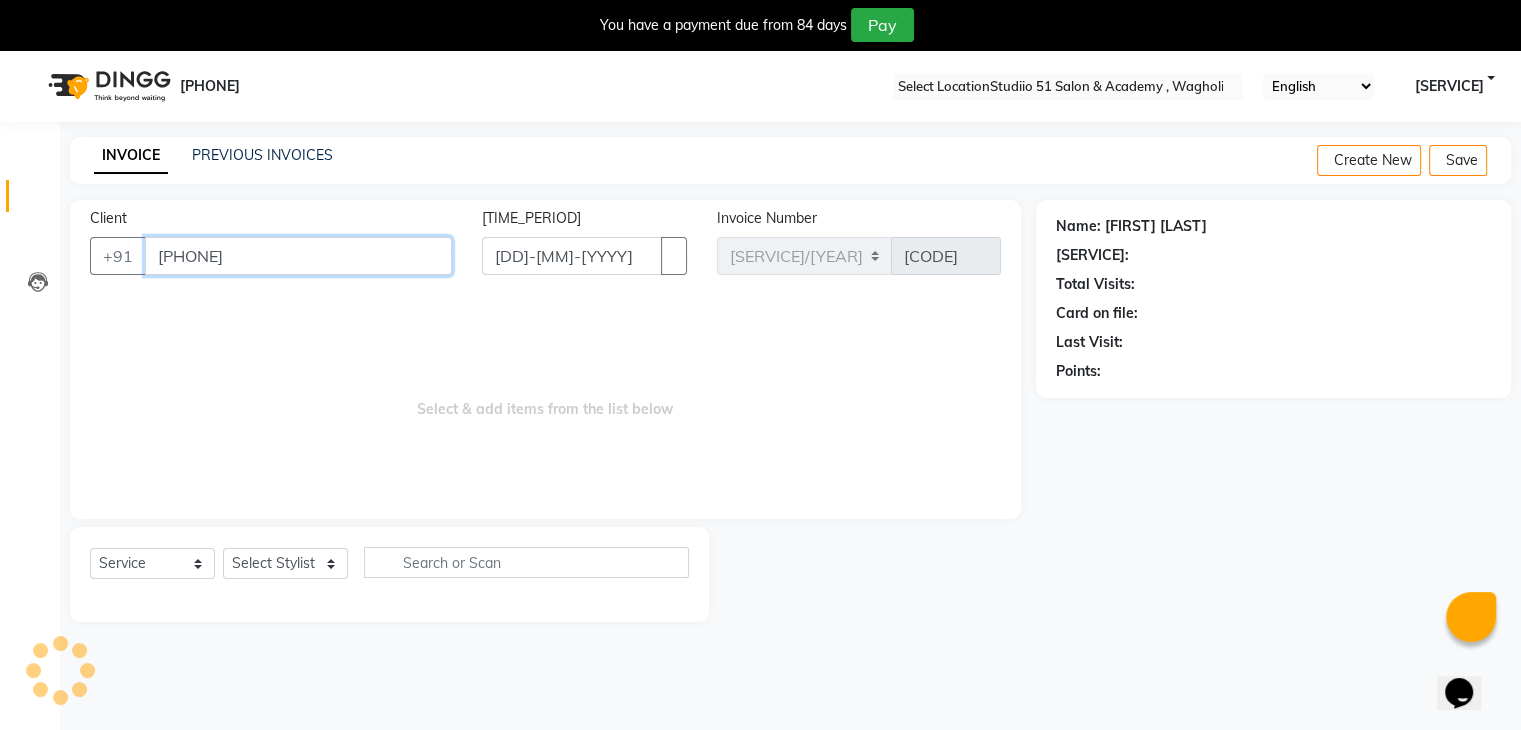 type on "[PHONE]" 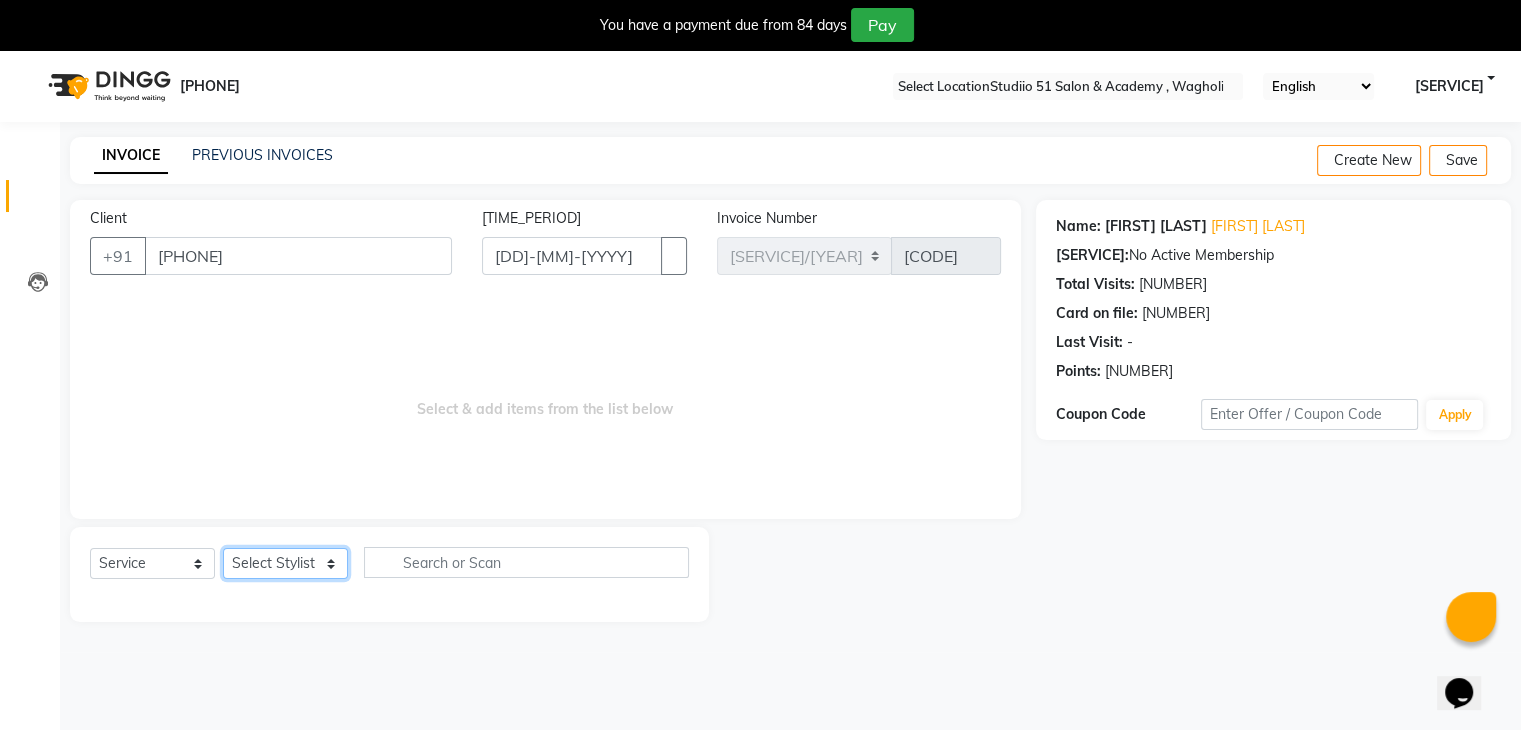 click on "Select Stylist Chaitrali Darshana Dipali Jaya Komal Shital Mam Students" at bounding box center (285, 563) 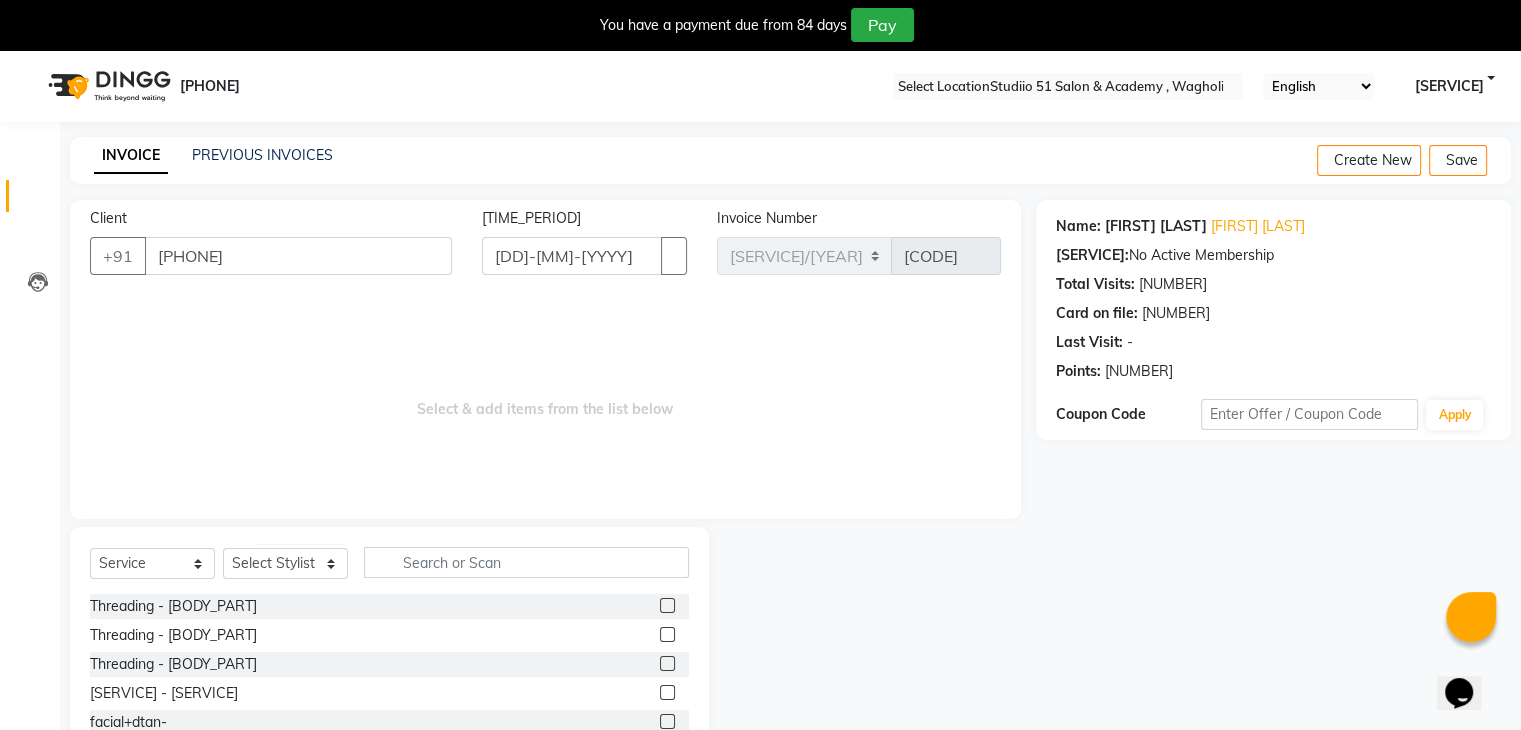 click at bounding box center (667, 605) 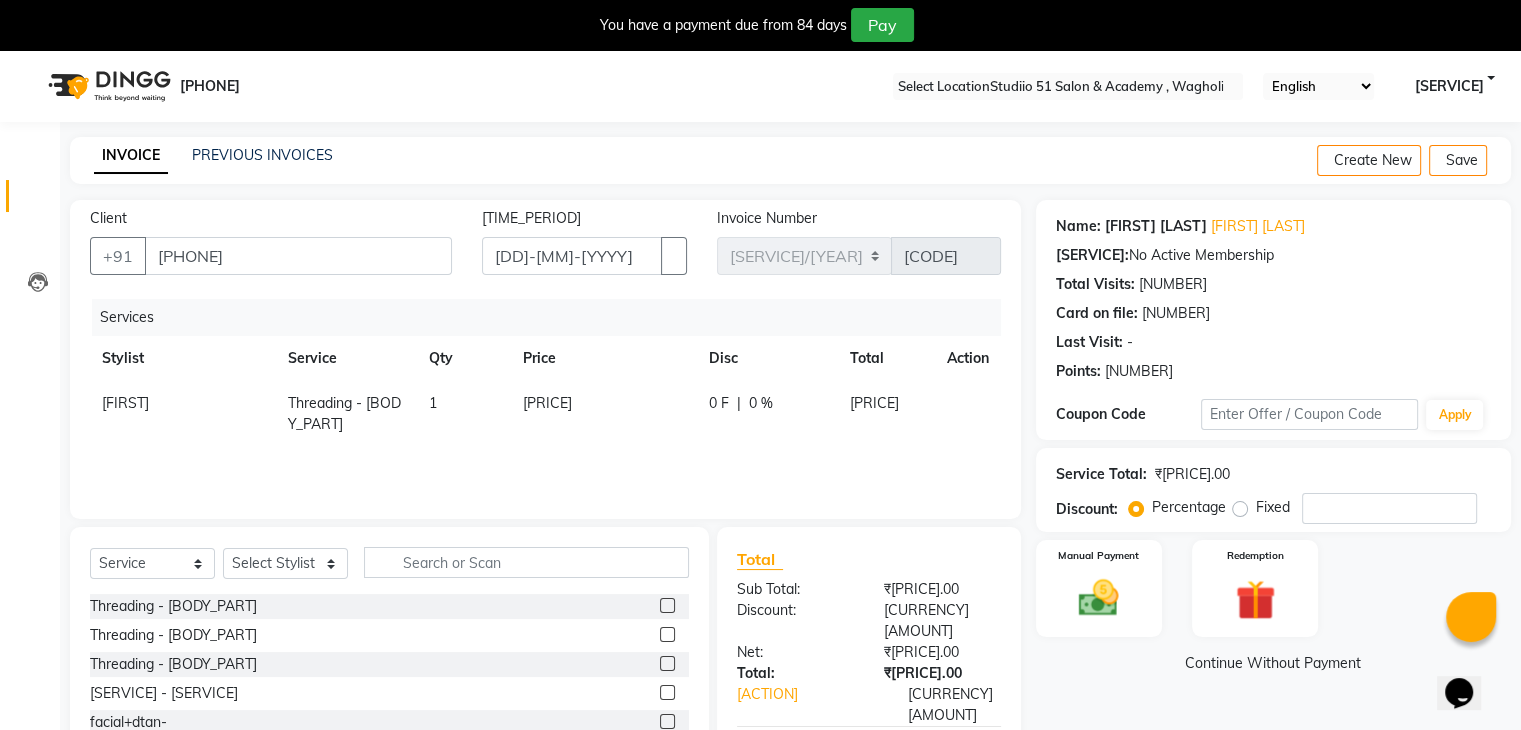click at bounding box center (667, 692) 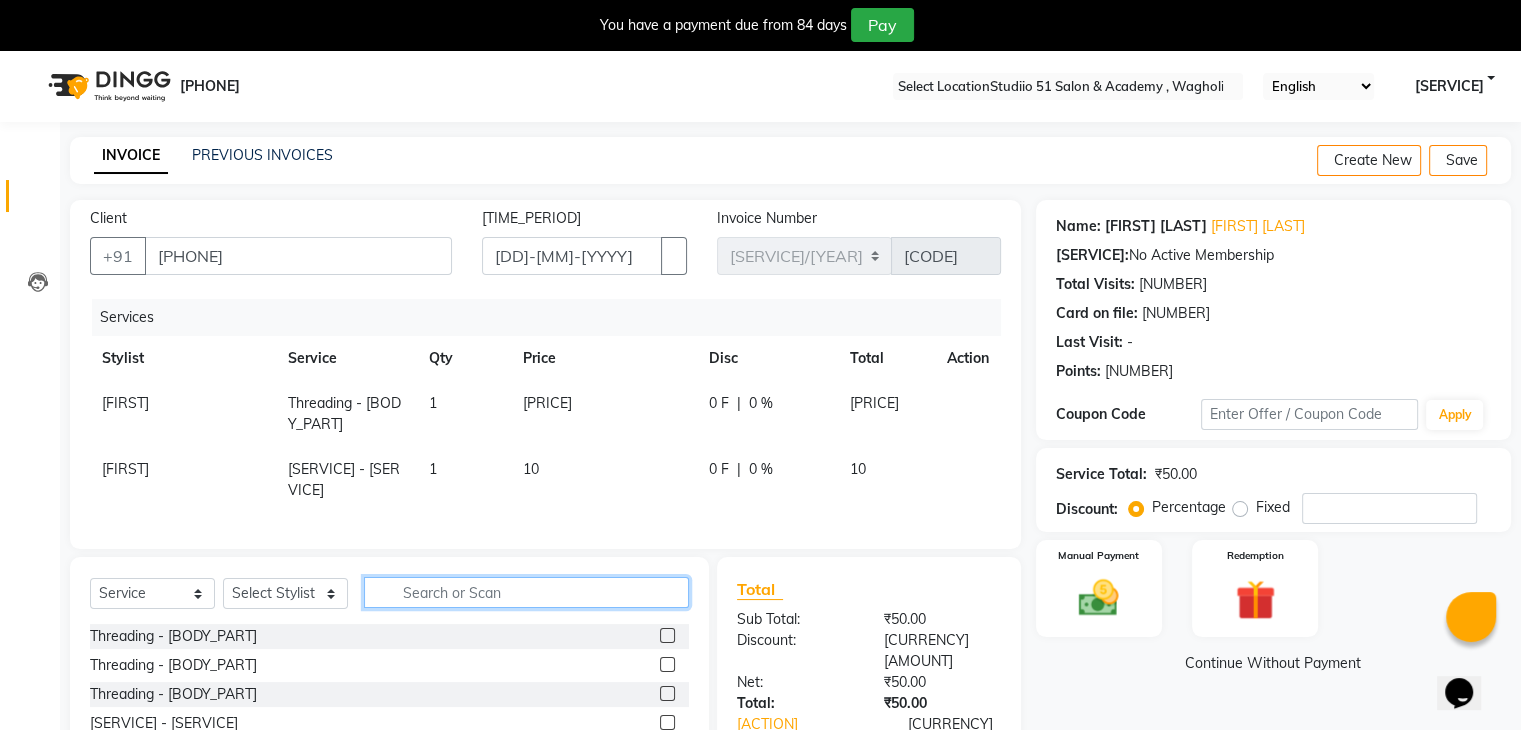 click at bounding box center (526, 592) 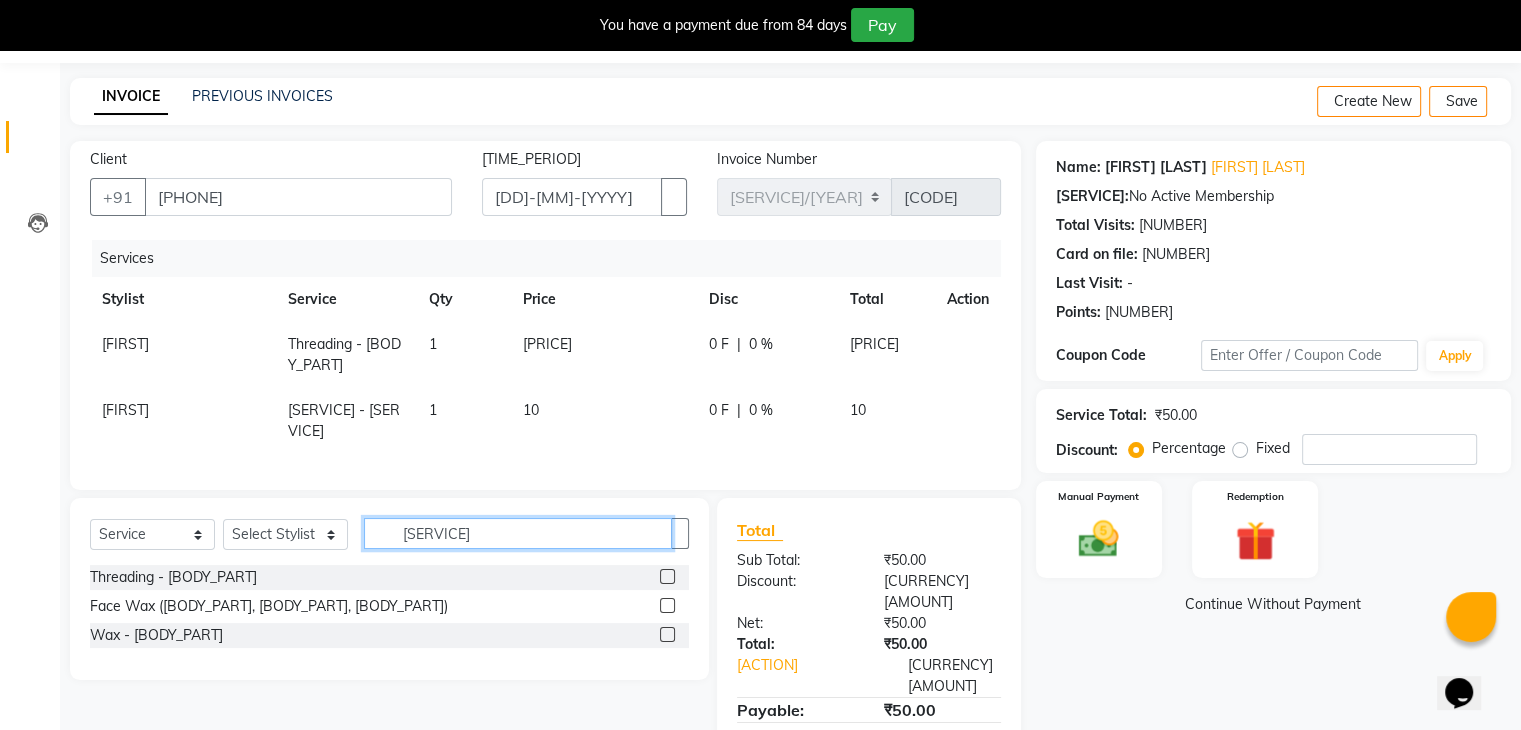 scroll, scrollTop: 64, scrollLeft: 0, axis: vertical 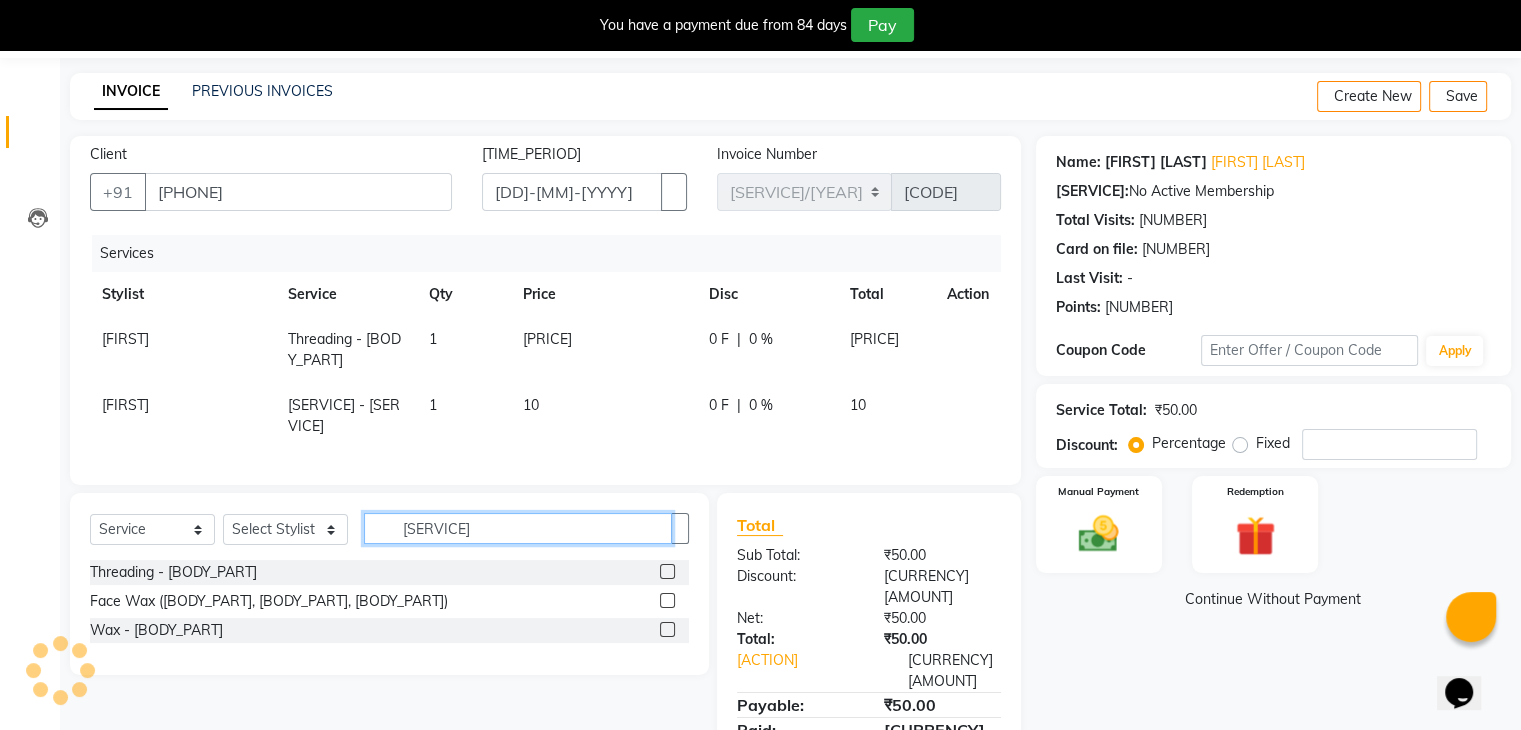 type on "[SERVICE]" 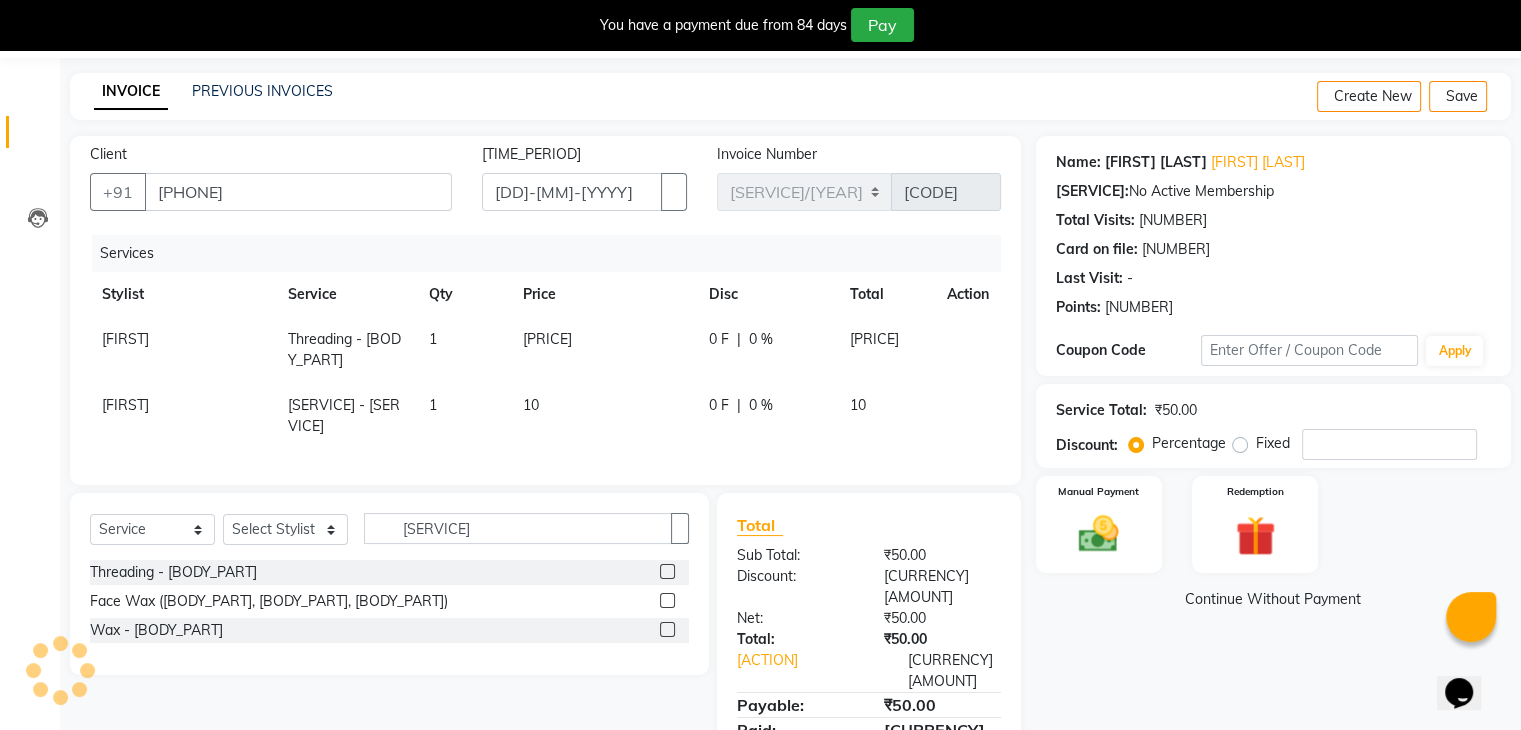 click at bounding box center (667, 629) 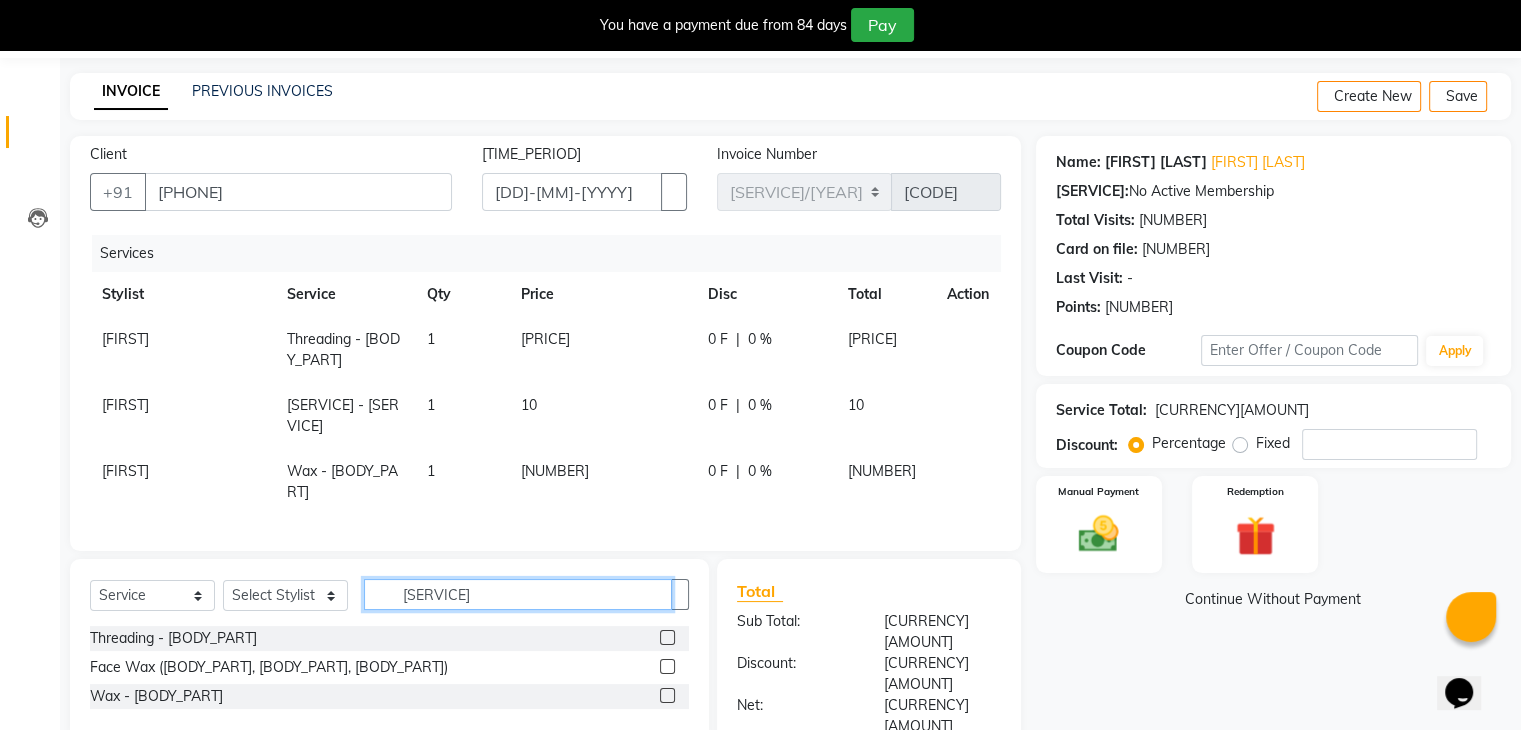 click on "[SERVICE]" at bounding box center (518, 594) 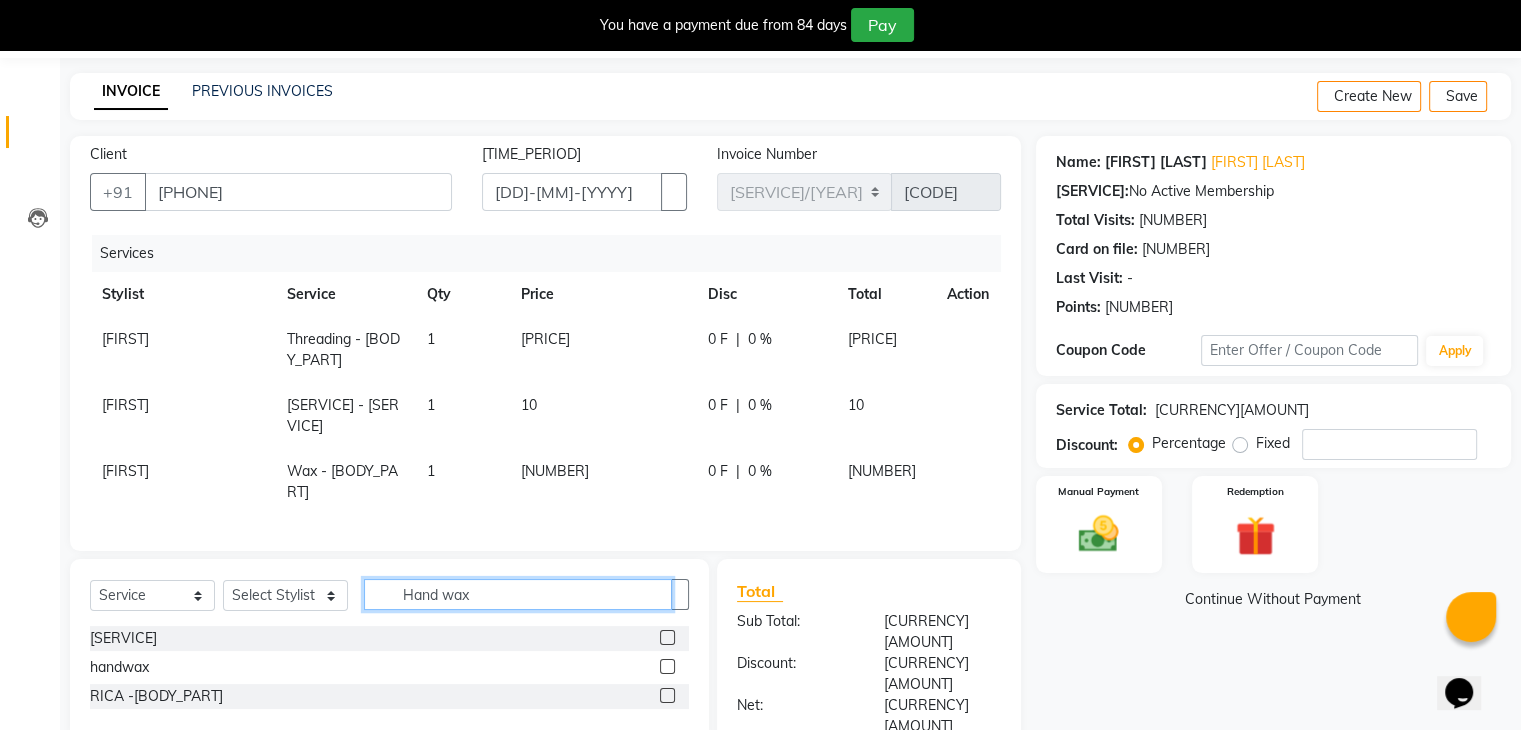 type on "Hand wax" 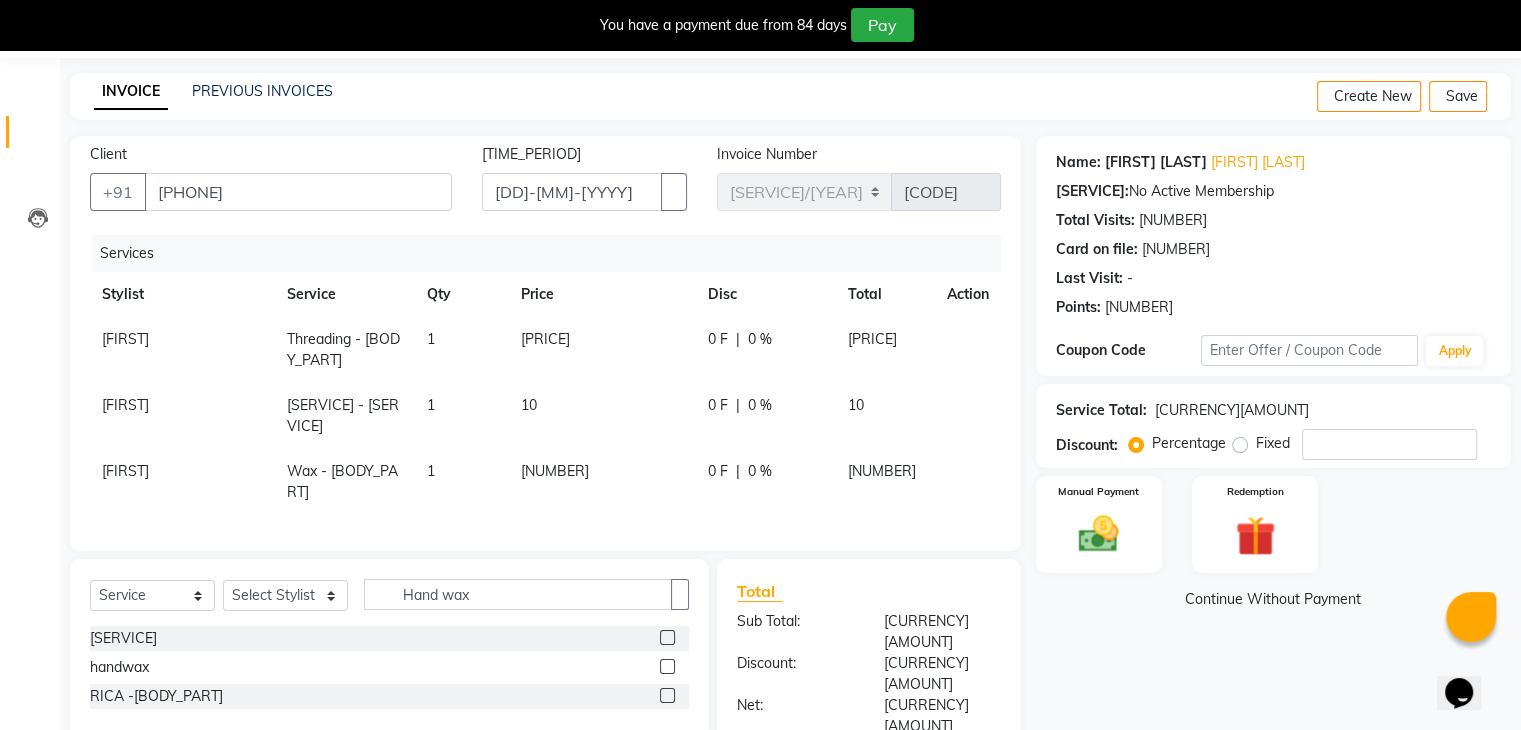 click at bounding box center (667, 666) 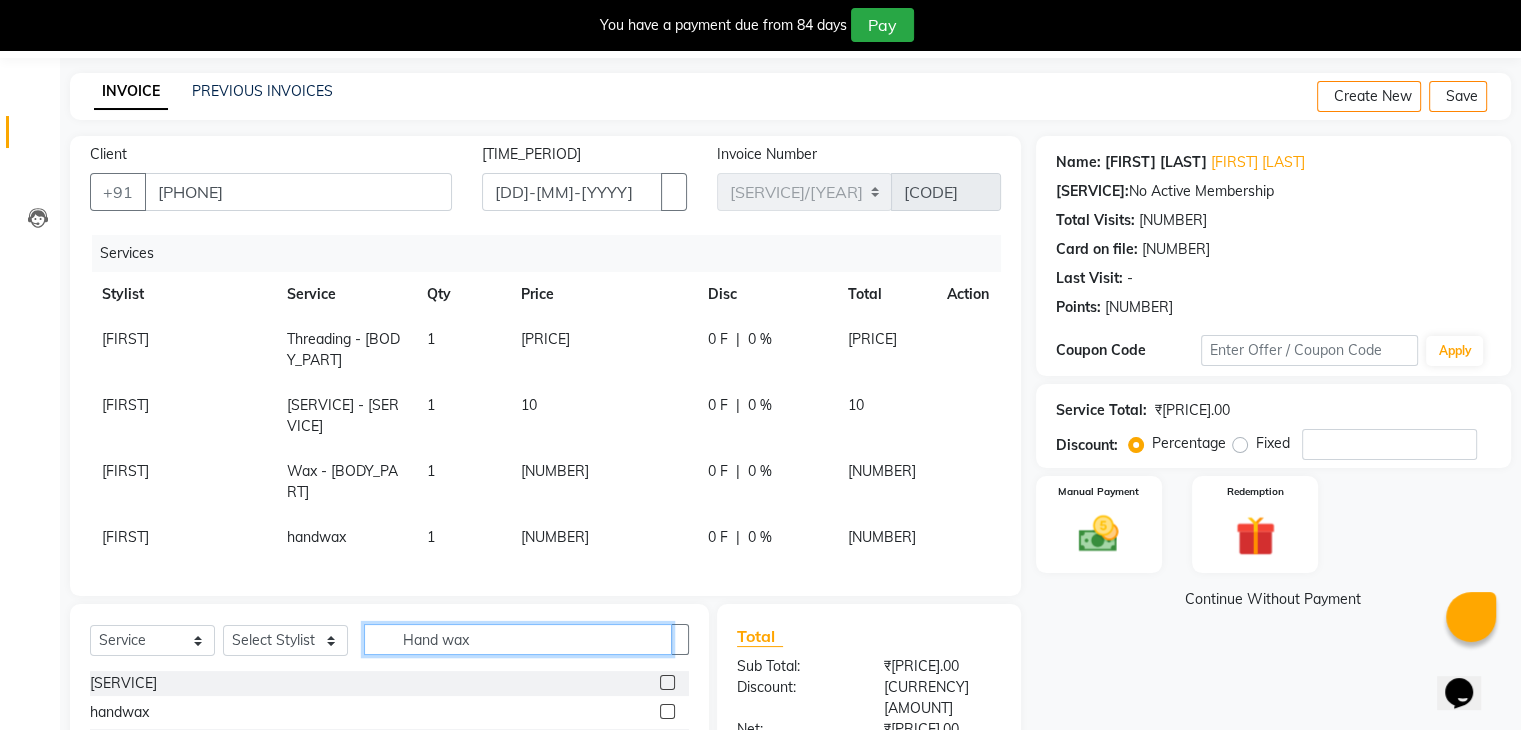 click on "Hand wax" at bounding box center [518, 639] 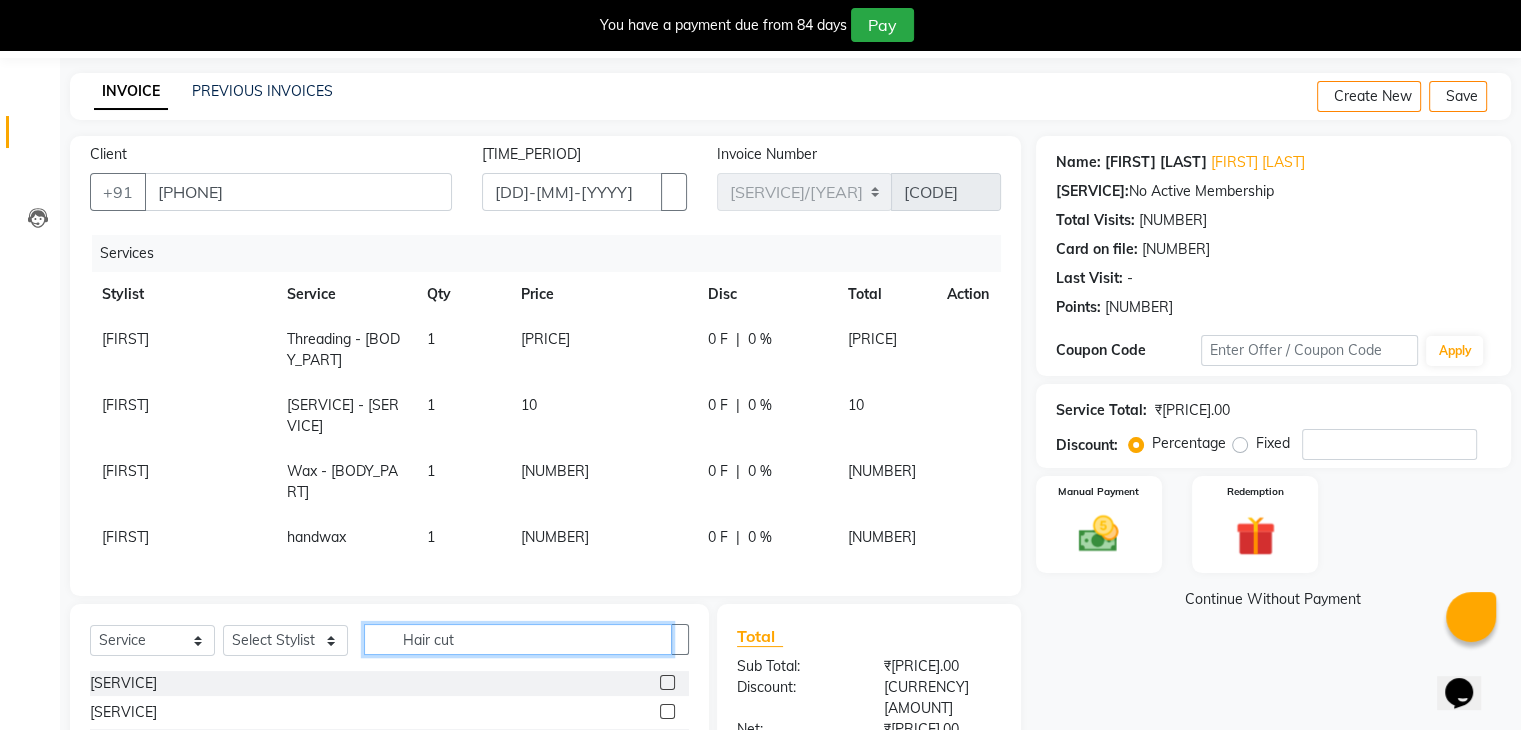 type on "Hair cut" 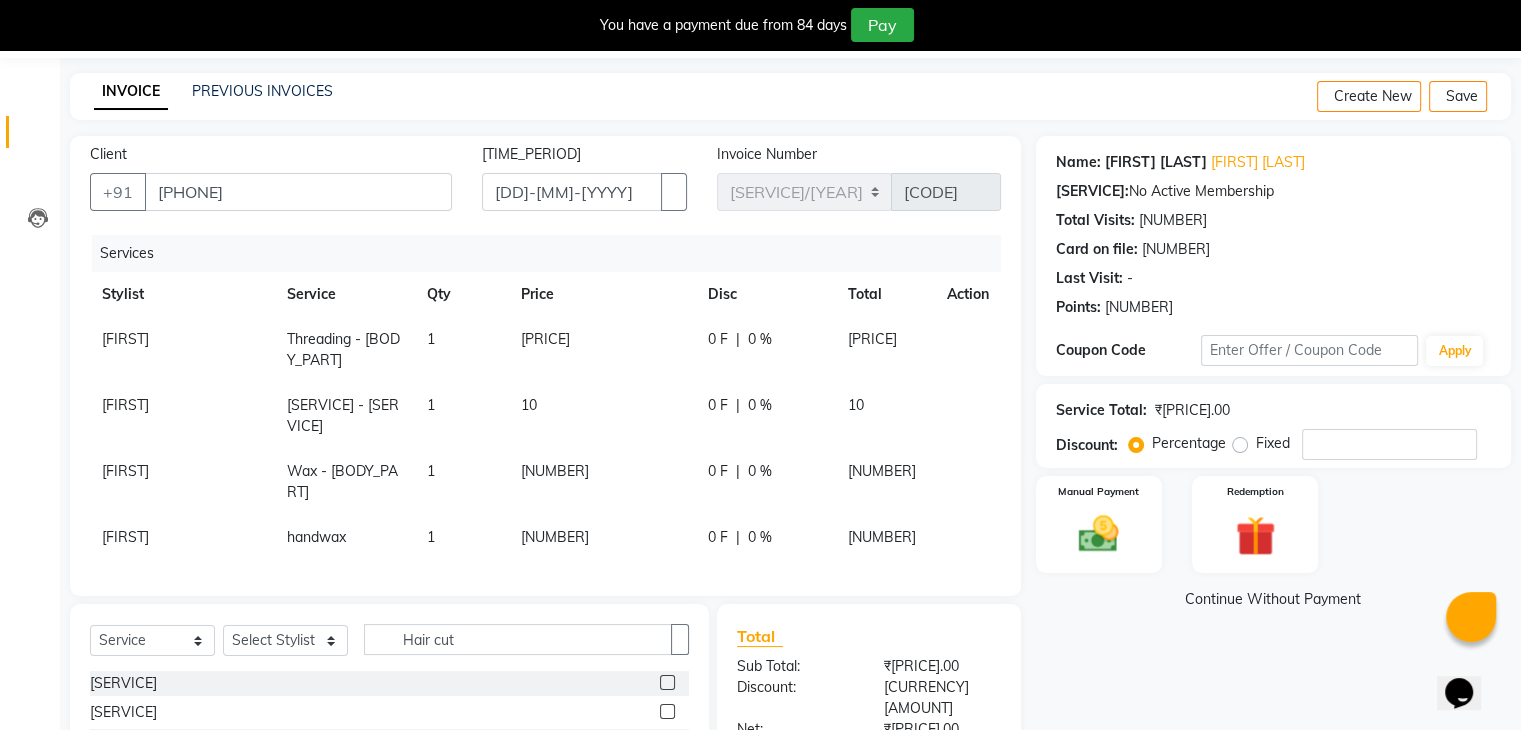 click at bounding box center [667, 711] 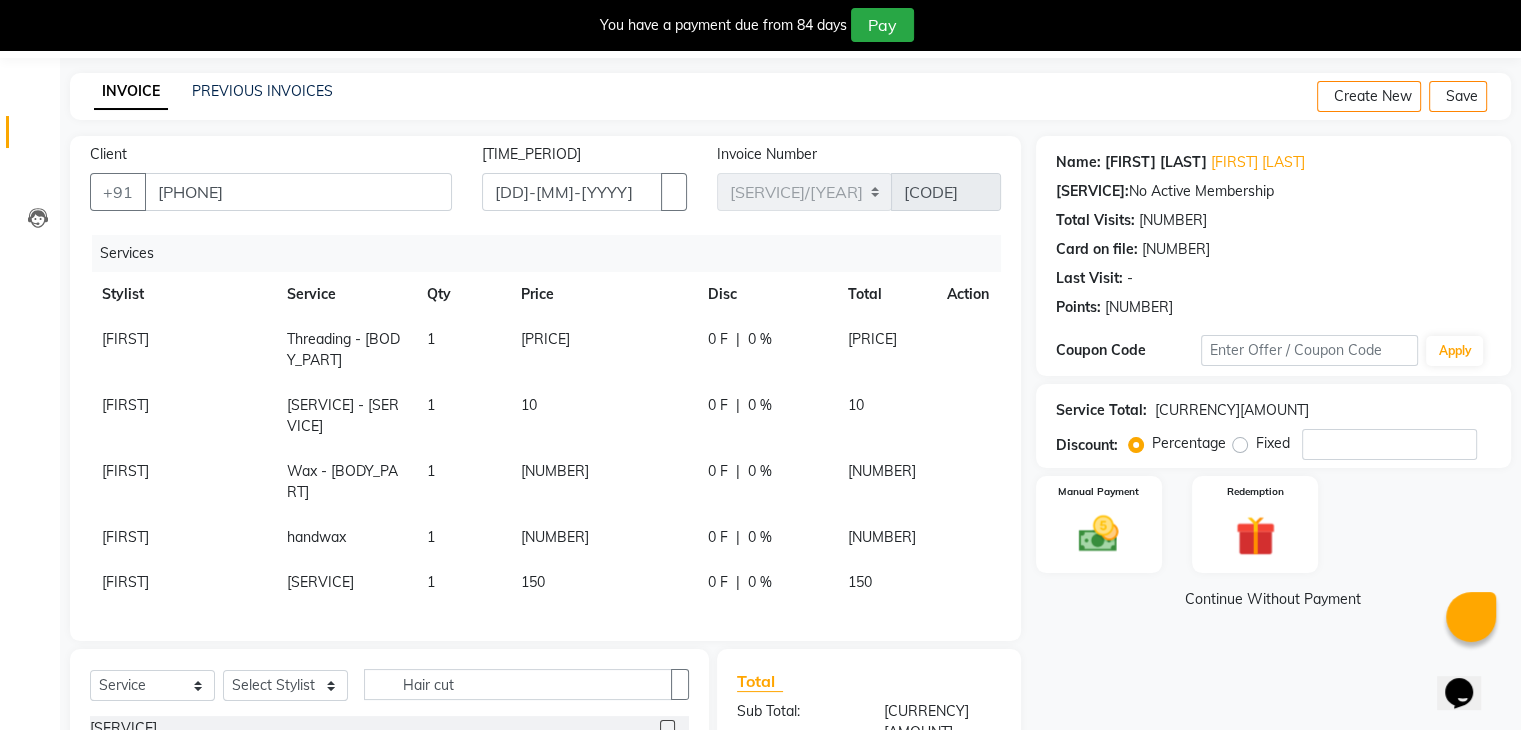 click on "150" at bounding box center (602, 350) 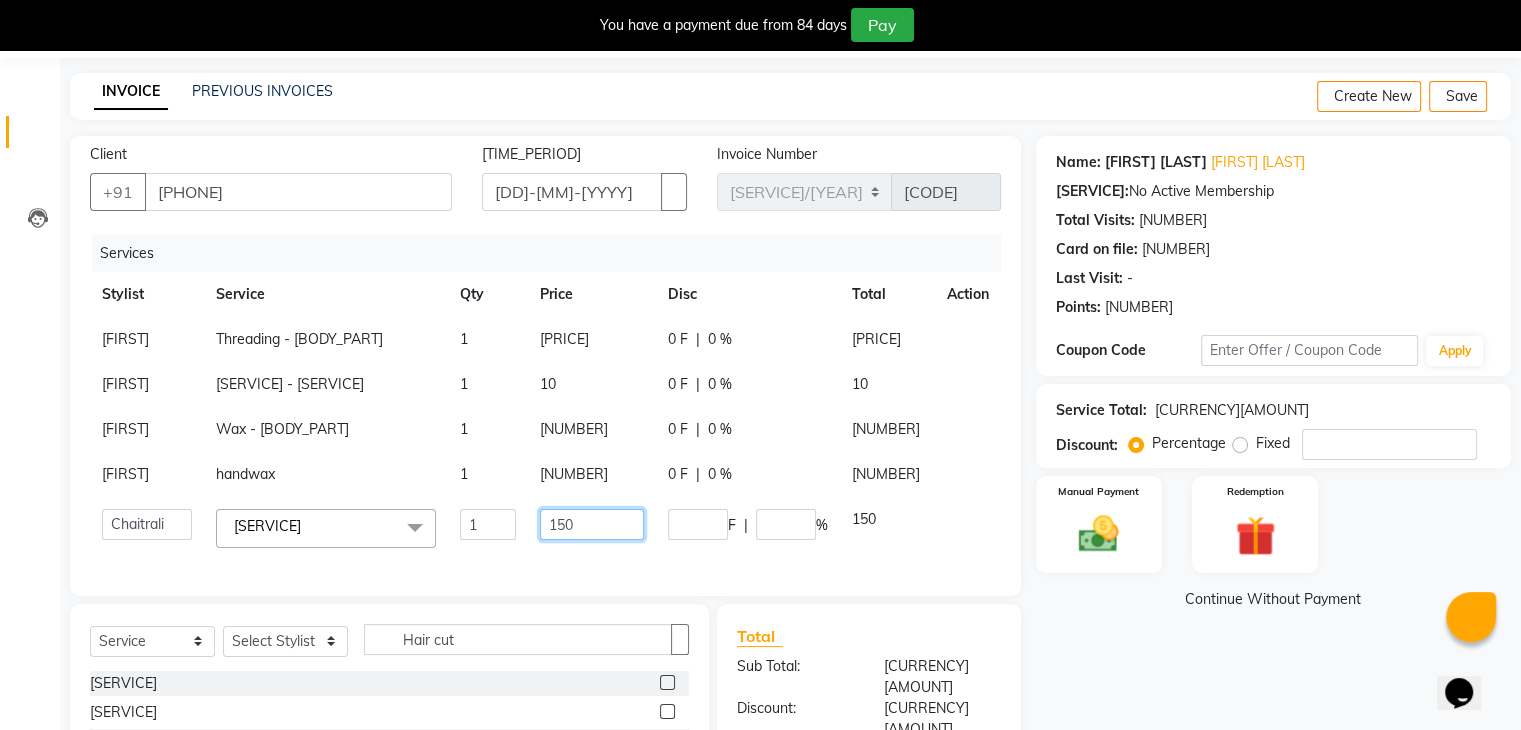 click on "150" at bounding box center (487, 524) 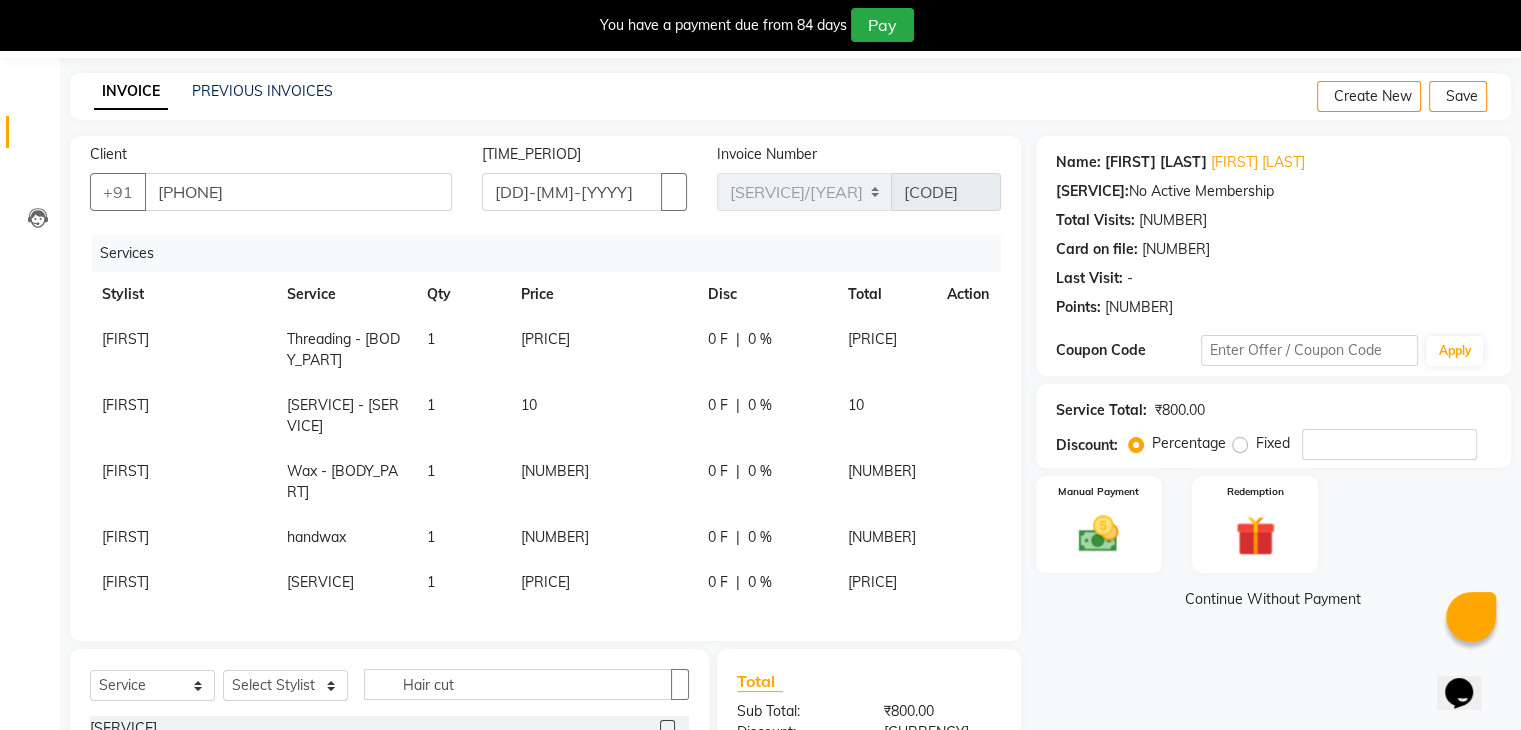 click on "[PRICE]" at bounding box center (602, 350) 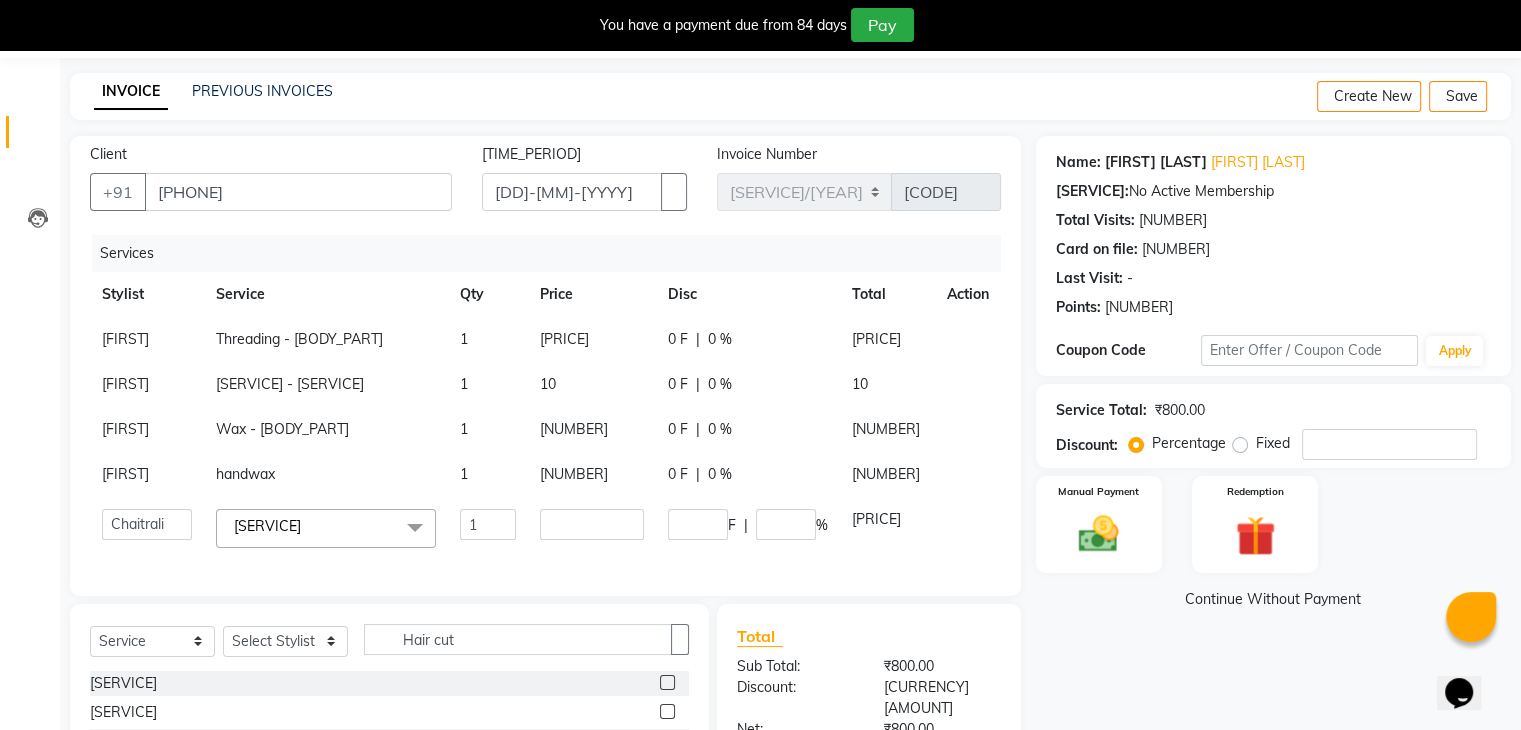 click on "Services Stylist Service Qty Price Disc Total Action Darshana Threading - Eyebrows 1 40 0 F | 0 % 40 Darshana Threading - Forehead  1 10 0 F | 0 % 10 Darshana Wax - Upper Lips 1 50 0 F | 0 % 50 Darshana handwax 1 250 0 F | 0 % 250  Chaitrali   Darshana   Dipali   Jaya   Komal   Shital Mam   Students  haircut  x Threading - Eyebrows Threading - Upper Lips Threading - Chin Threading - Forehead  facial+dtan- cleanup facial+wax spa makup hairwash+eyesbro+aperlips facial+hairwash+aperlips facial+hairwash+eyesbro haircolour facial+hadwax babyhaircut threding shampo+mask hairwash facial+hand waxlegwax+pedi kartin pedi waxing smoothing hairspa spa makup makup.. iroing highlight eyesbro spa haircut makup3 makup mani preeweding streetnig highlight engegment .makup Engegment.makup handwax legwax Rica.h Rica.leg.f Highilight Kakrtin Dtan...u.arm highilight smoothing kartin... o3clinup colorhiglight o3facial roottuchaup streetcut 03clunup legwaxr hightlight 03facial Menicure Global Hair Colour D-Tan clean up Pedicure 1 0" at bounding box center [545, 405] 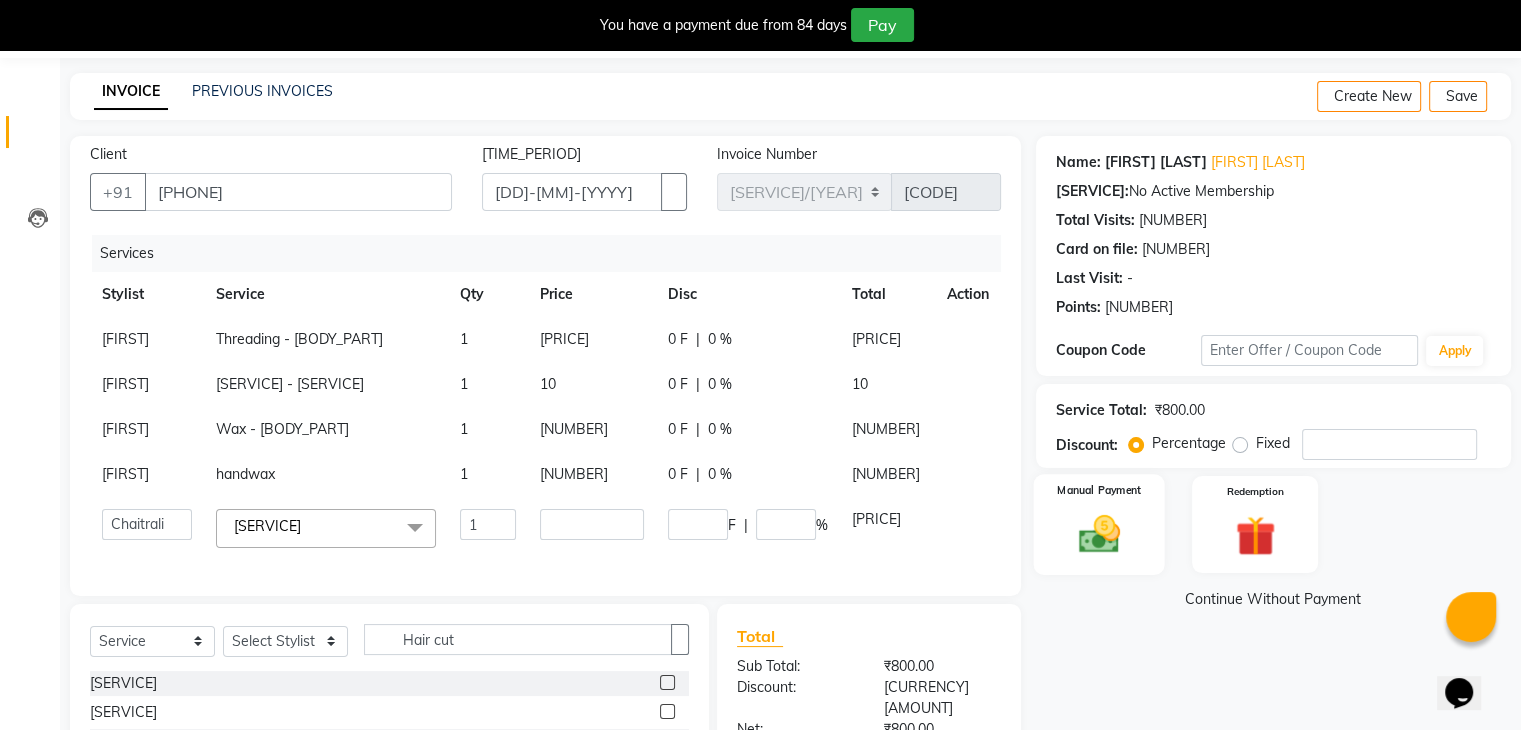 click at bounding box center (1098, 534) 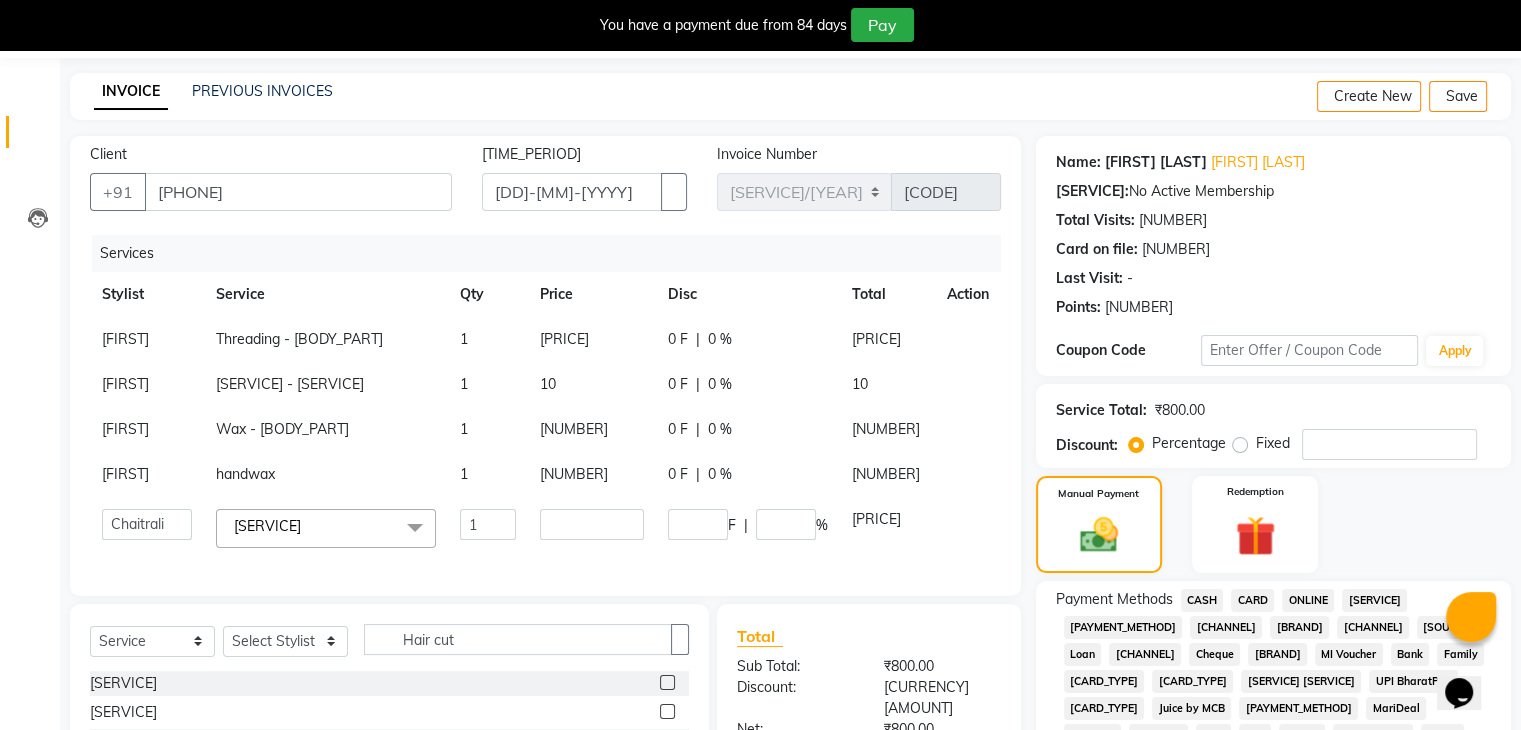 click on "[PAYMENT_METHOD]" at bounding box center (1202, 600) 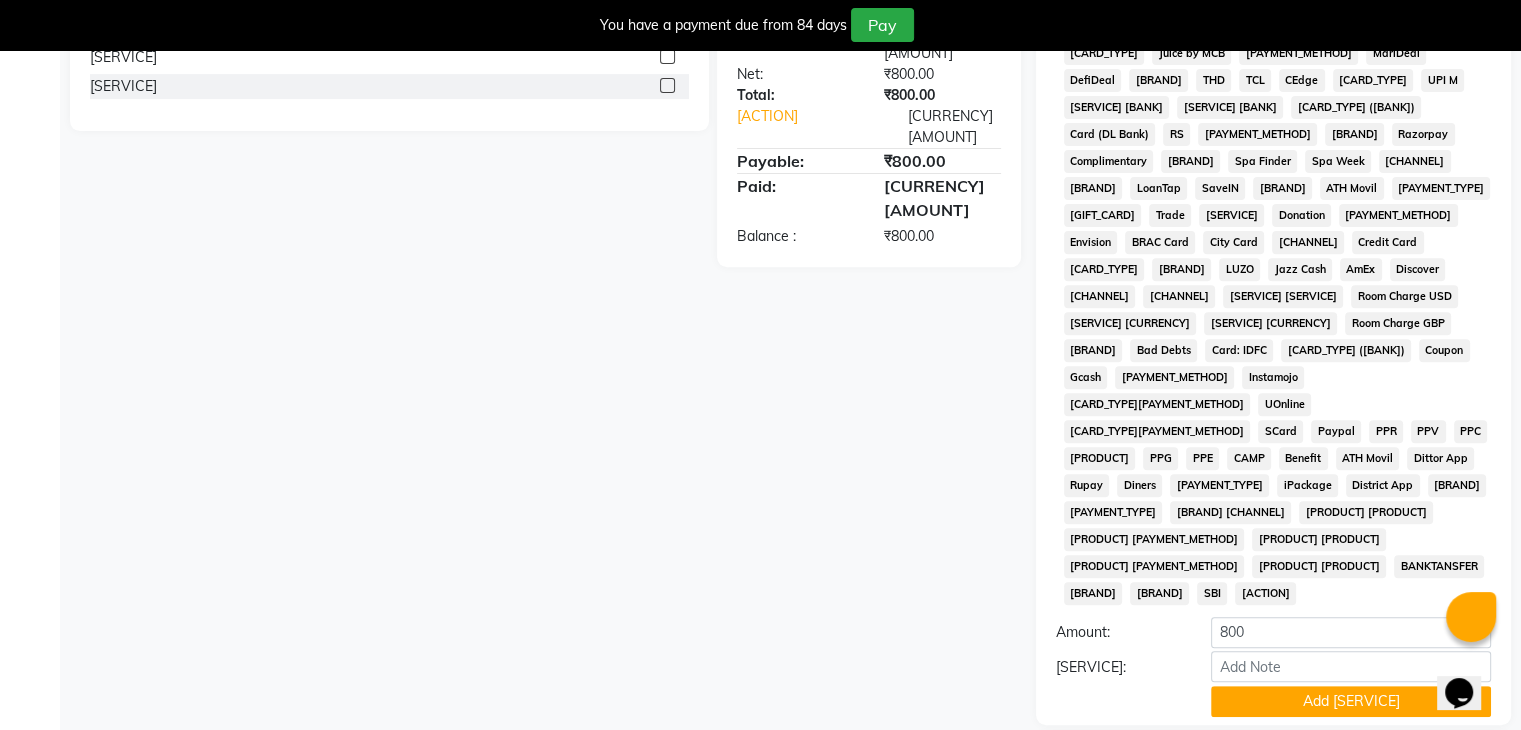 scroll, scrollTop: 744, scrollLeft: 0, axis: vertical 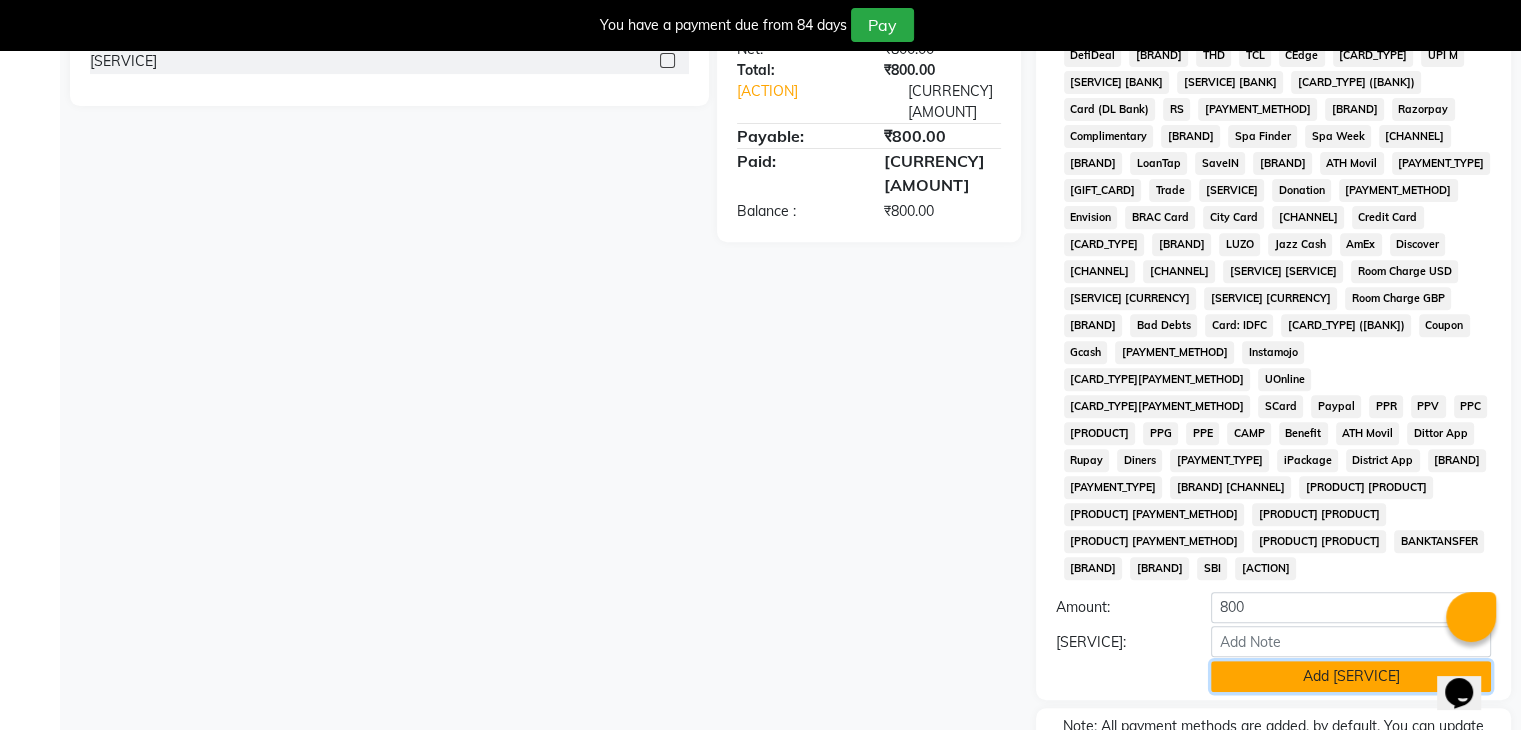 click on "Add [SERVICE]" at bounding box center [1351, 676] 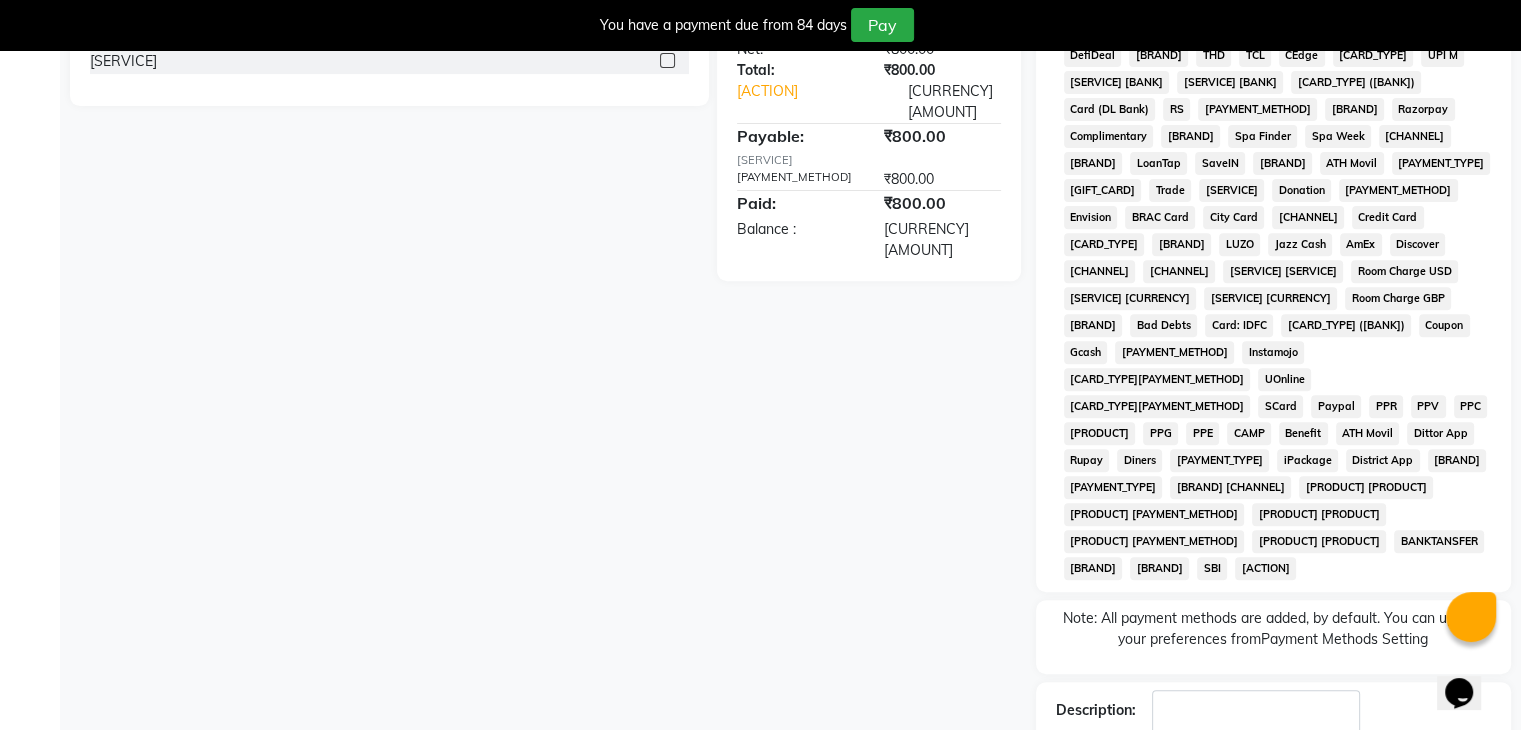 scroll, scrollTop: 748, scrollLeft: 0, axis: vertical 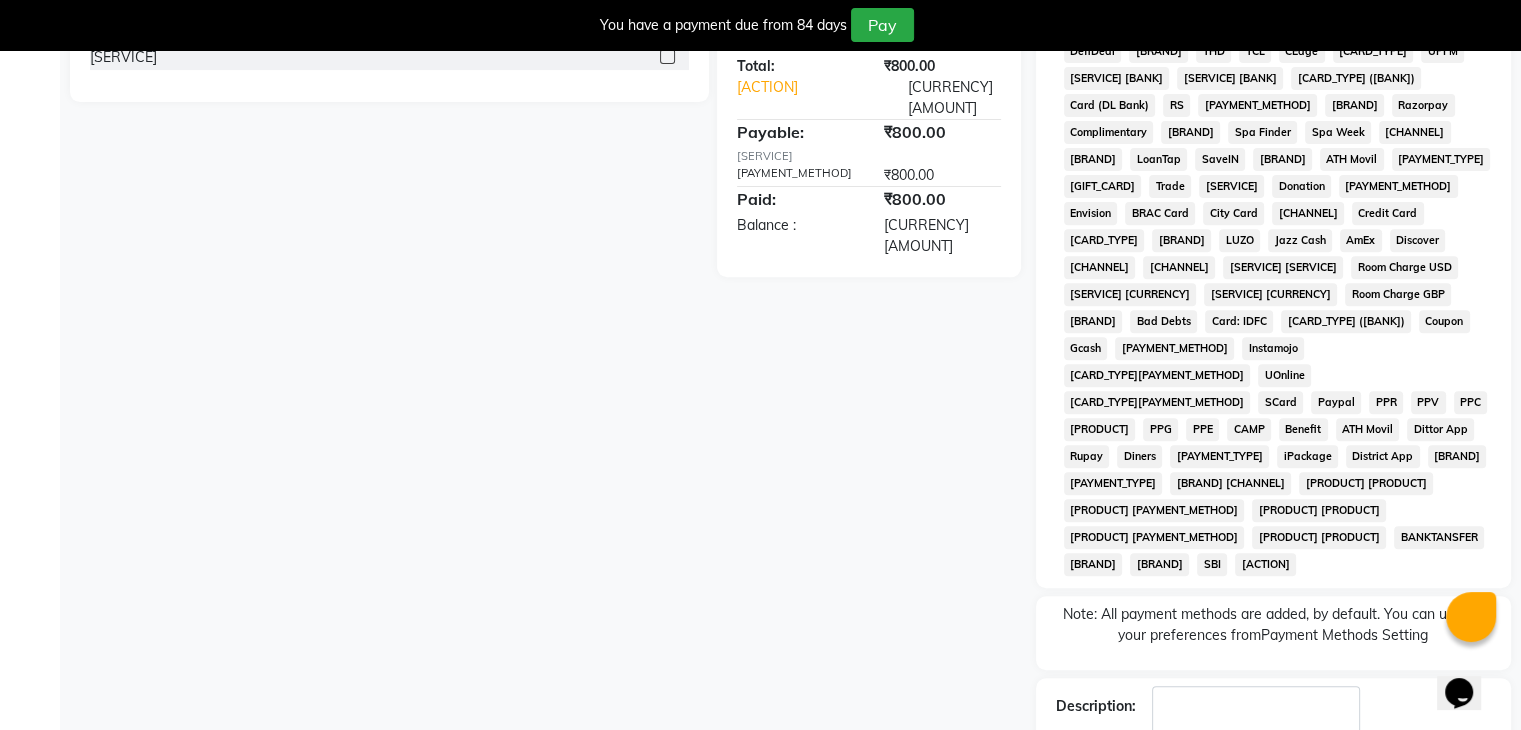 click on "Checkout" at bounding box center [1273, 808] 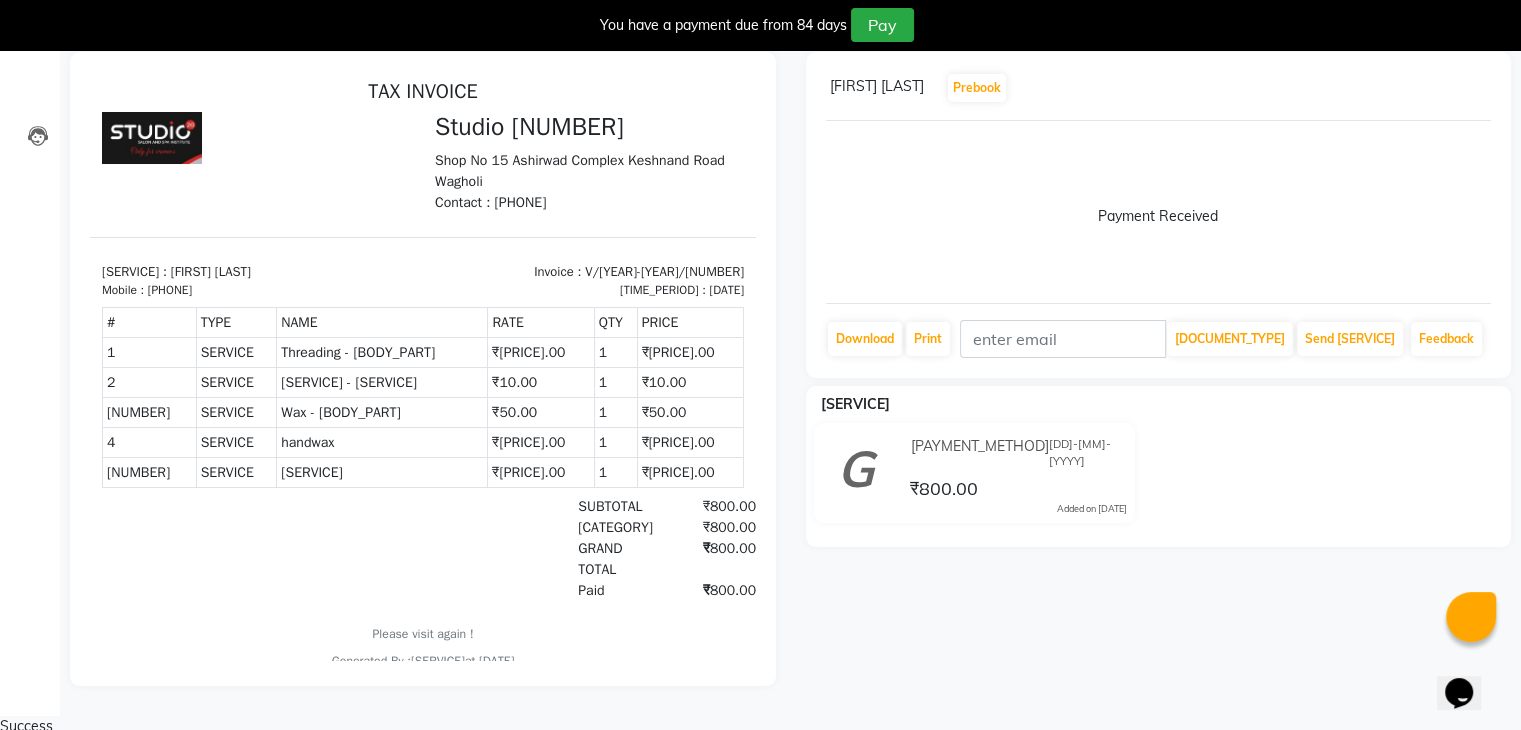 scroll, scrollTop: 0, scrollLeft: 0, axis: both 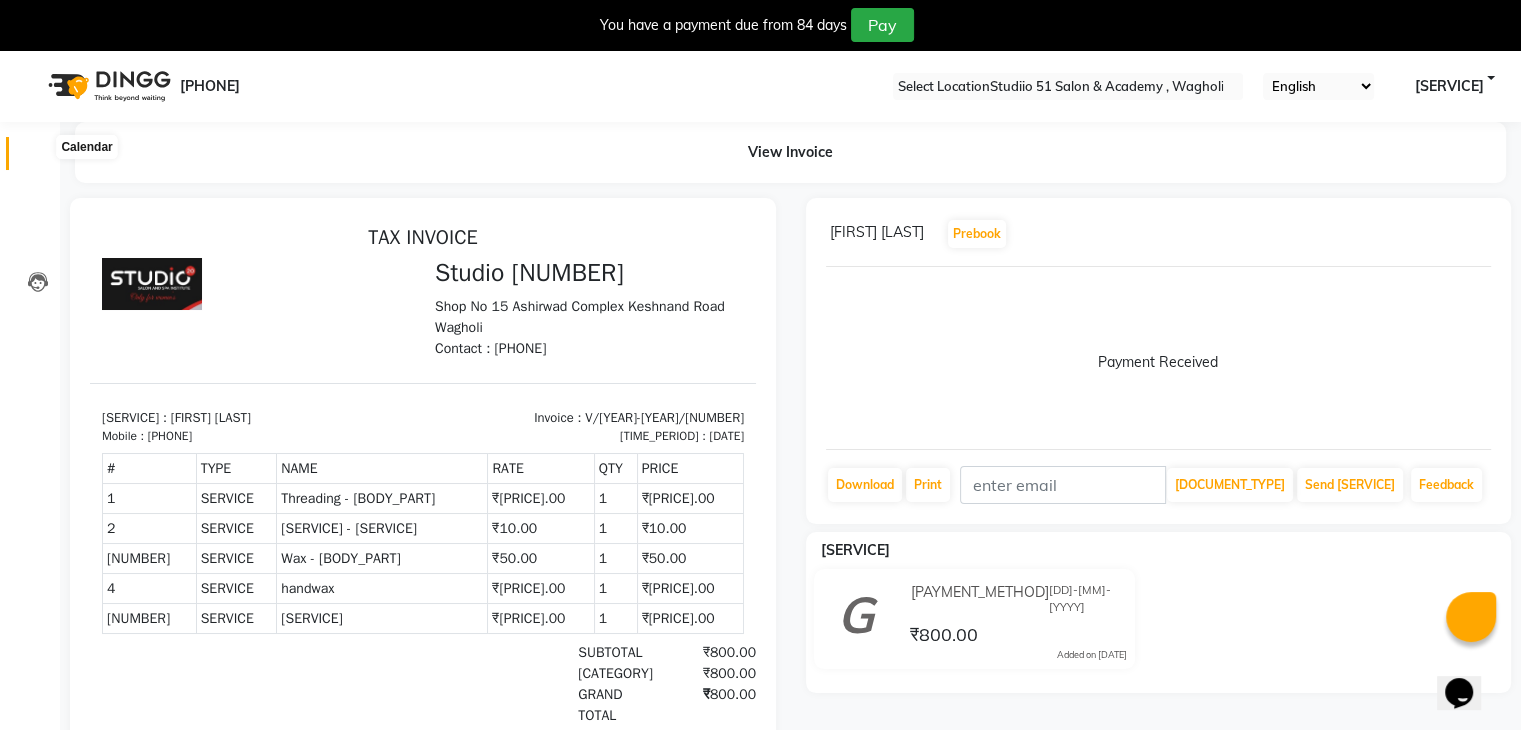 click at bounding box center (38, 158) 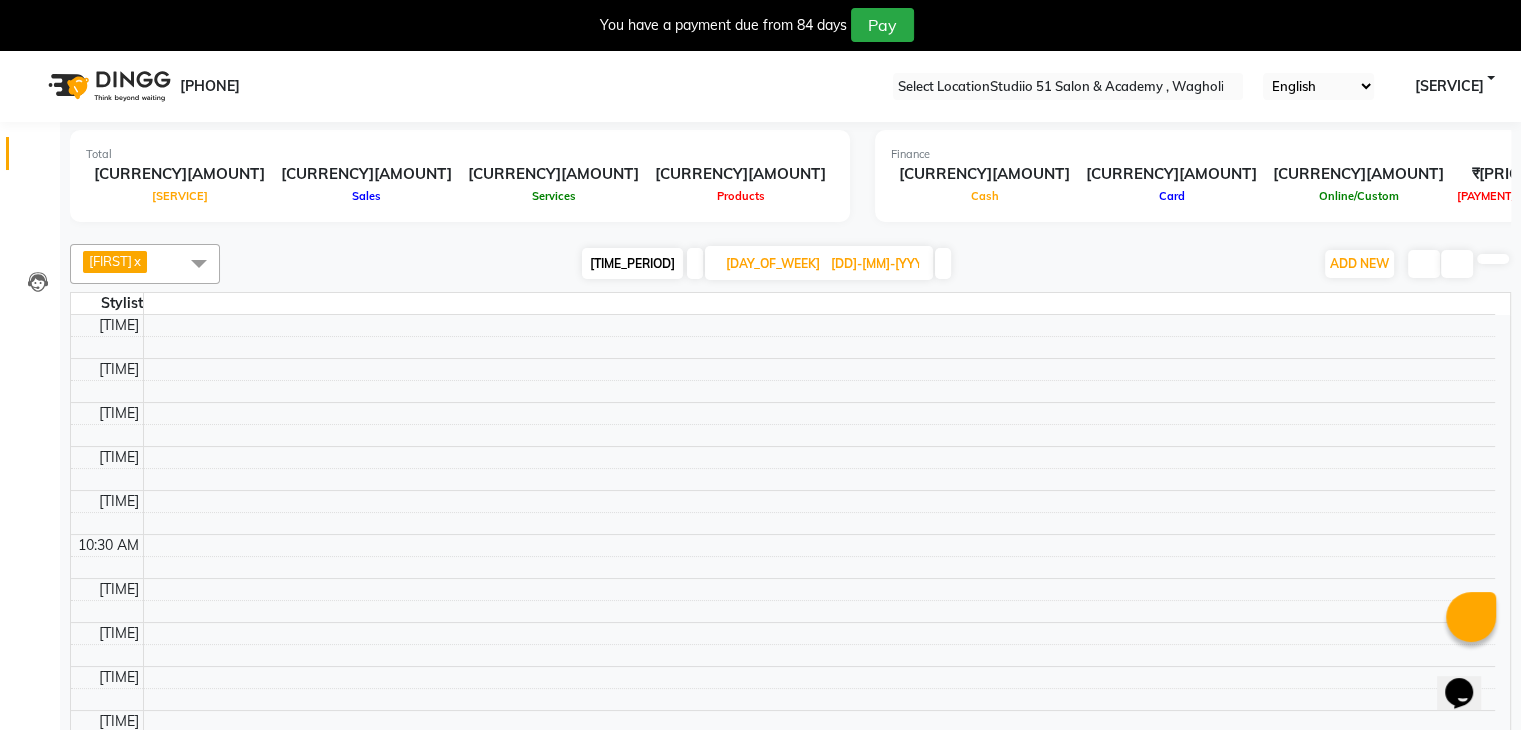 click on "[DAY_OF_WEEK]" at bounding box center (773, 263) 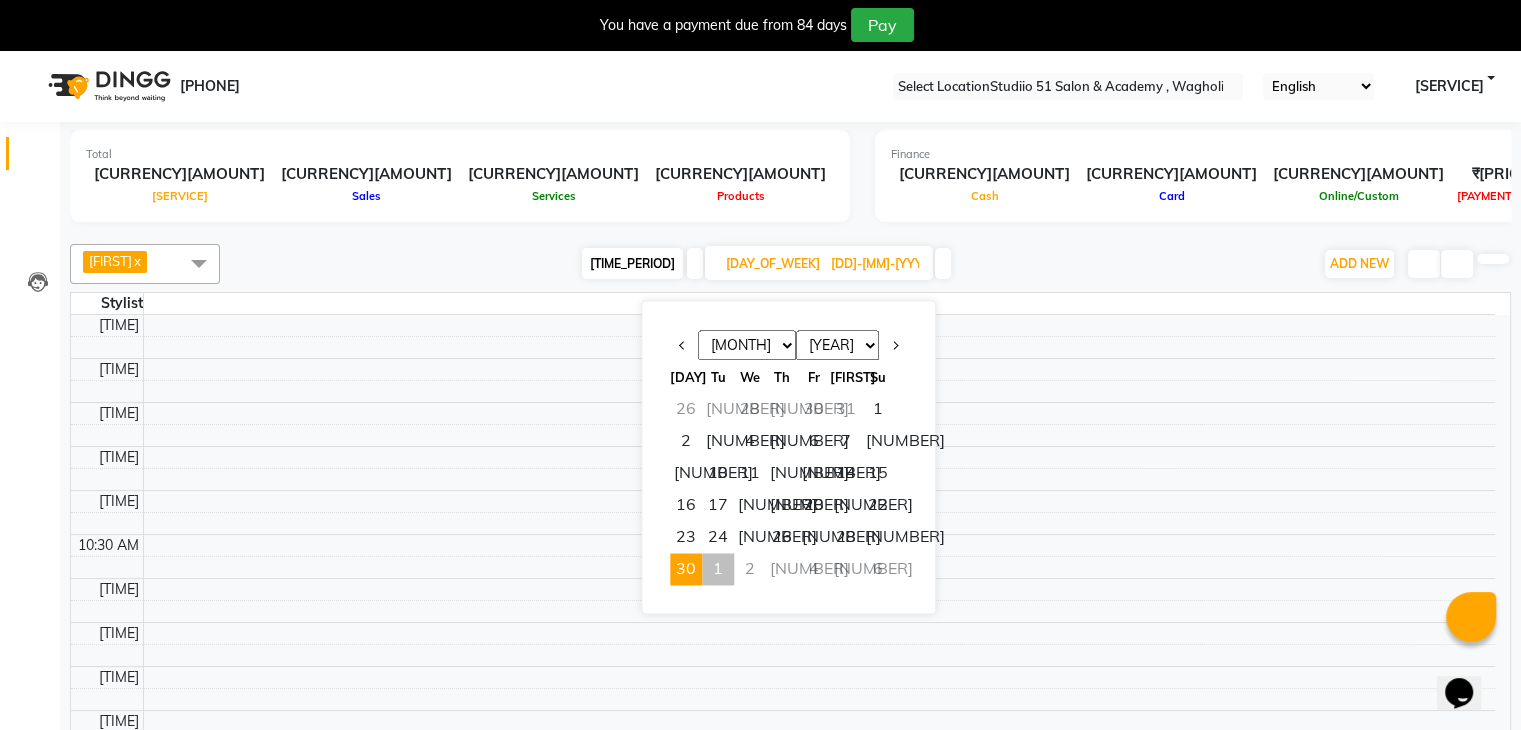 click on "1" at bounding box center (718, 569) 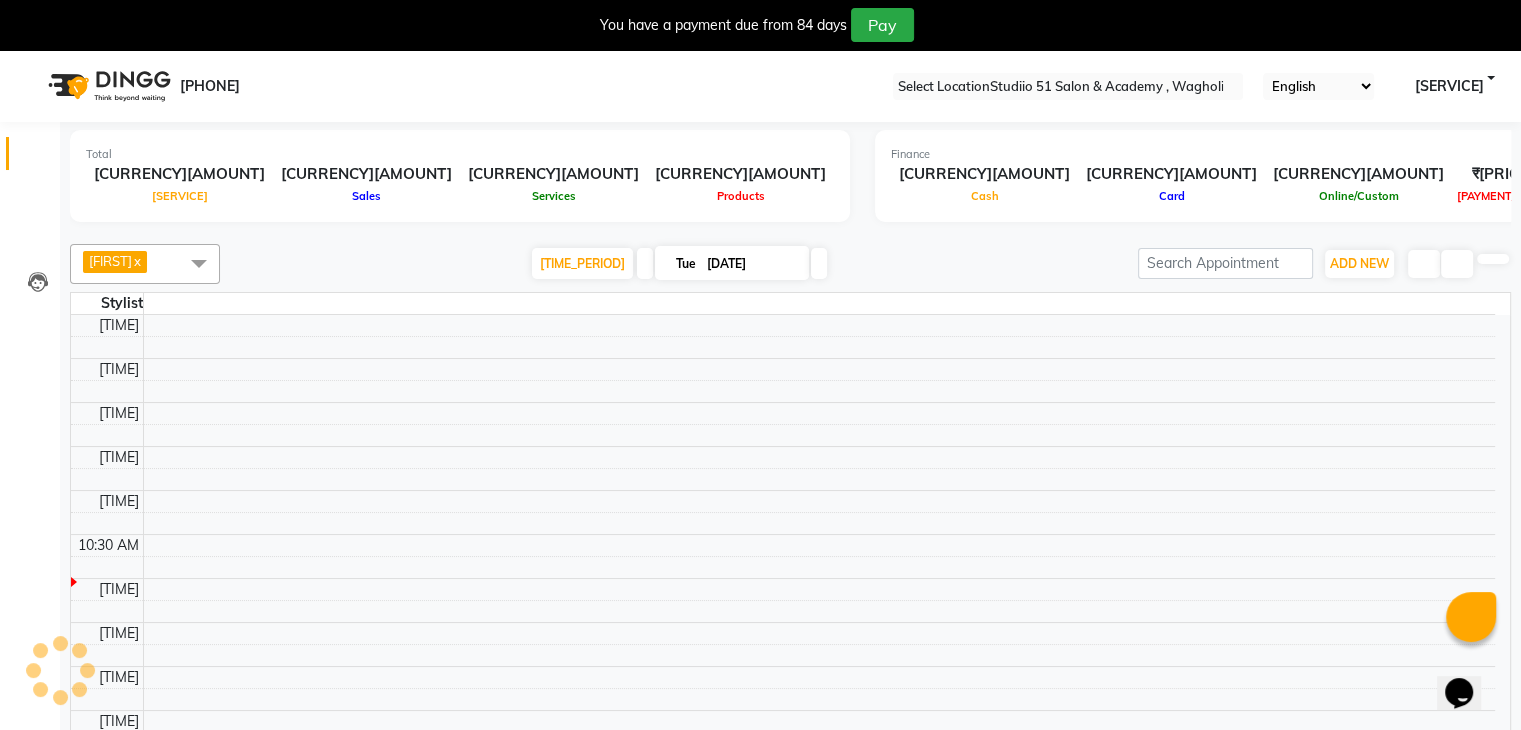 scroll, scrollTop: 263, scrollLeft: 0, axis: vertical 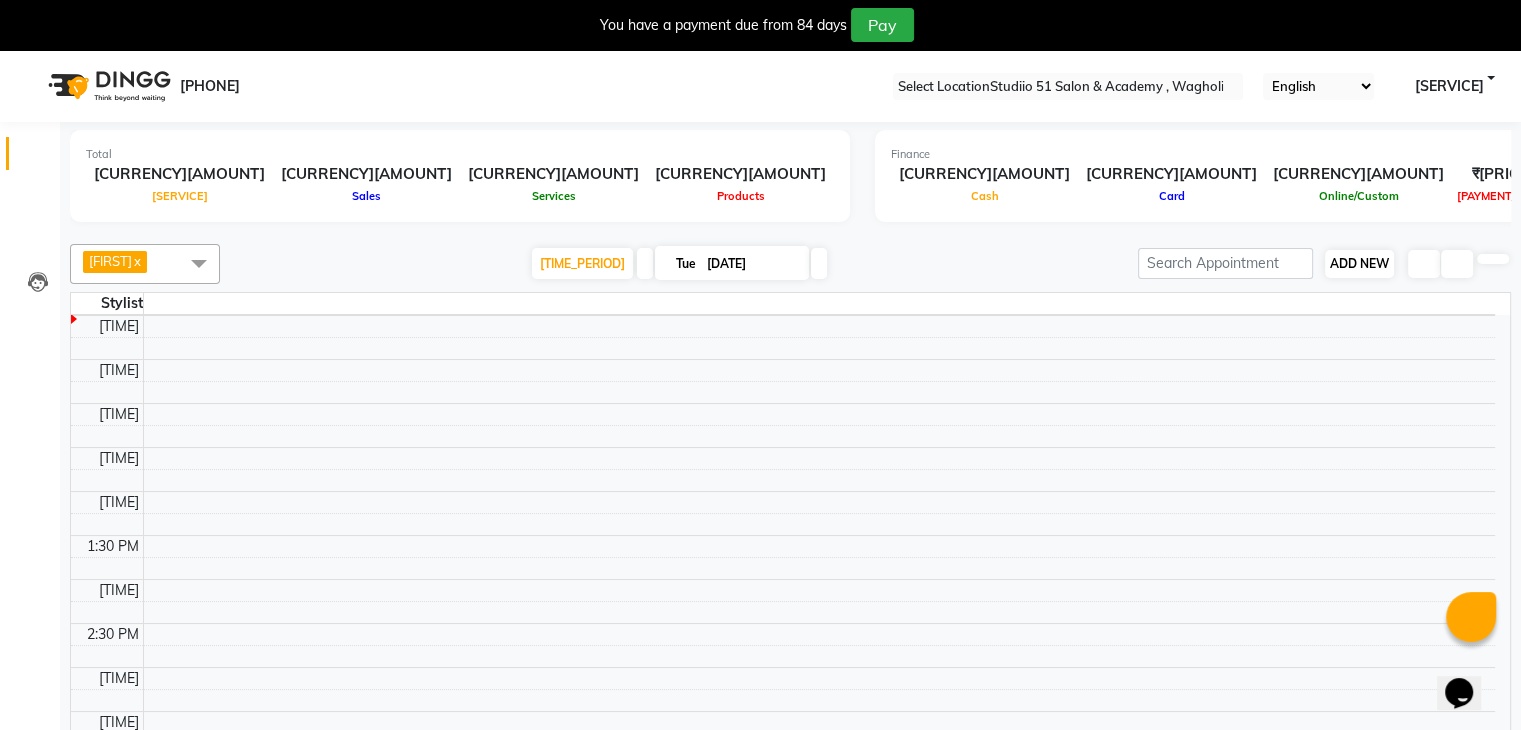 click on "ADD NEW" at bounding box center [1359, 263] 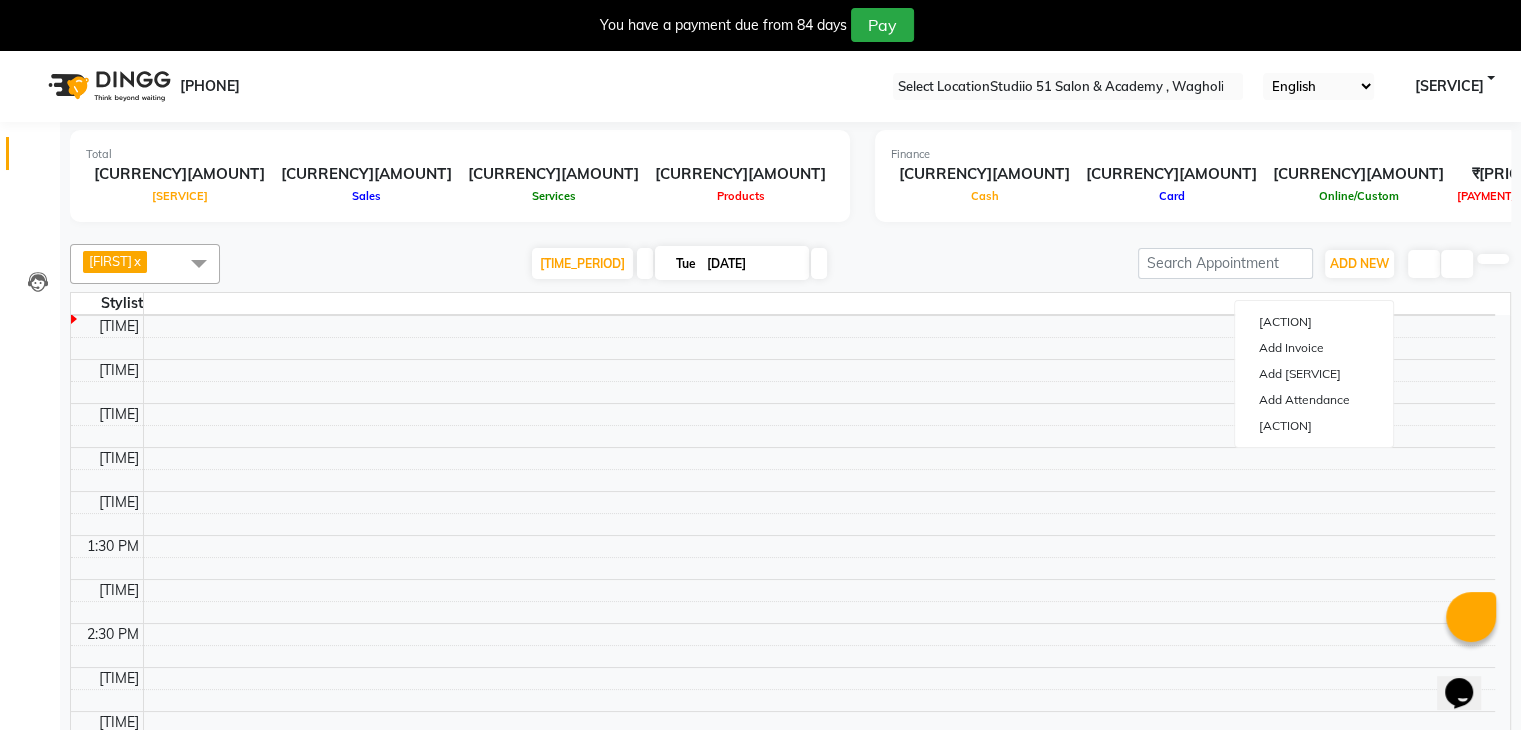 click at bounding box center [819, 84] 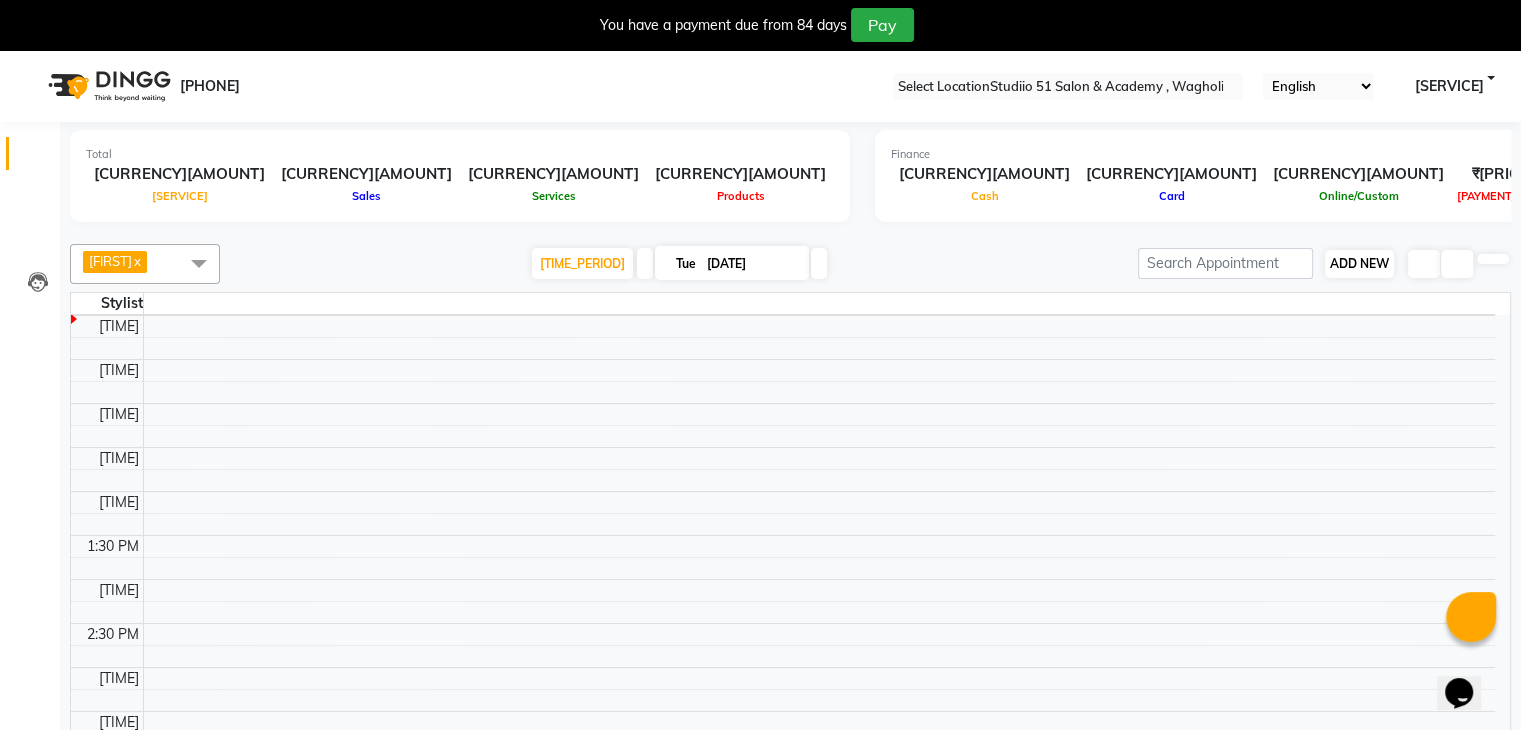click on "ADD NEW" at bounding box center (1359, 263) 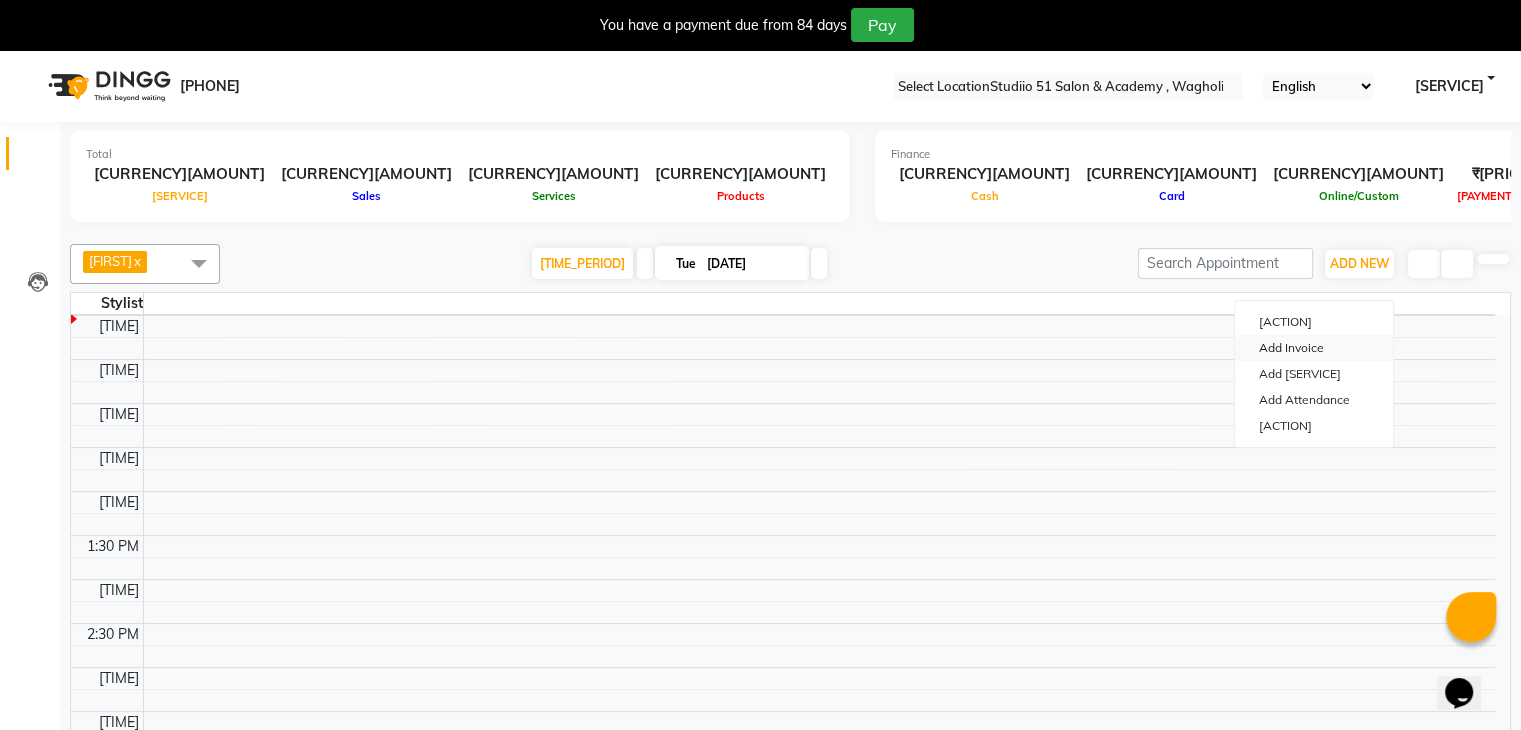 click on "Add Invoice" at bounding box center (1314, 348) 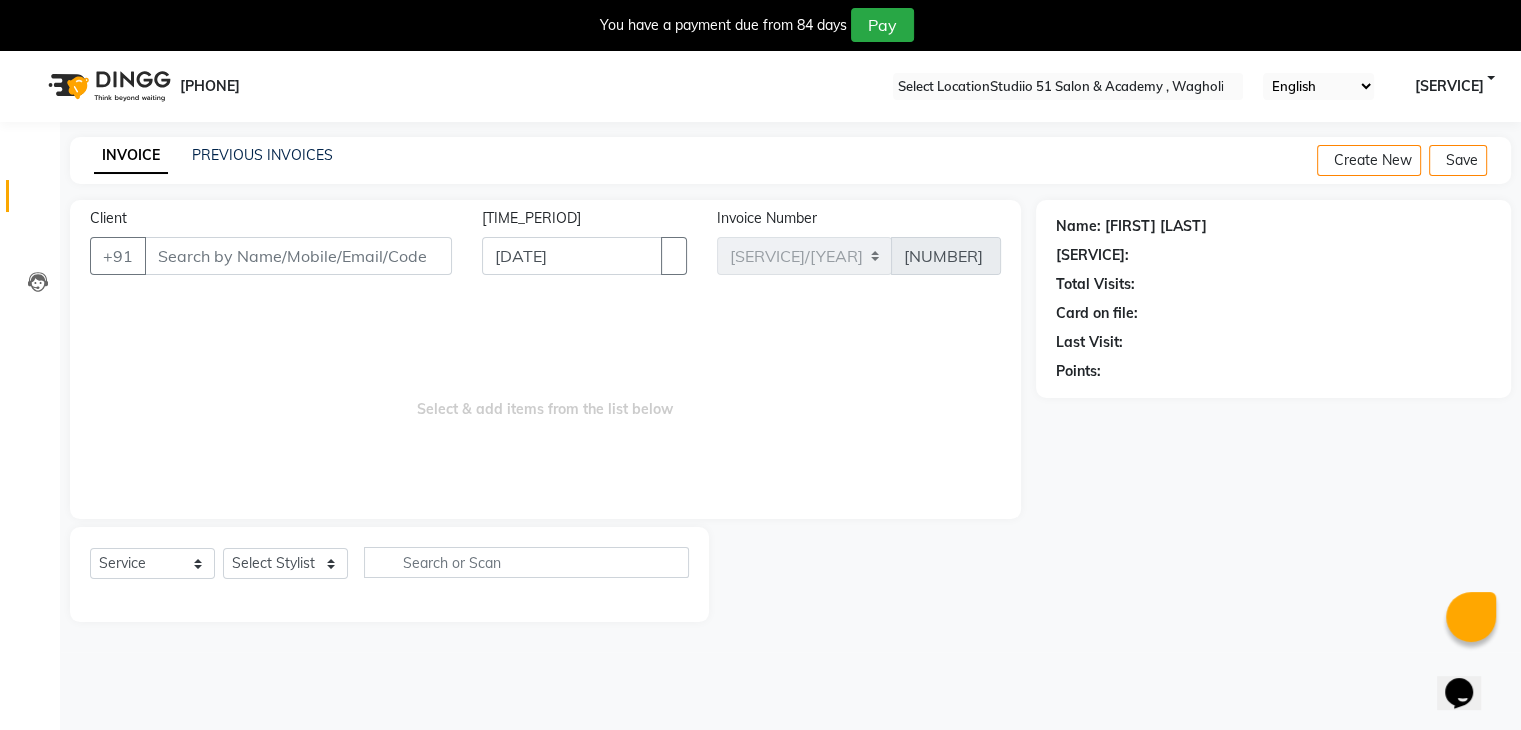 click on "Client" at bounding box center [298, 256] 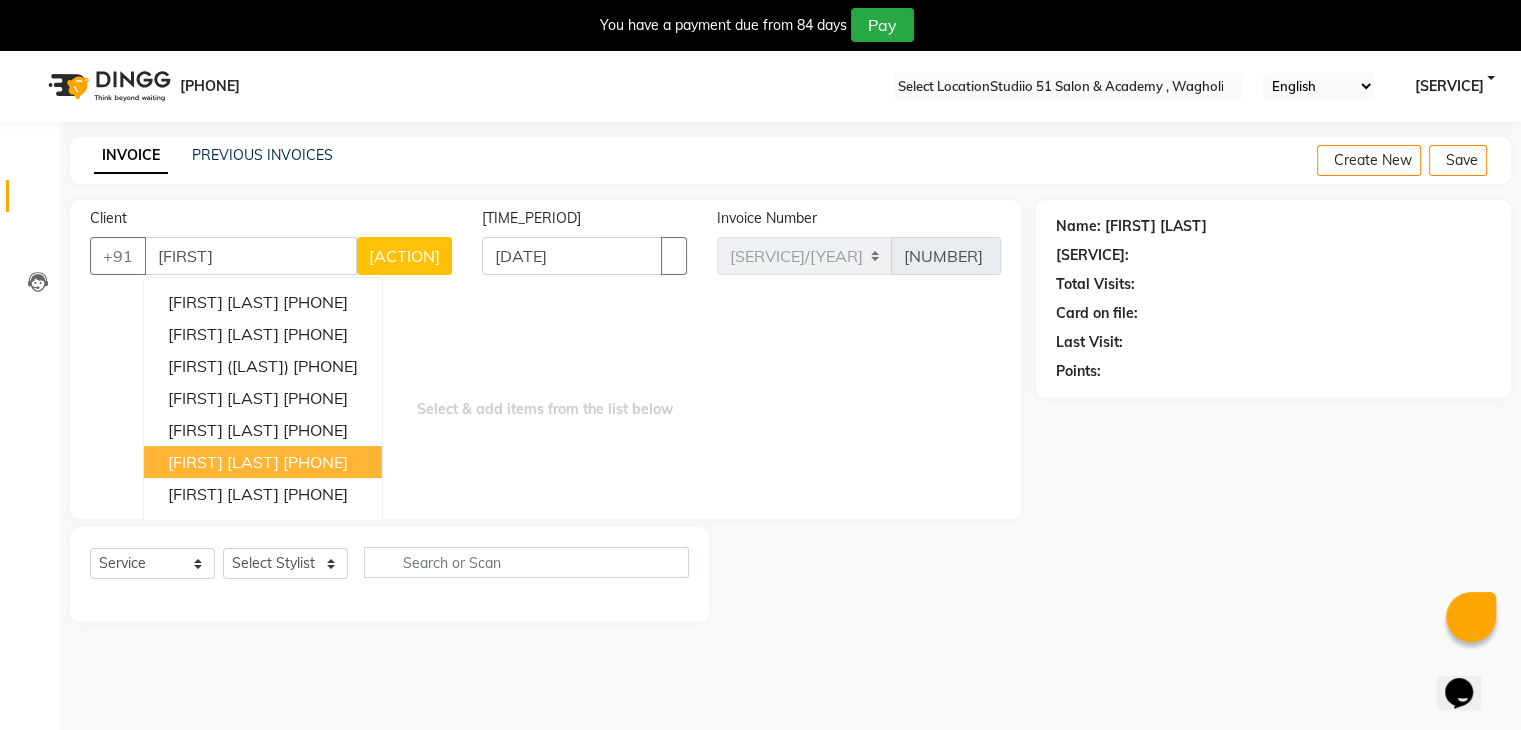click on "[FIRST] [LAST]" at bounding box center (223, 462) 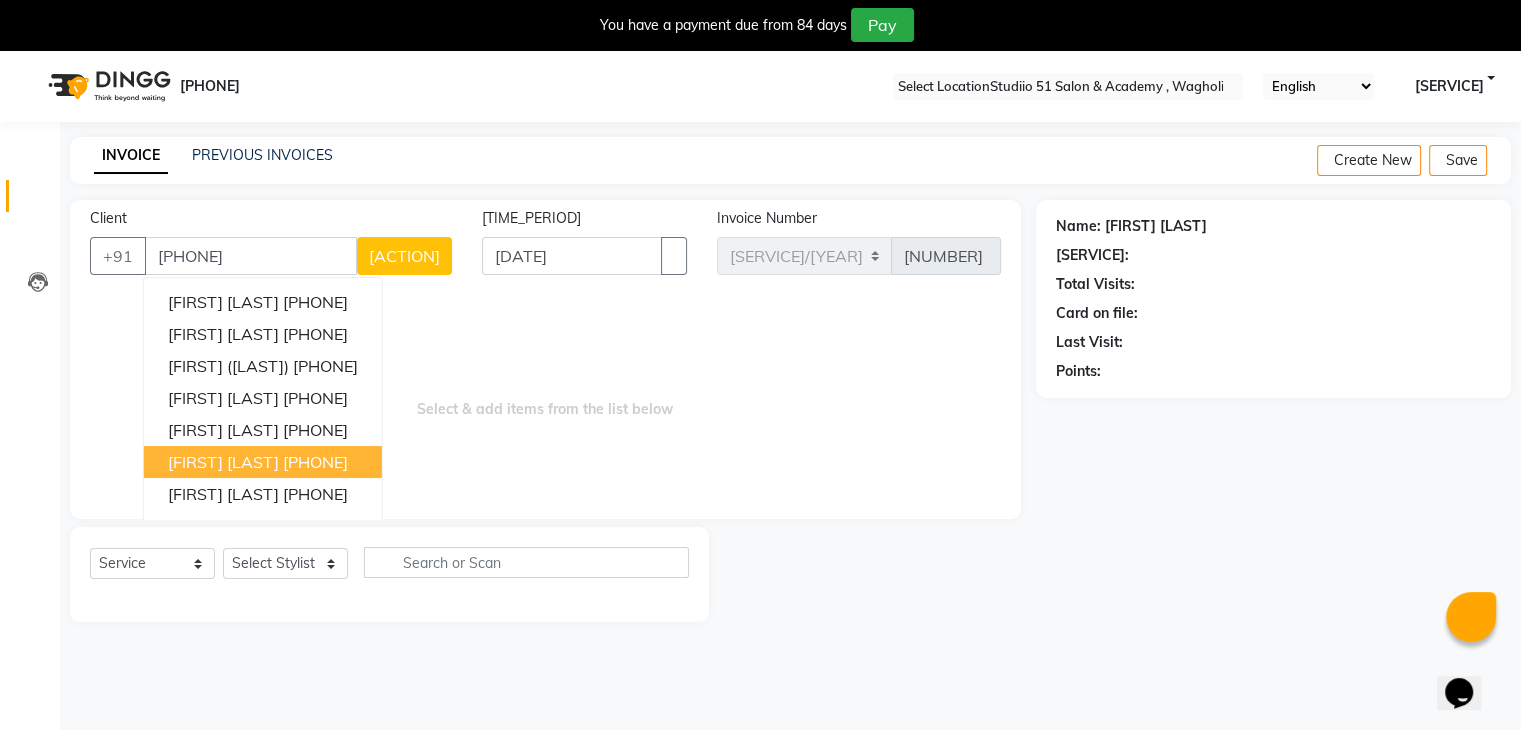 type on "[PHONE]" 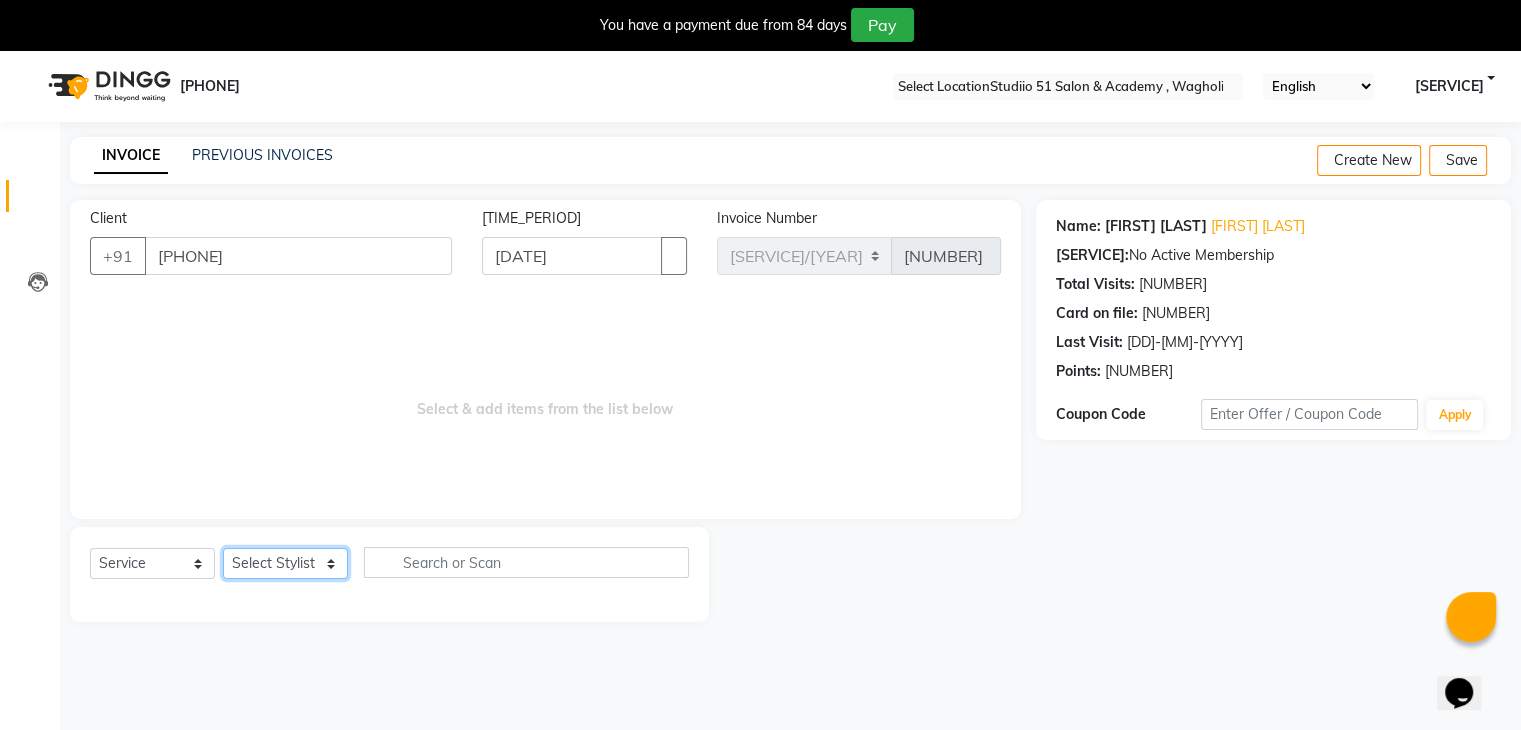 click on "Select Stylist Chaitrali Darshana Dipali Jaya Komal Shital Mam Students" at bounding box center [285, 563] 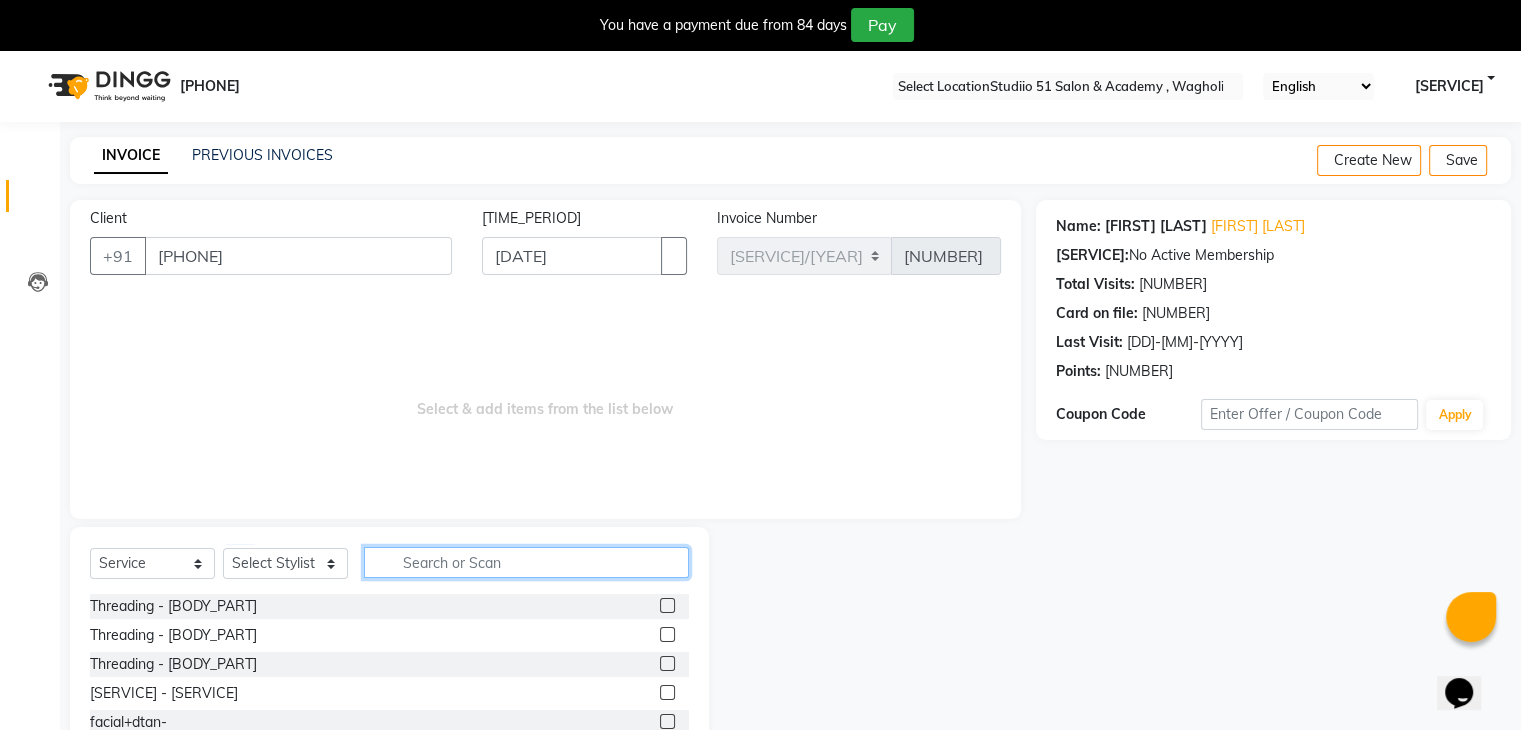 click at bounding box center (526, 562) 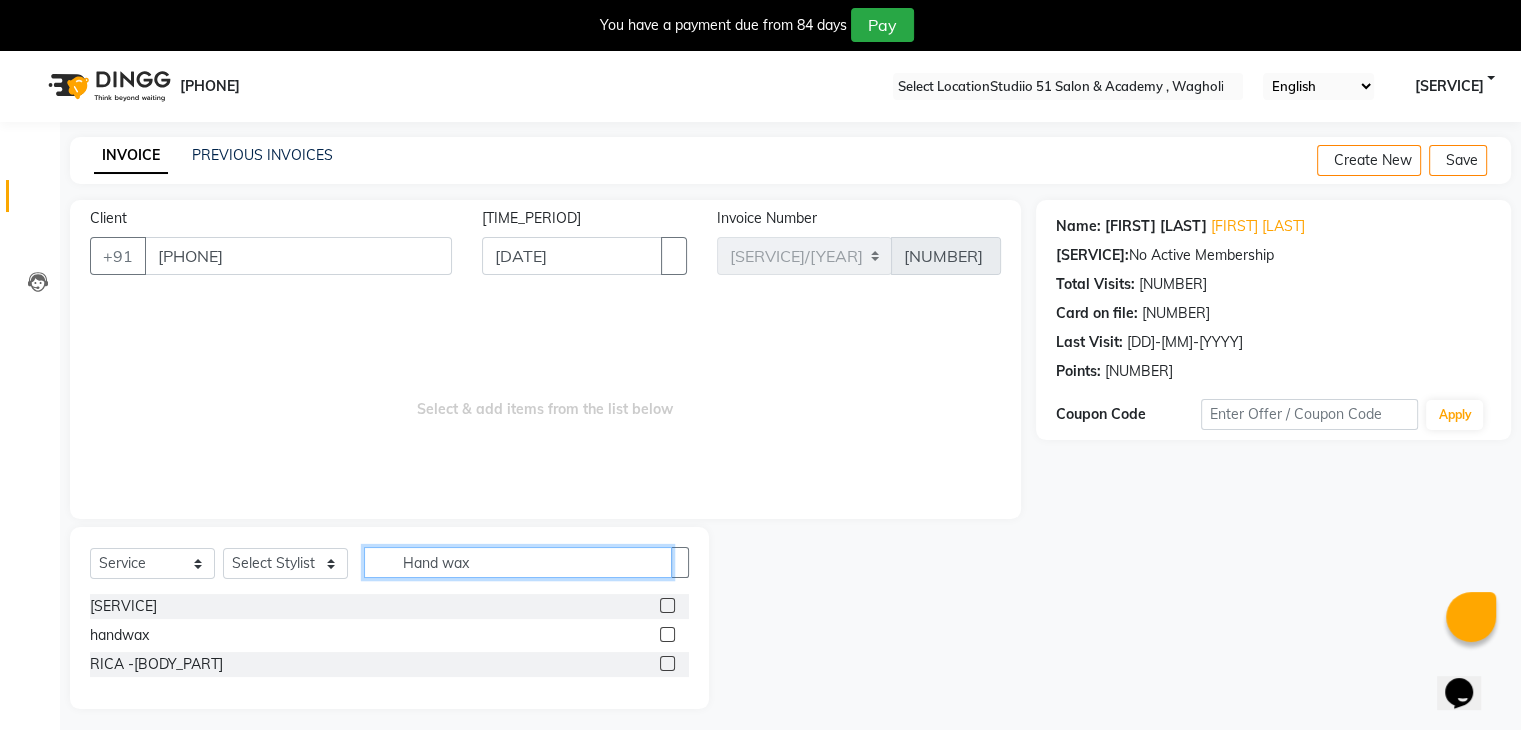 type on "Hand wax" 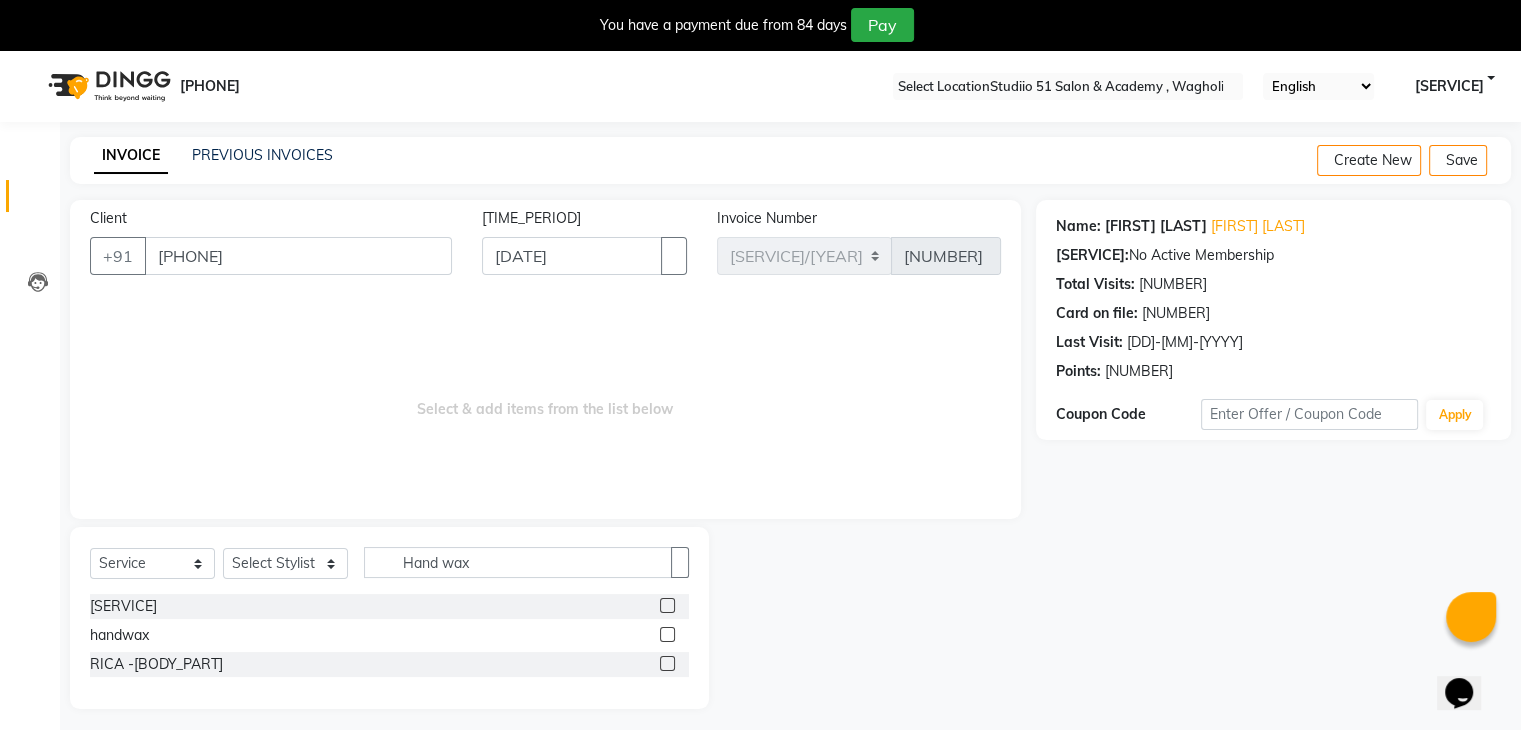 click at bounding box center (667, 634) 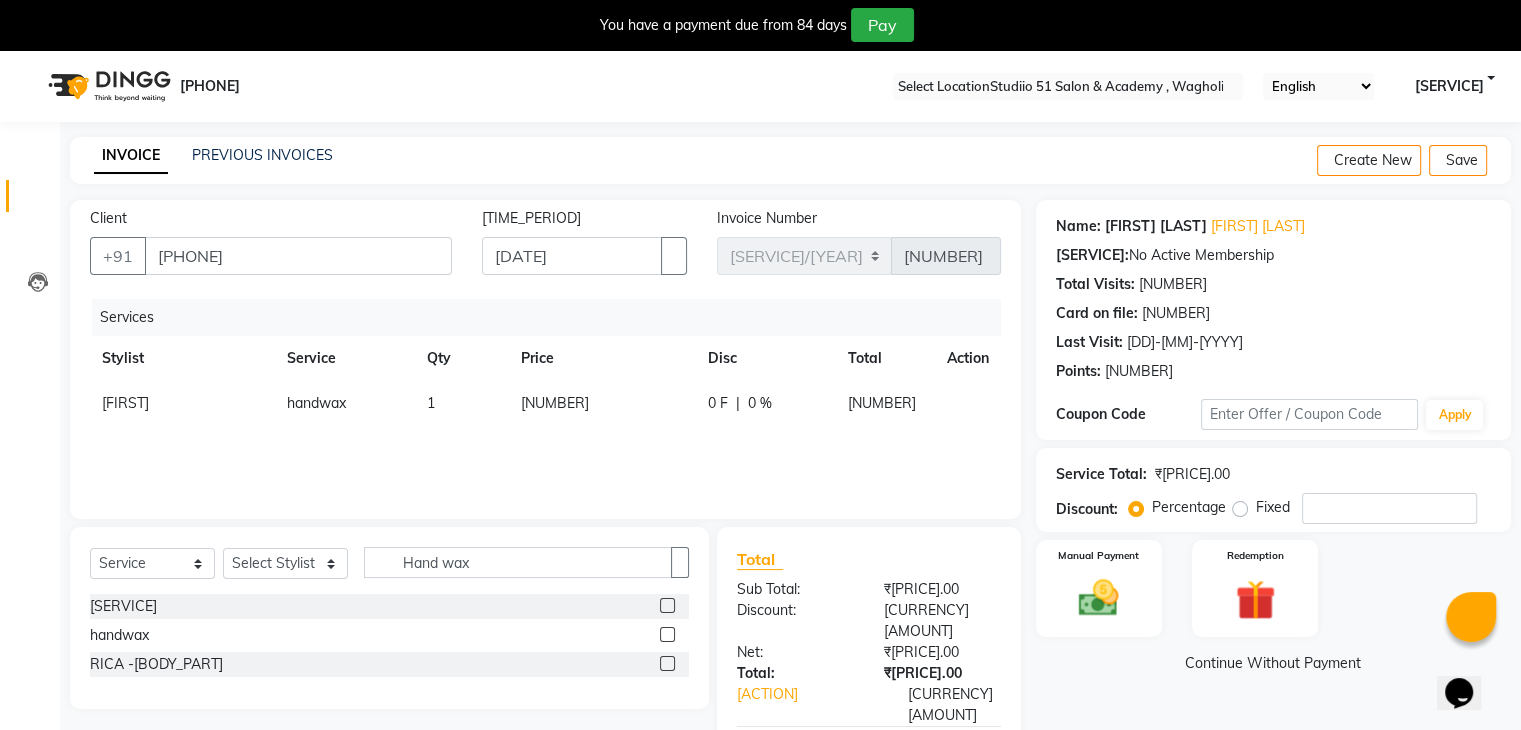 click at bounding box center (955, 393) 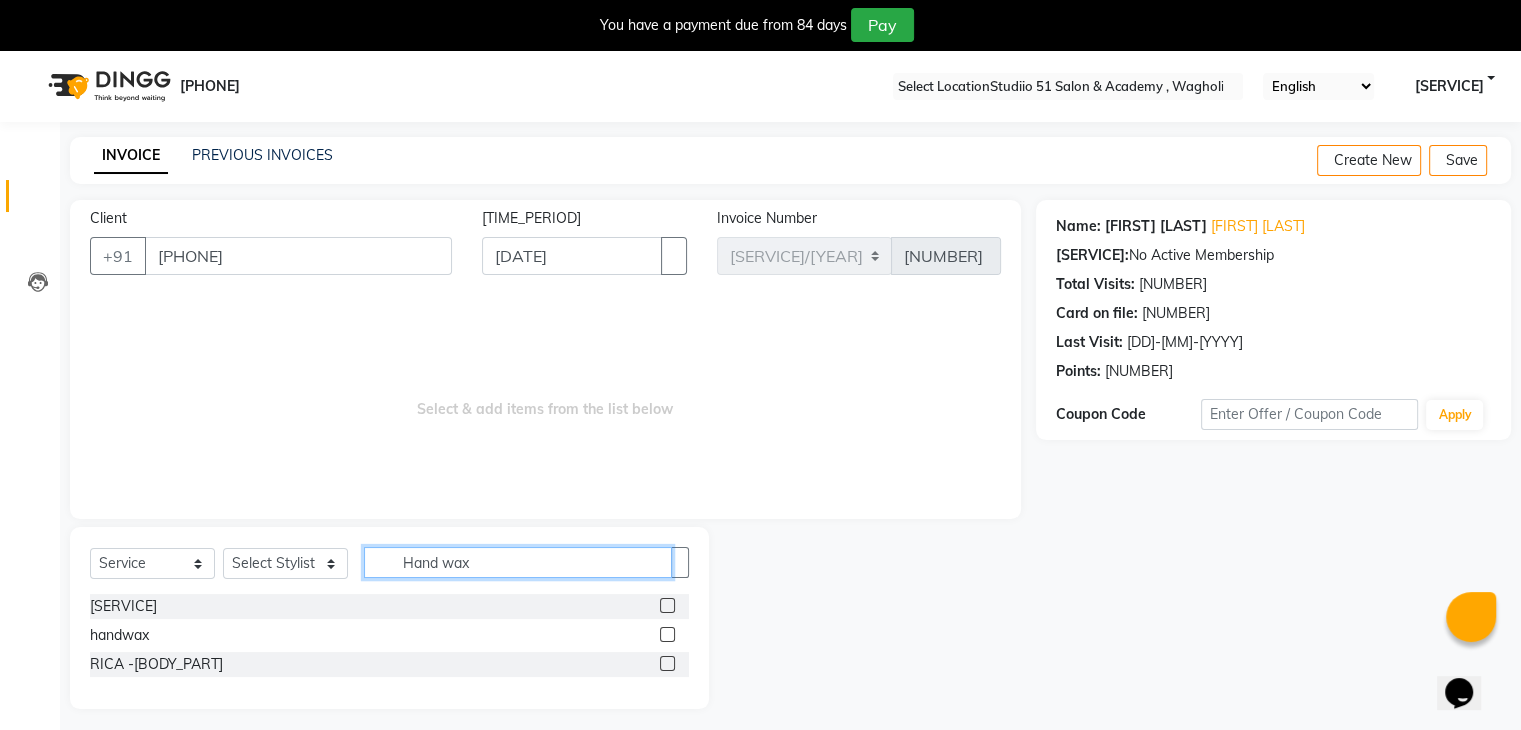 click on "Hand wax" at bounding box center (518, 562) 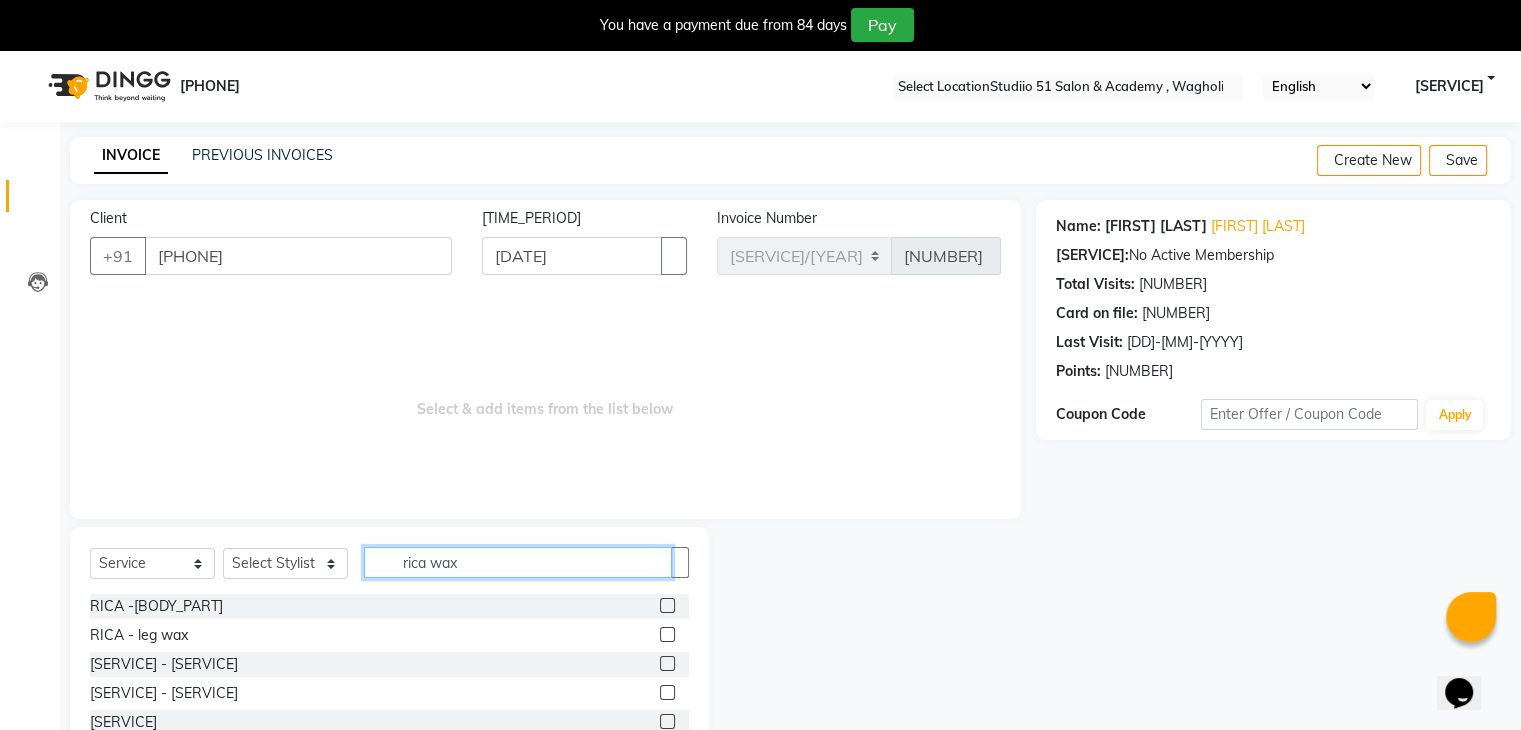type on "rica wax" 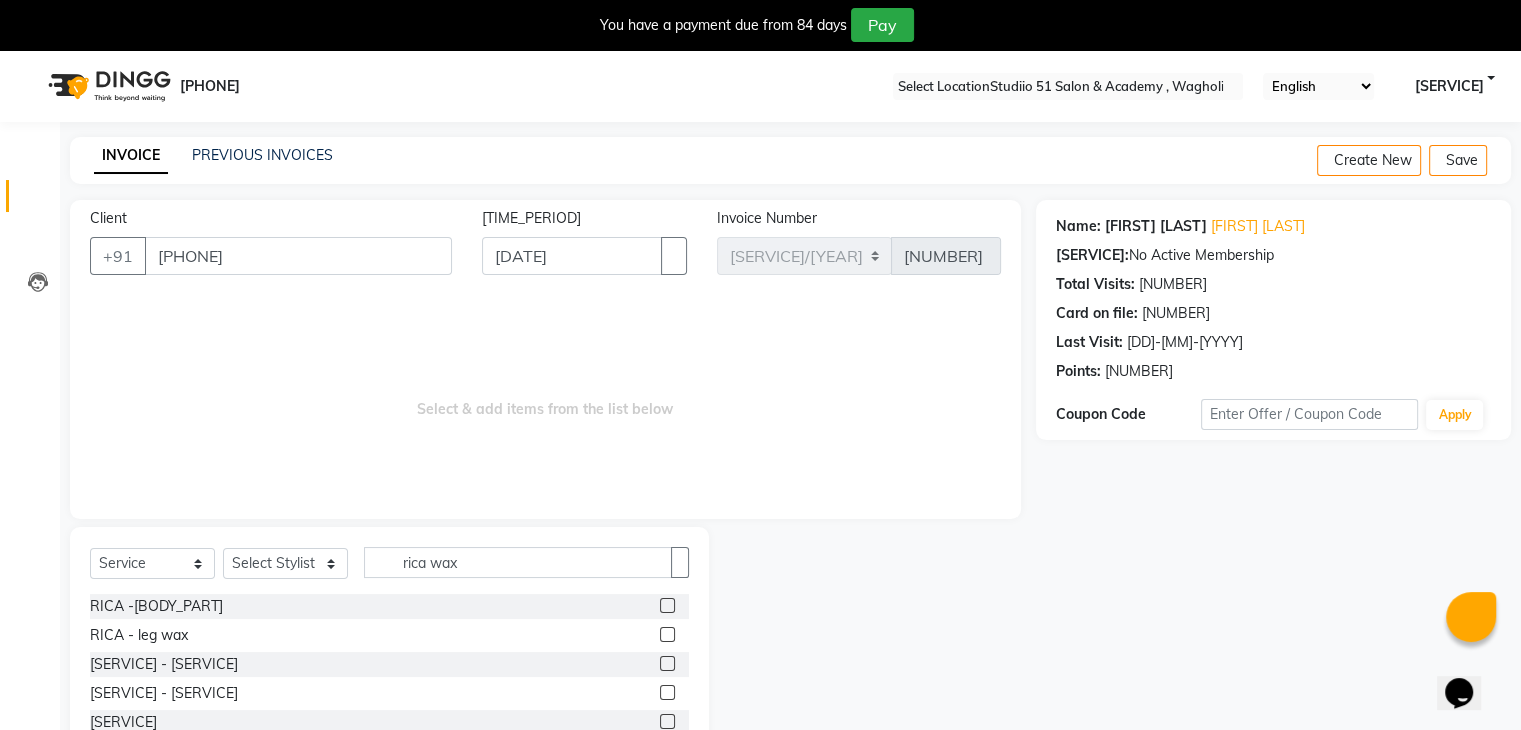 click at bounding box center (667, 605) 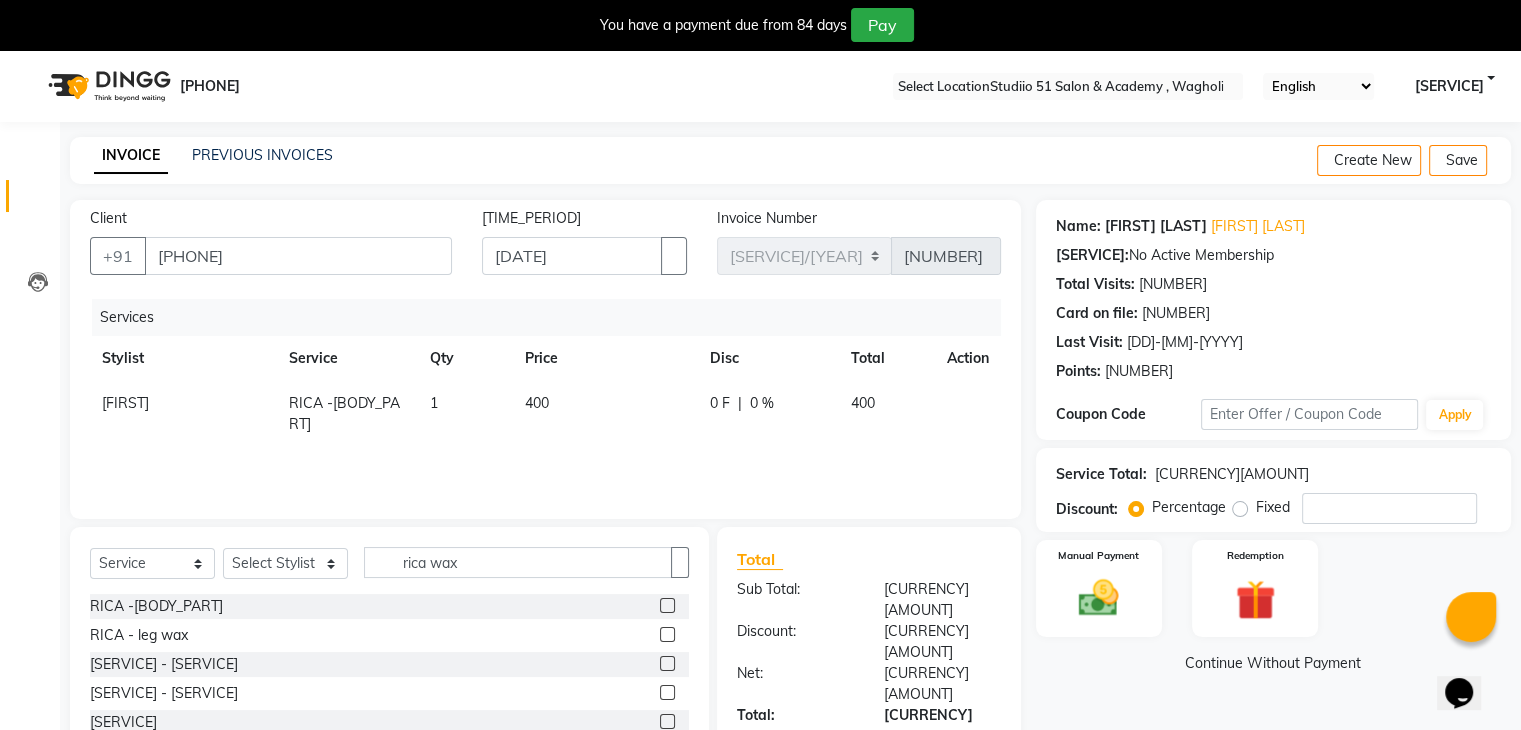click on "400" at bounding box center (125, 403) 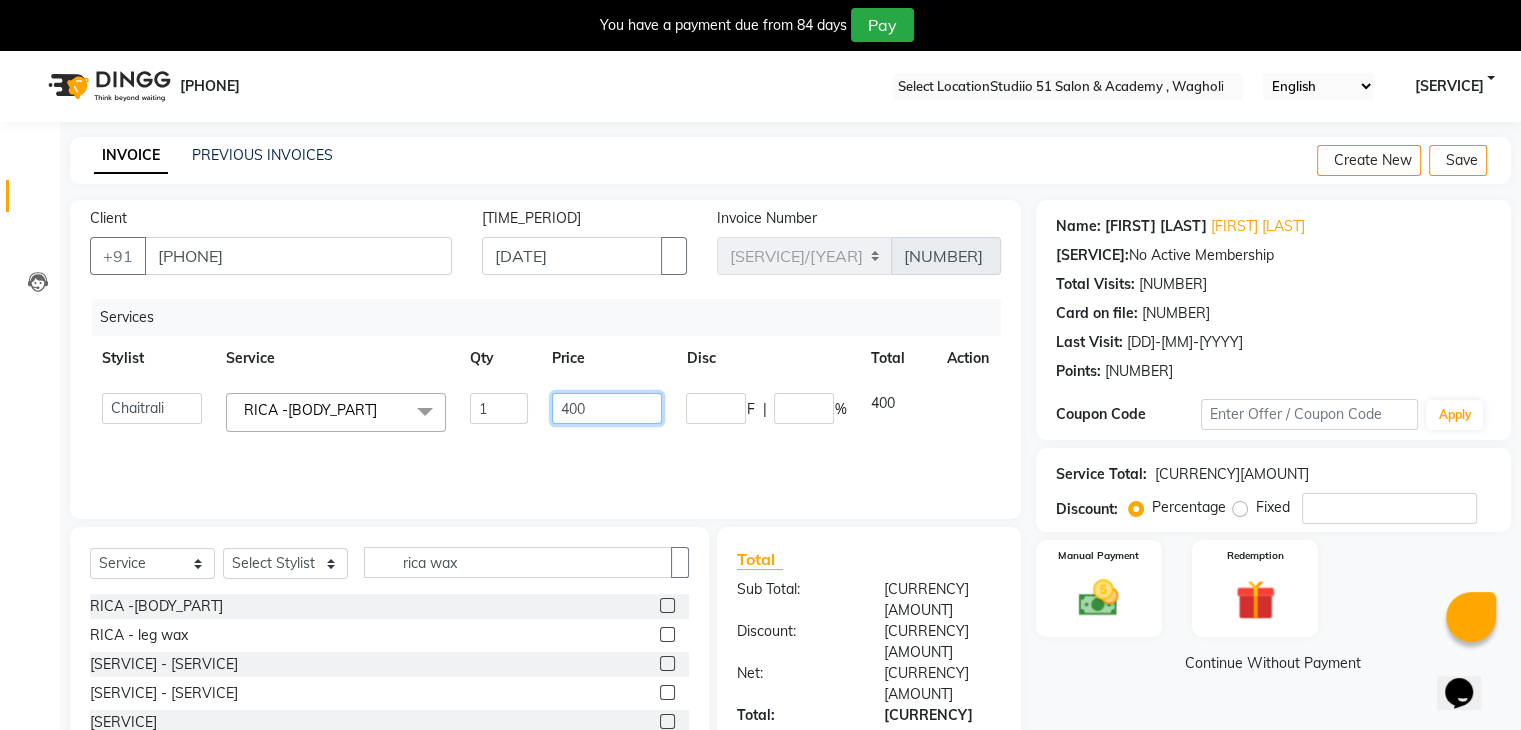 click on "400" at bounding box center (499, 408) 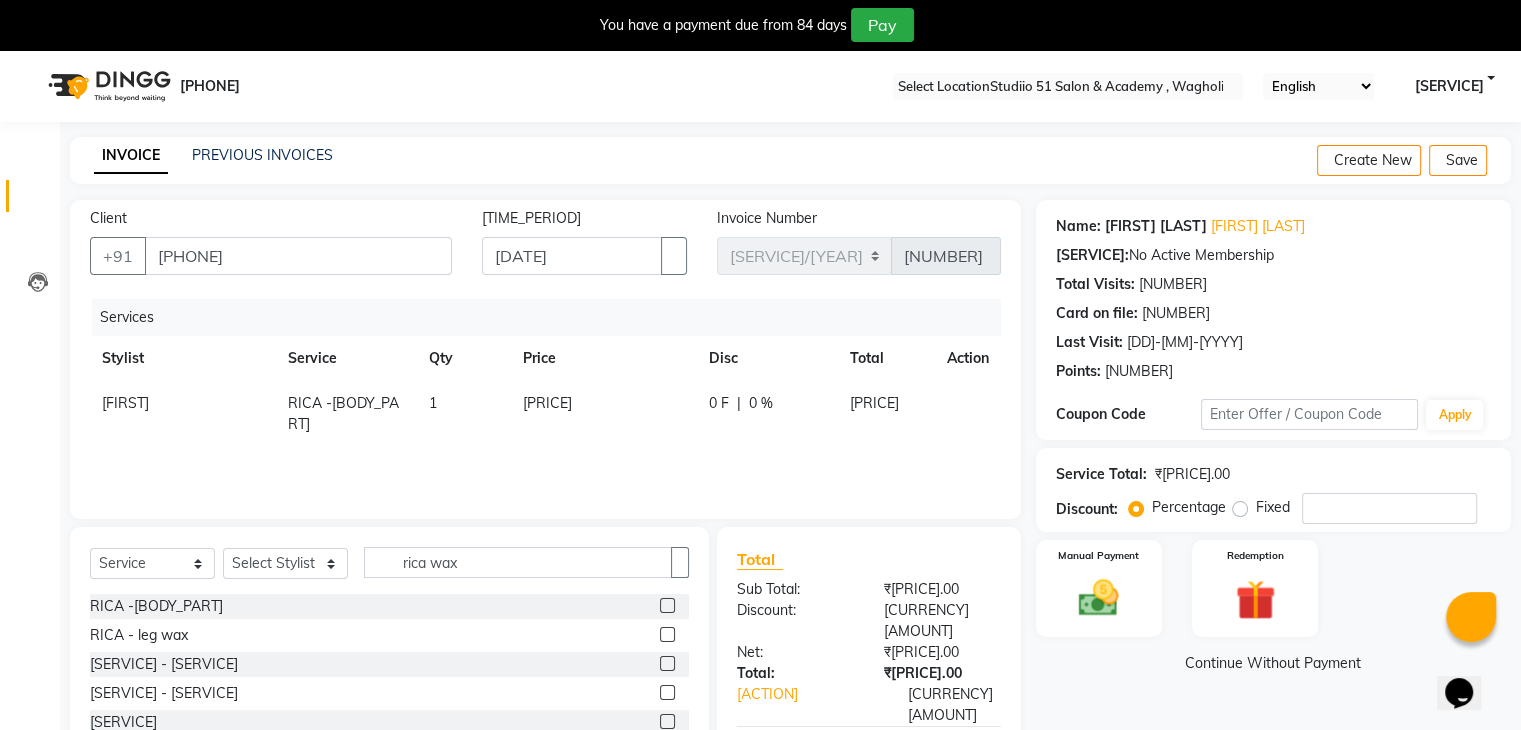 click on "Services Stylist Service Qty Price Disc Total Action Darshana RICA -hand wax 1 450 0 F | 0 % 450" at bounding box center (545, 399) 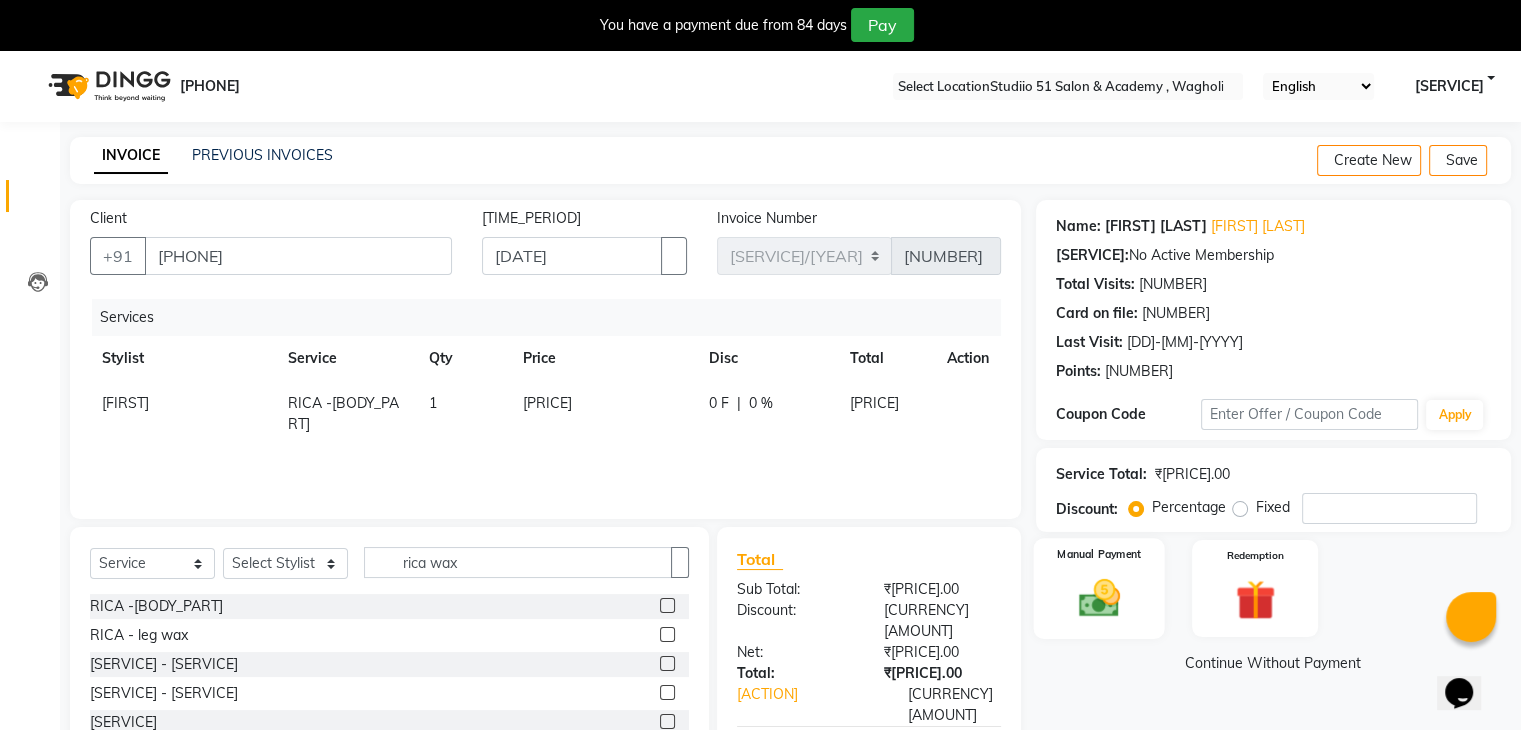 click on "Manual Payment" at bounding box center [1098, 588] 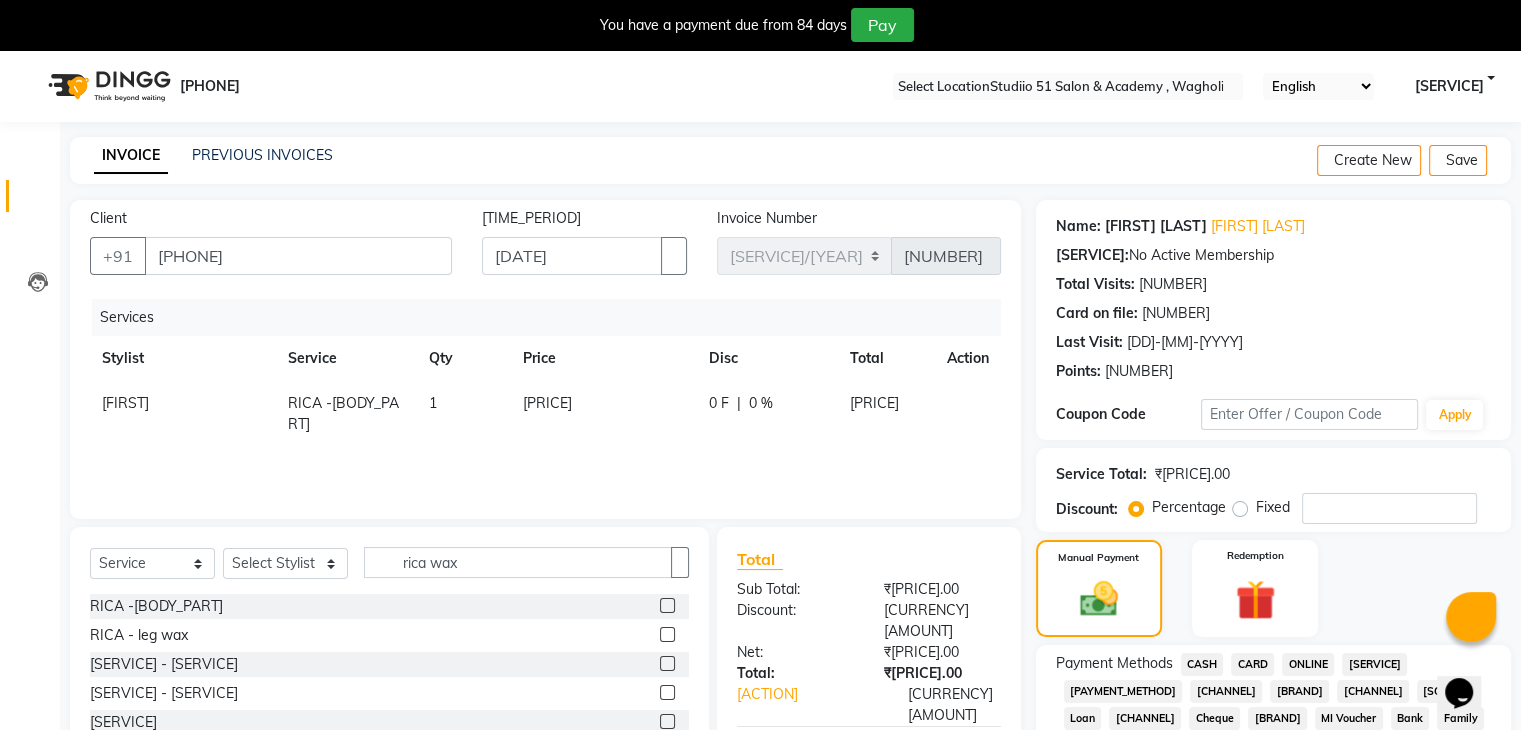 click on "[PAYMENT_METHOD]" at bounding box center (1202, 664) 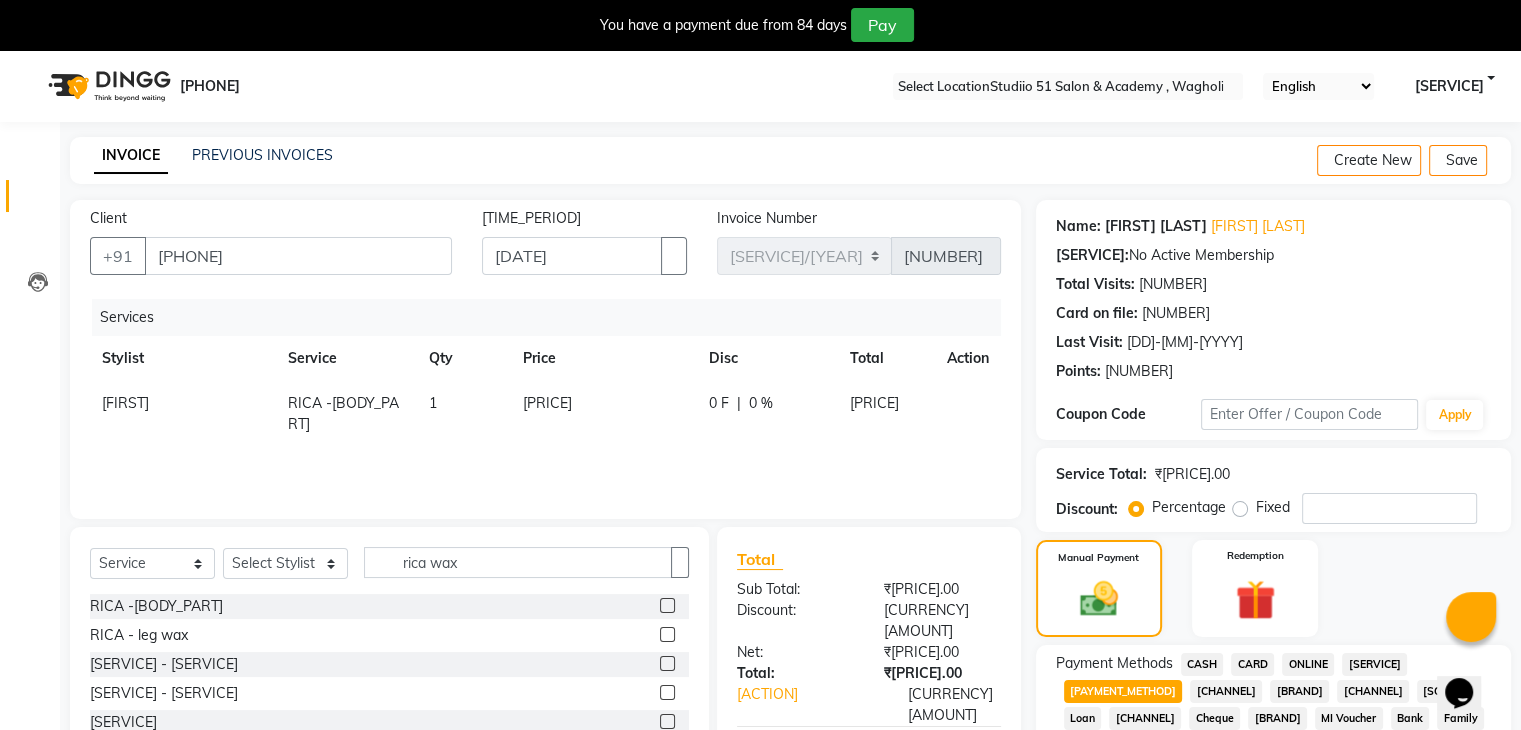 scroll, scrollTop: 744, scrollLeft: 0, axis: vertical 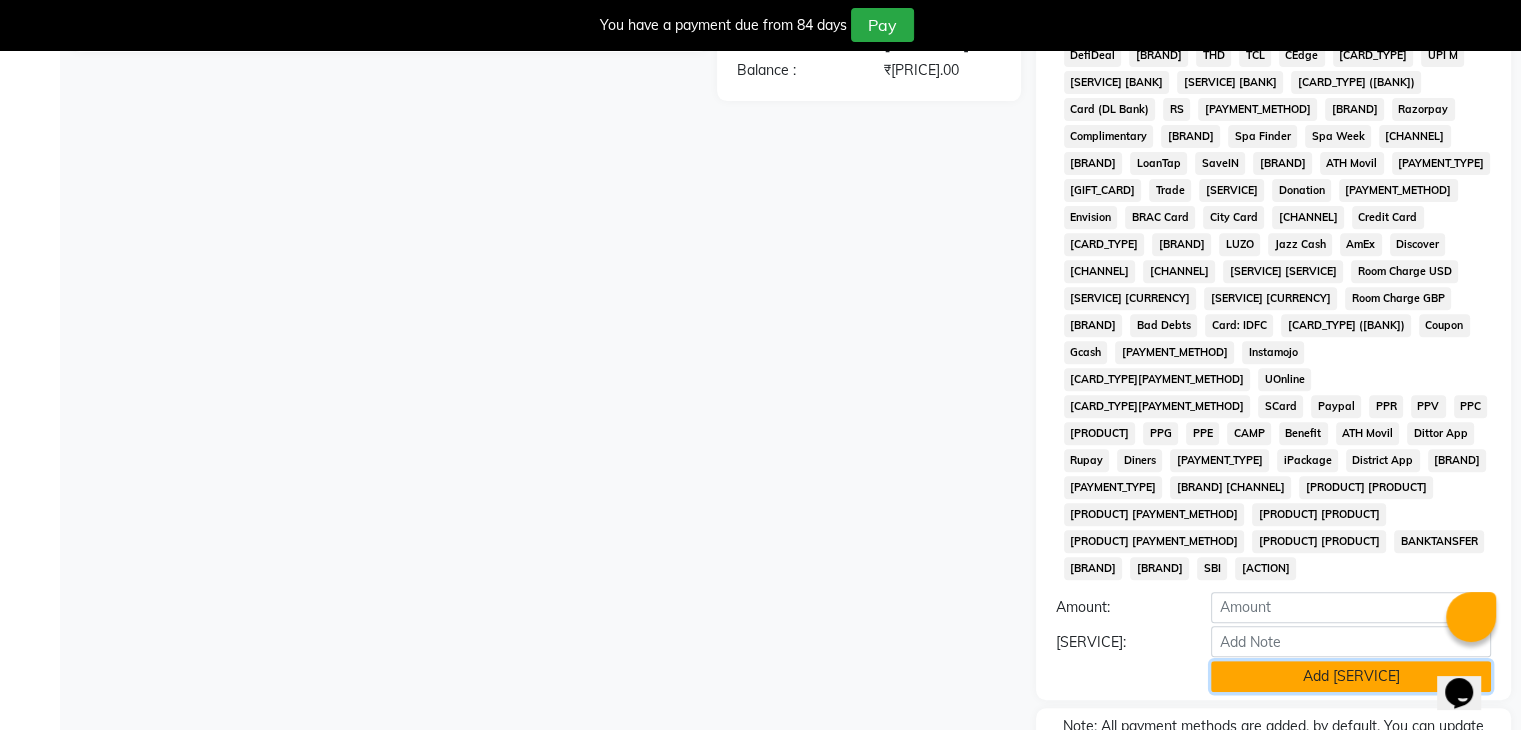 click on "Add [SERVICE]" at bounding box center (1351, 676) 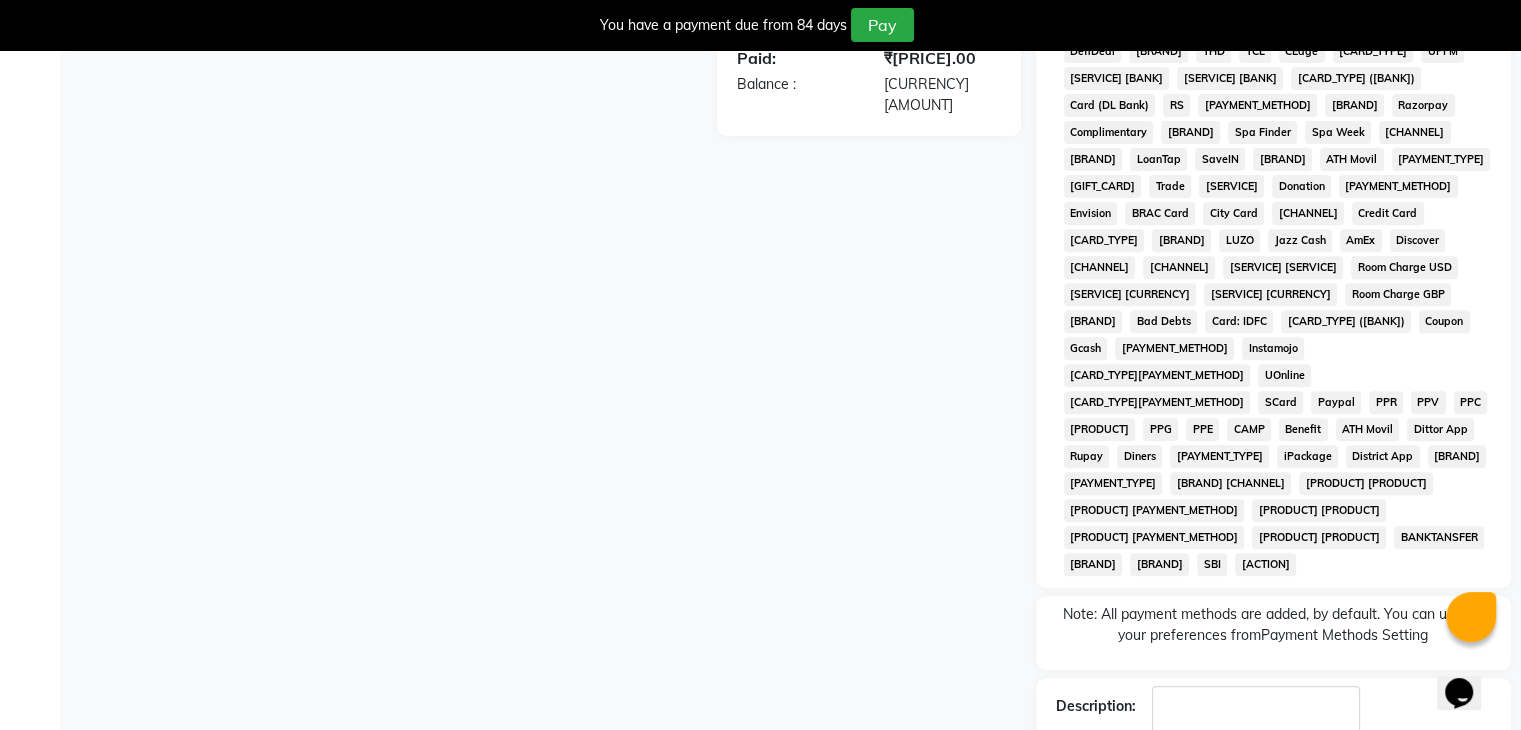 scroll, scrollTop: 748, scrollLeft: 0, axis: vertical 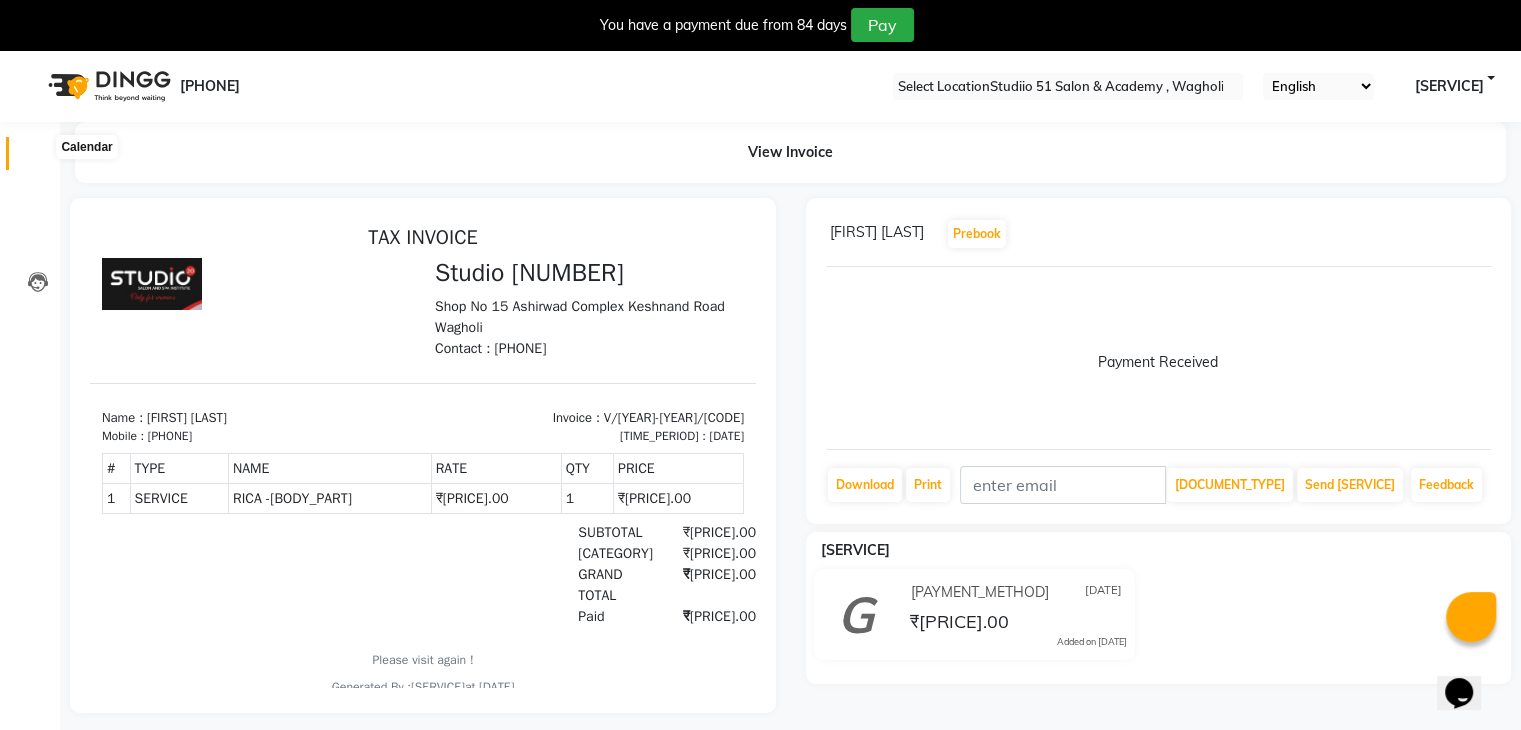 click at bounding box center [38, 158] 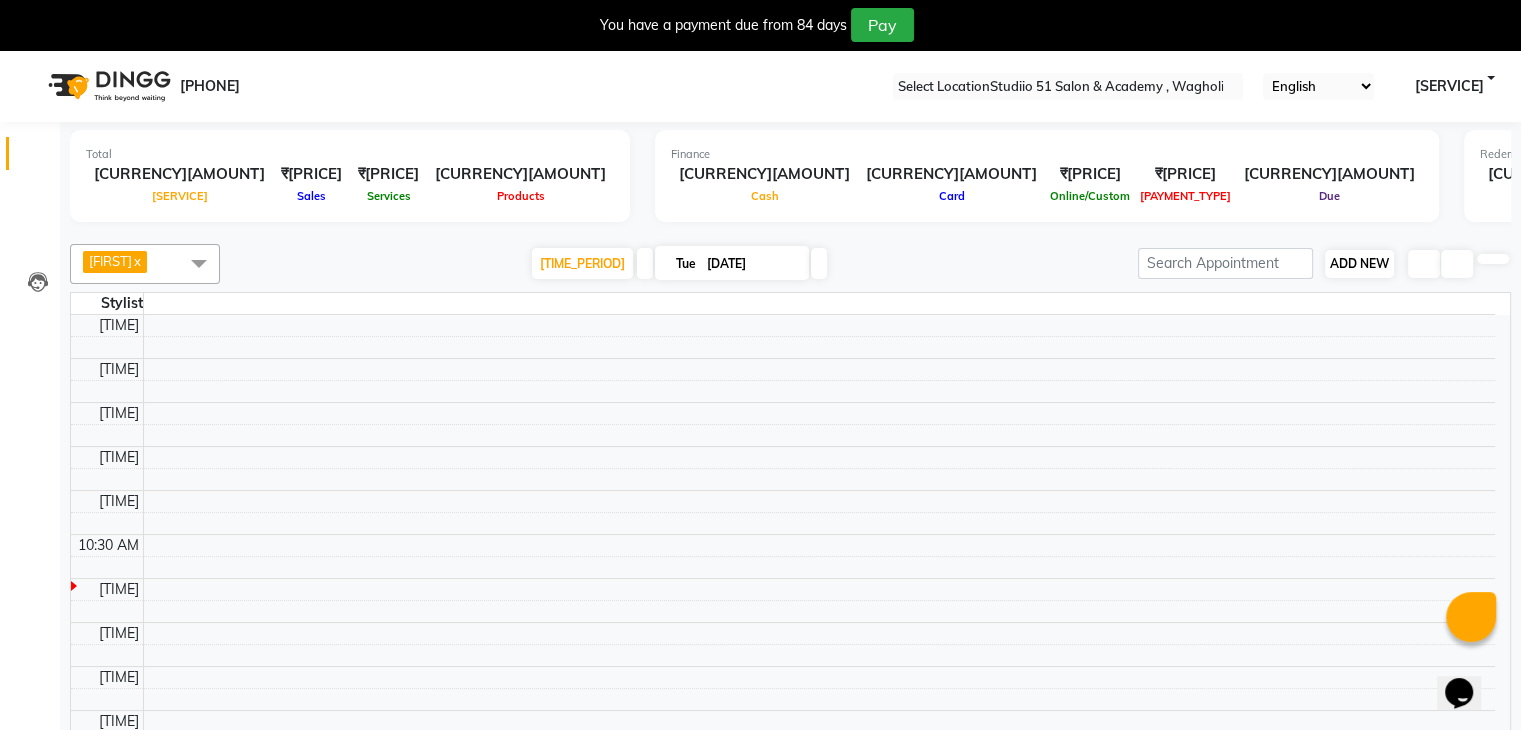 click on "ADD NEW Toggle Dropdown" at bounding box center [1359, 264] 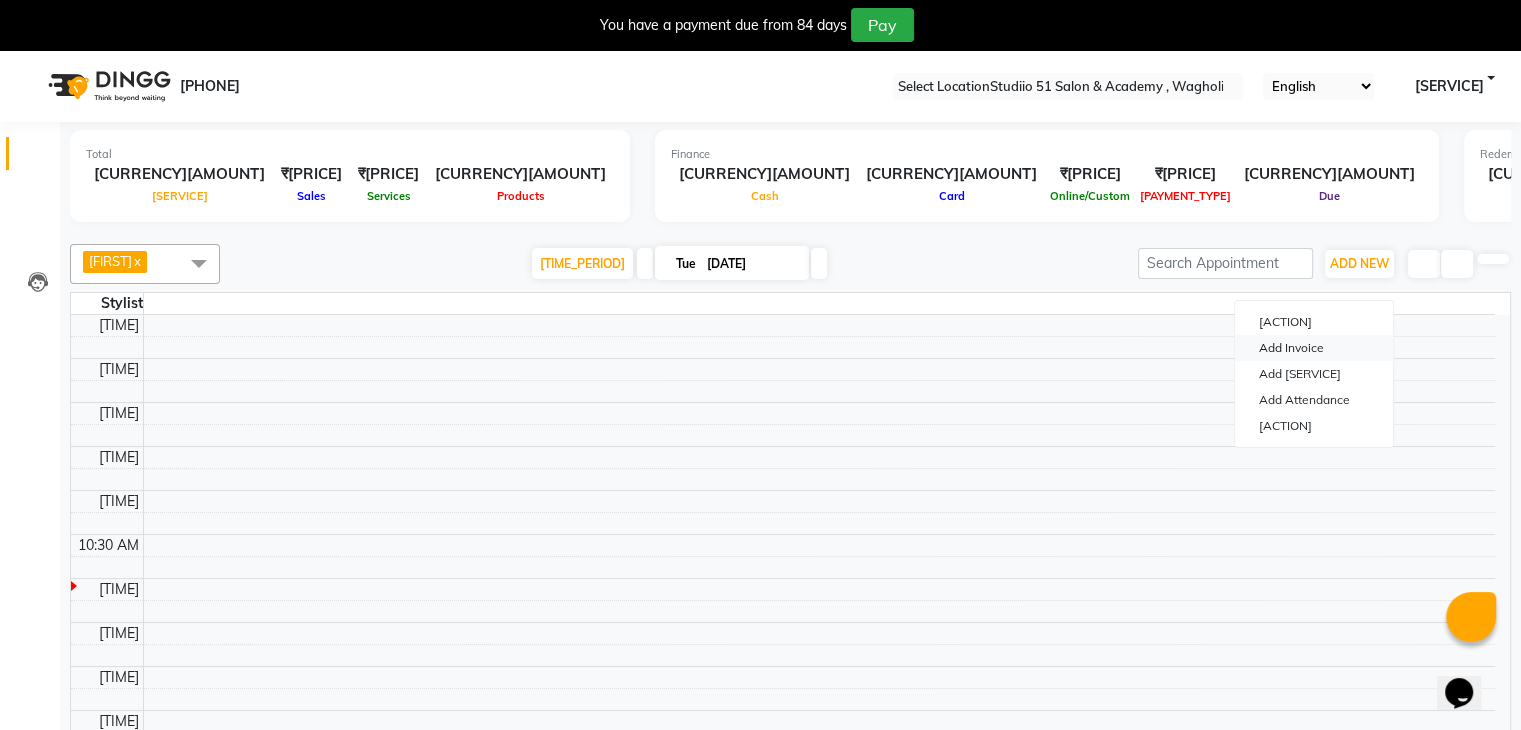 click on "Add Invoice" at bounding box center [1314, 348] 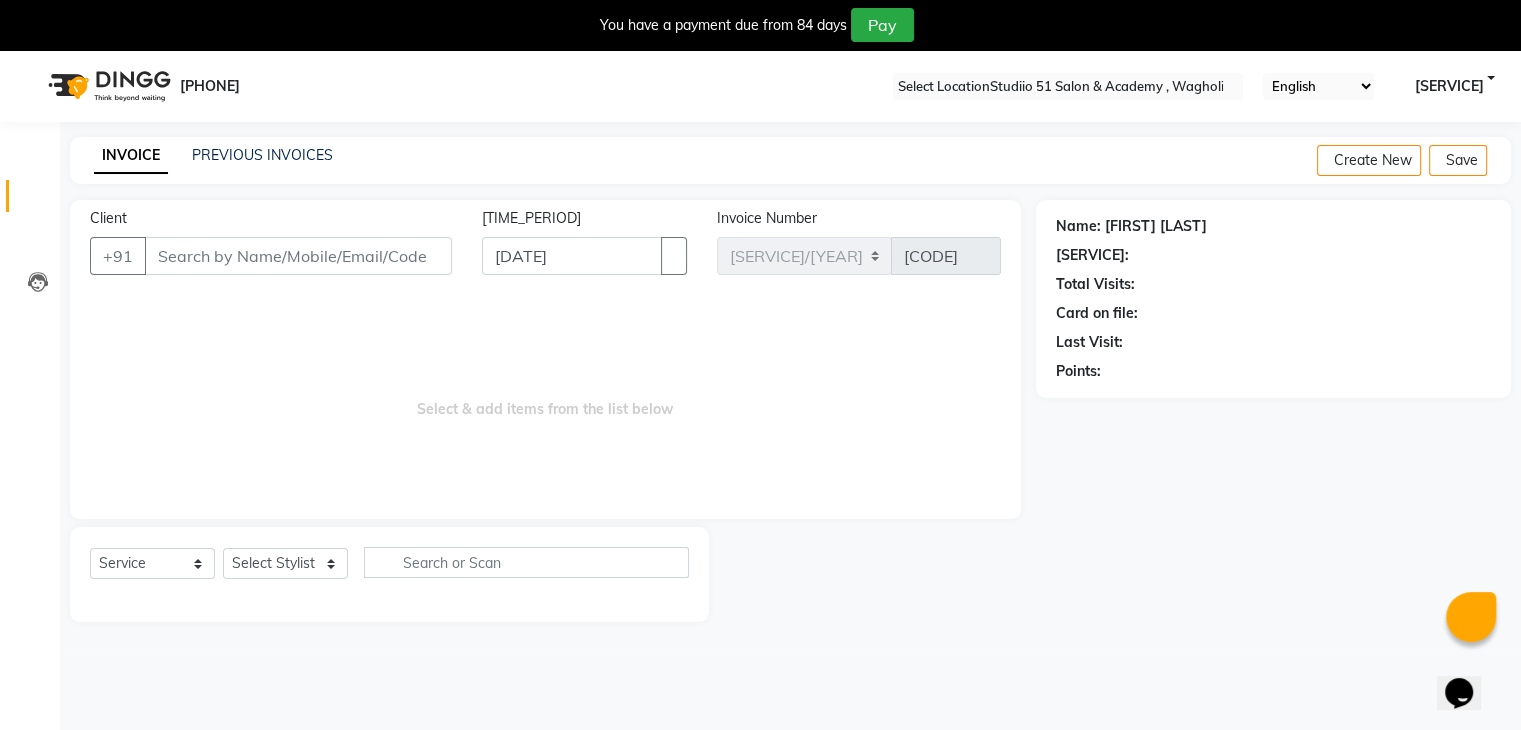 click on "Client" at bounding box center [298, 256] 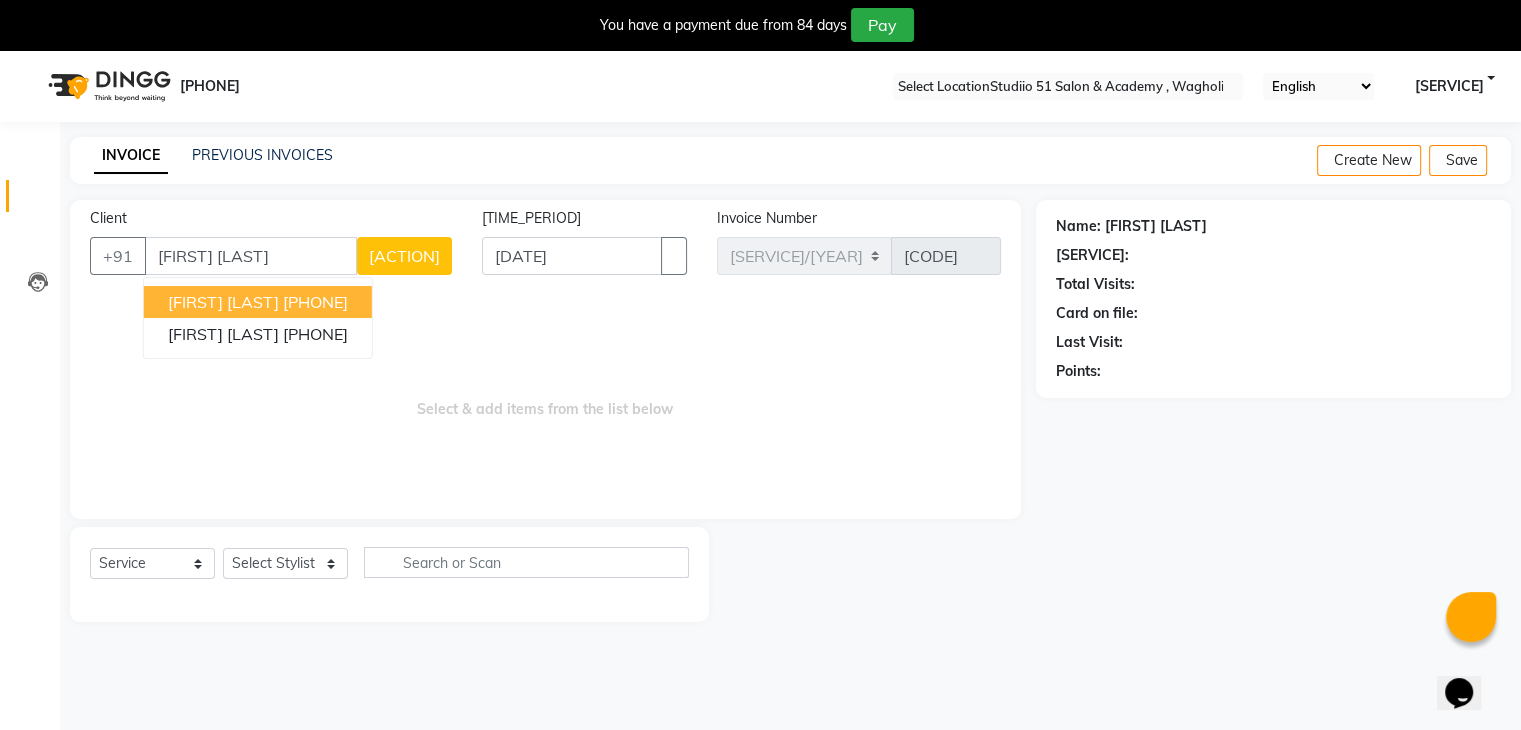 click on "[FIRST] [LAST]" at bounding box center (251, 256) 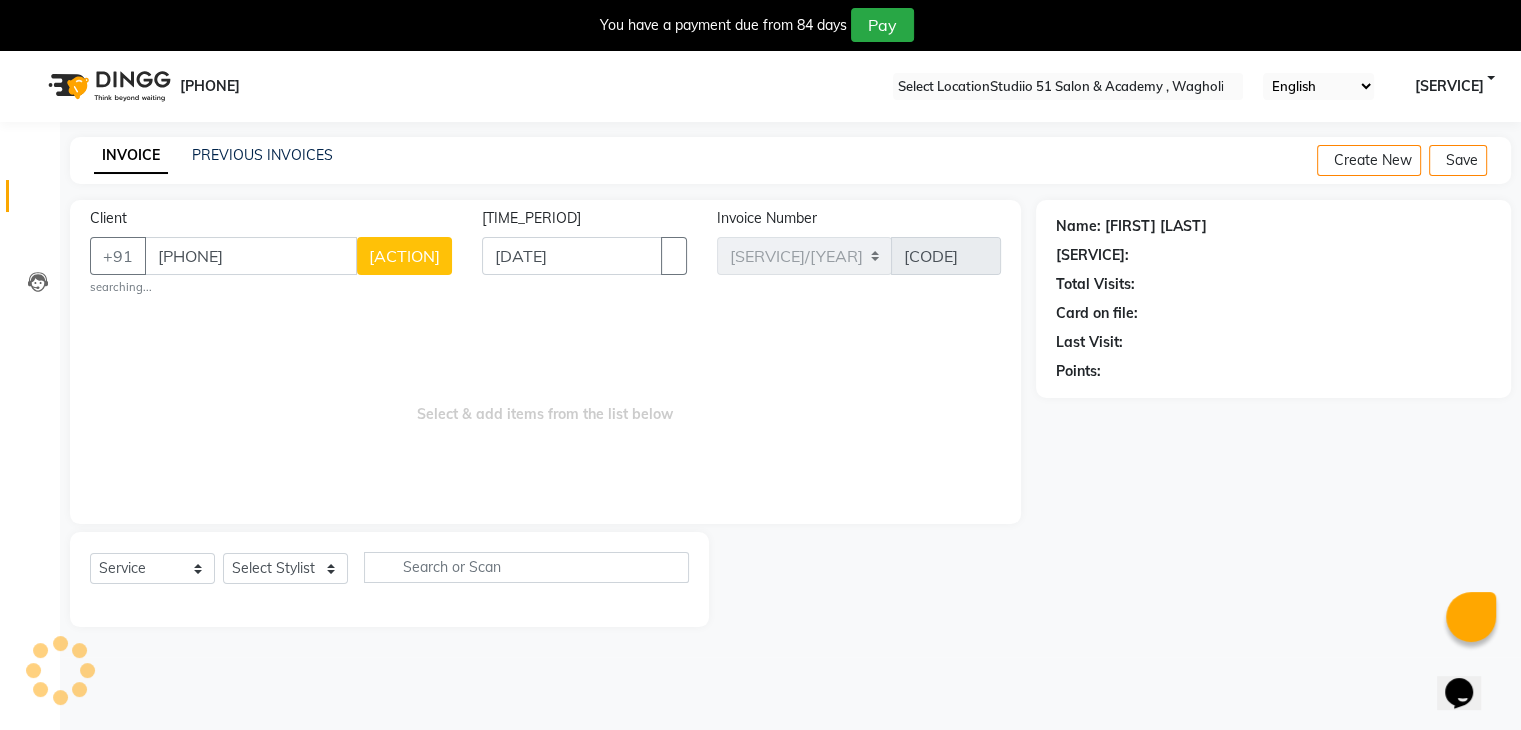 type on "[PHONE]" 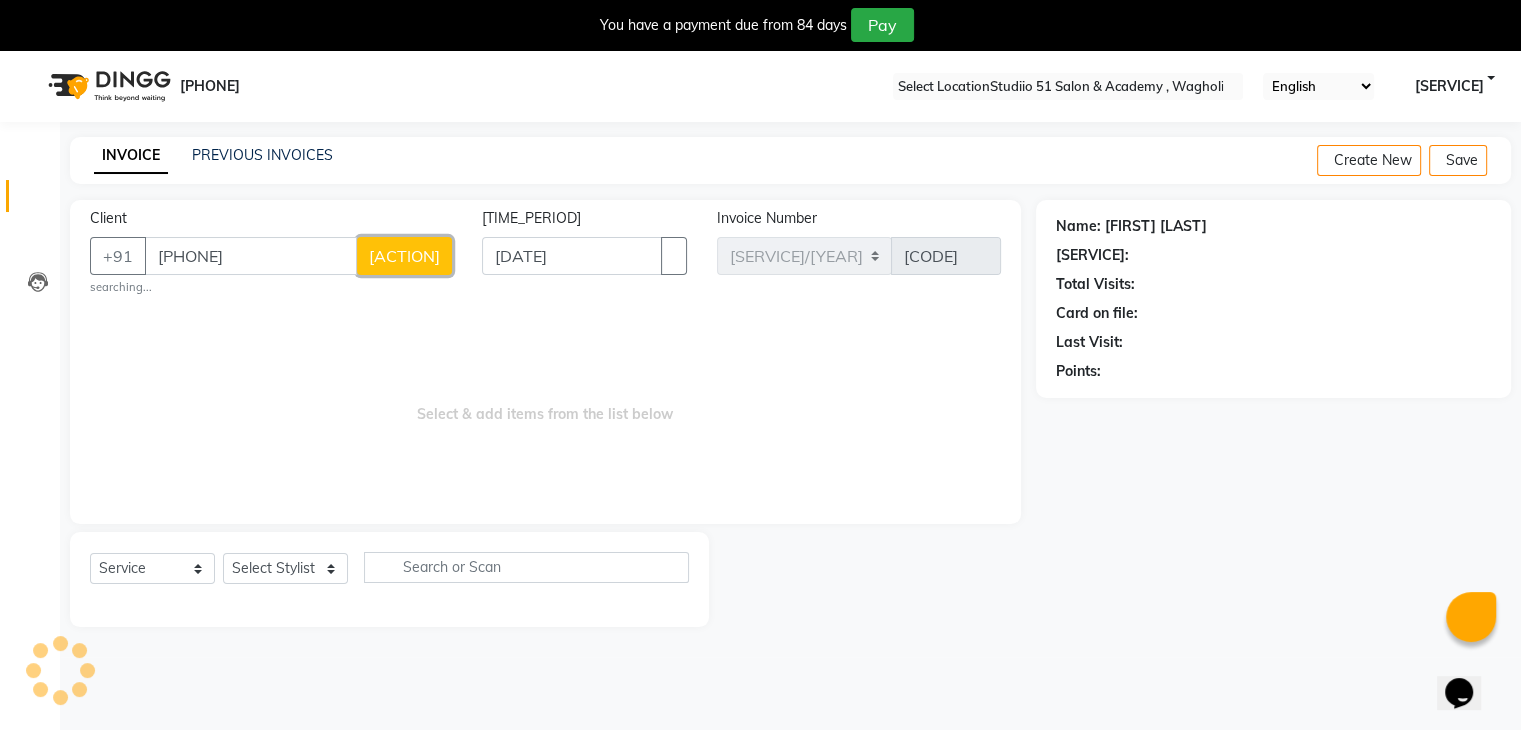 click on "[ACTION]" at bounding box center (404, 256) 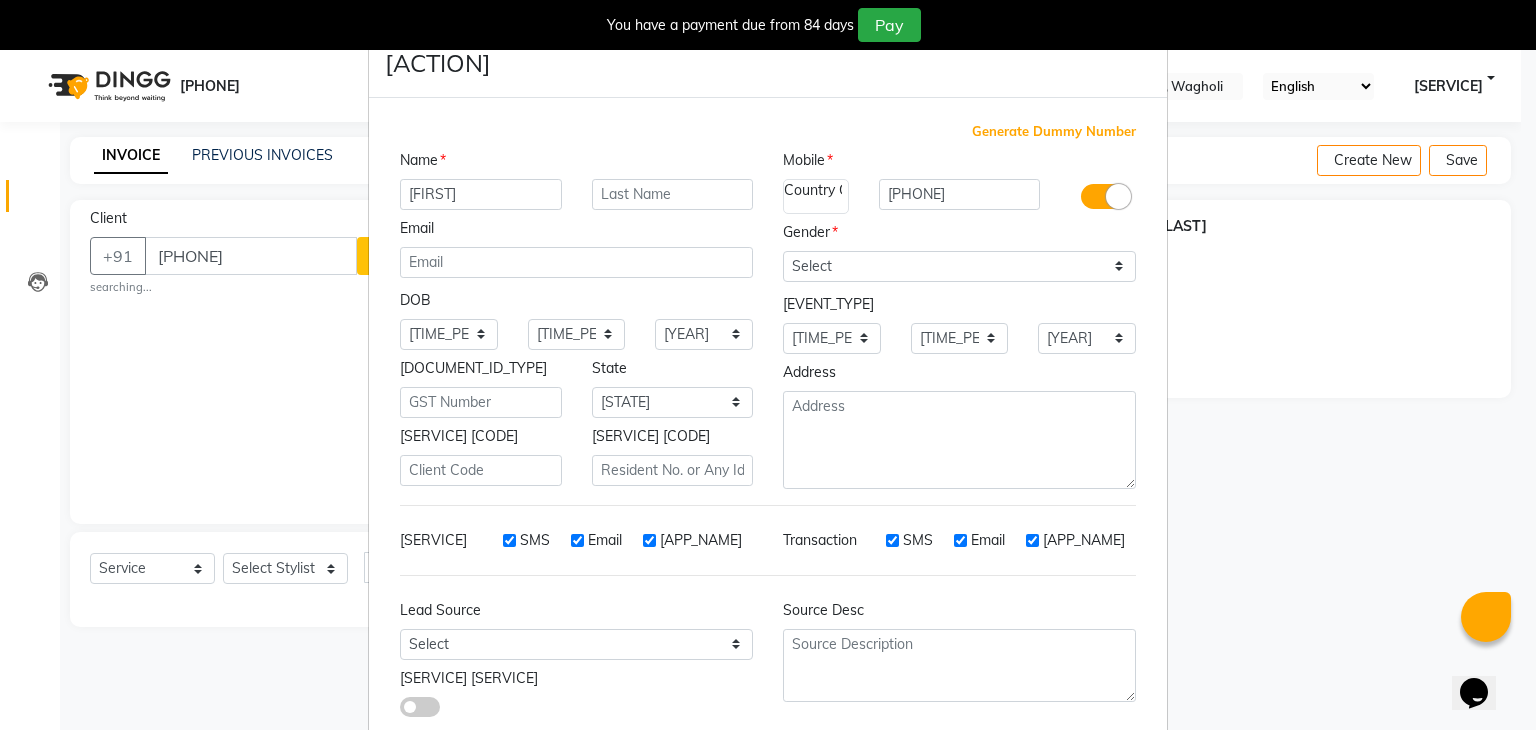 type on "[FIRST]" 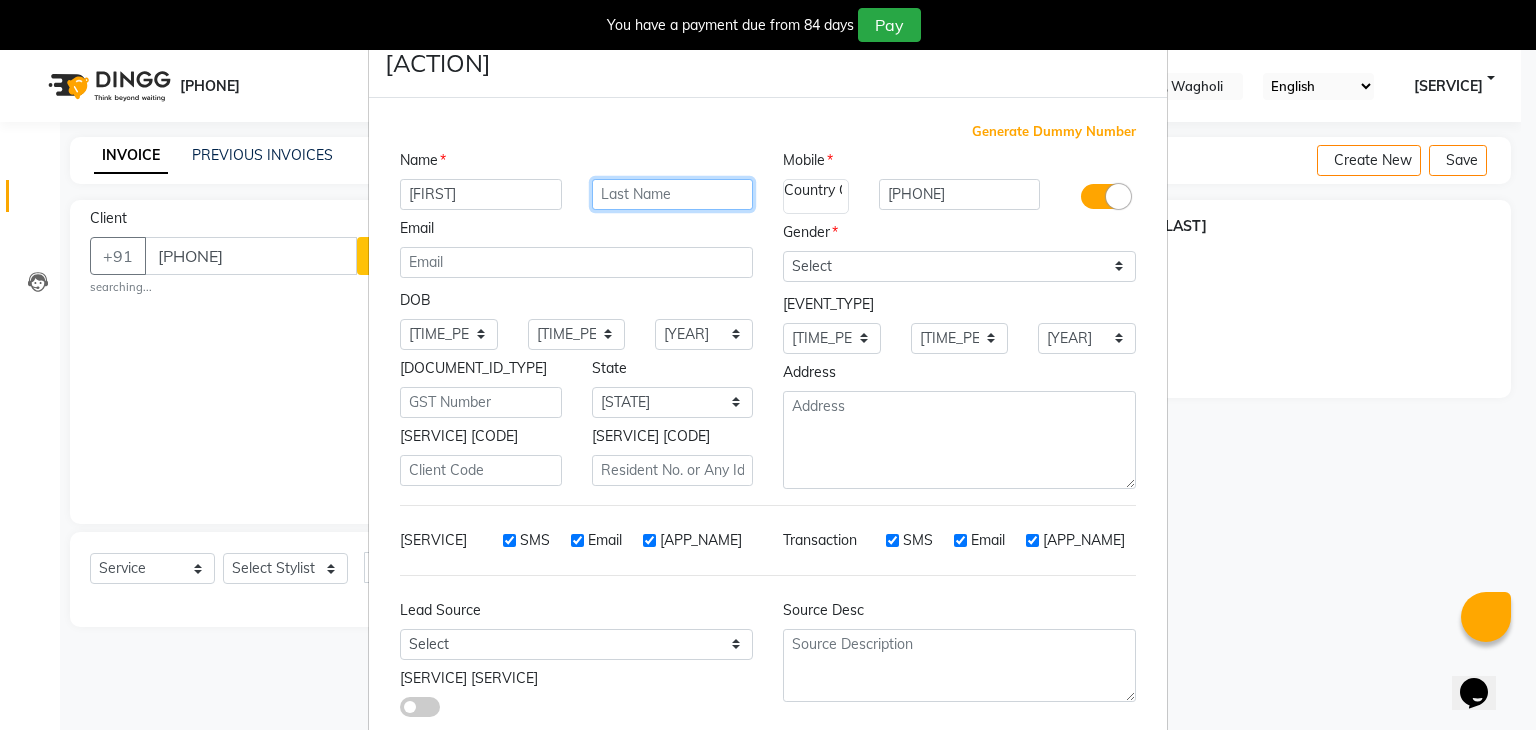 click at bounding box center (673, 194) 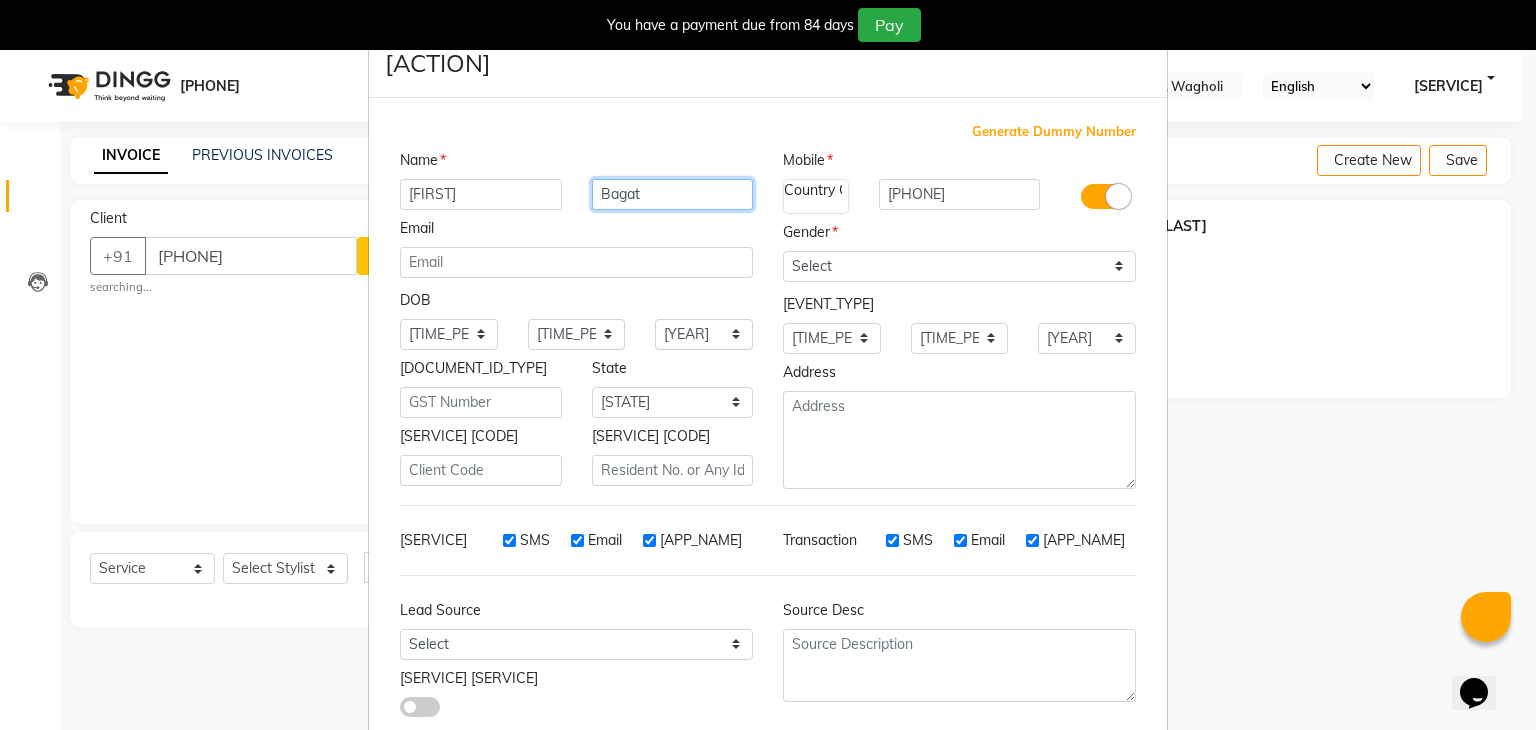 type on "Bagat" 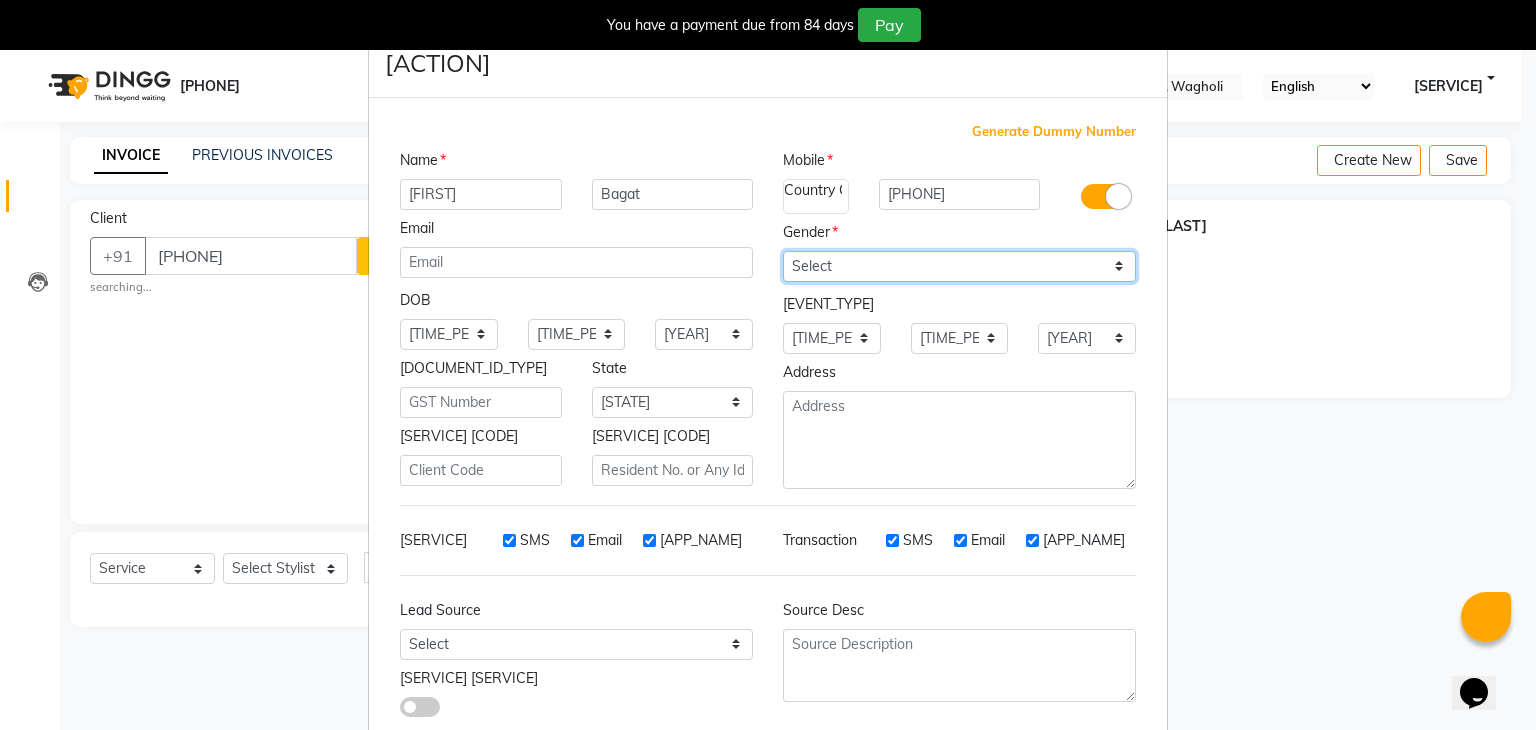 click on "Select Male Female Other Prefer Not To Say" at bounding box center (959, 266) 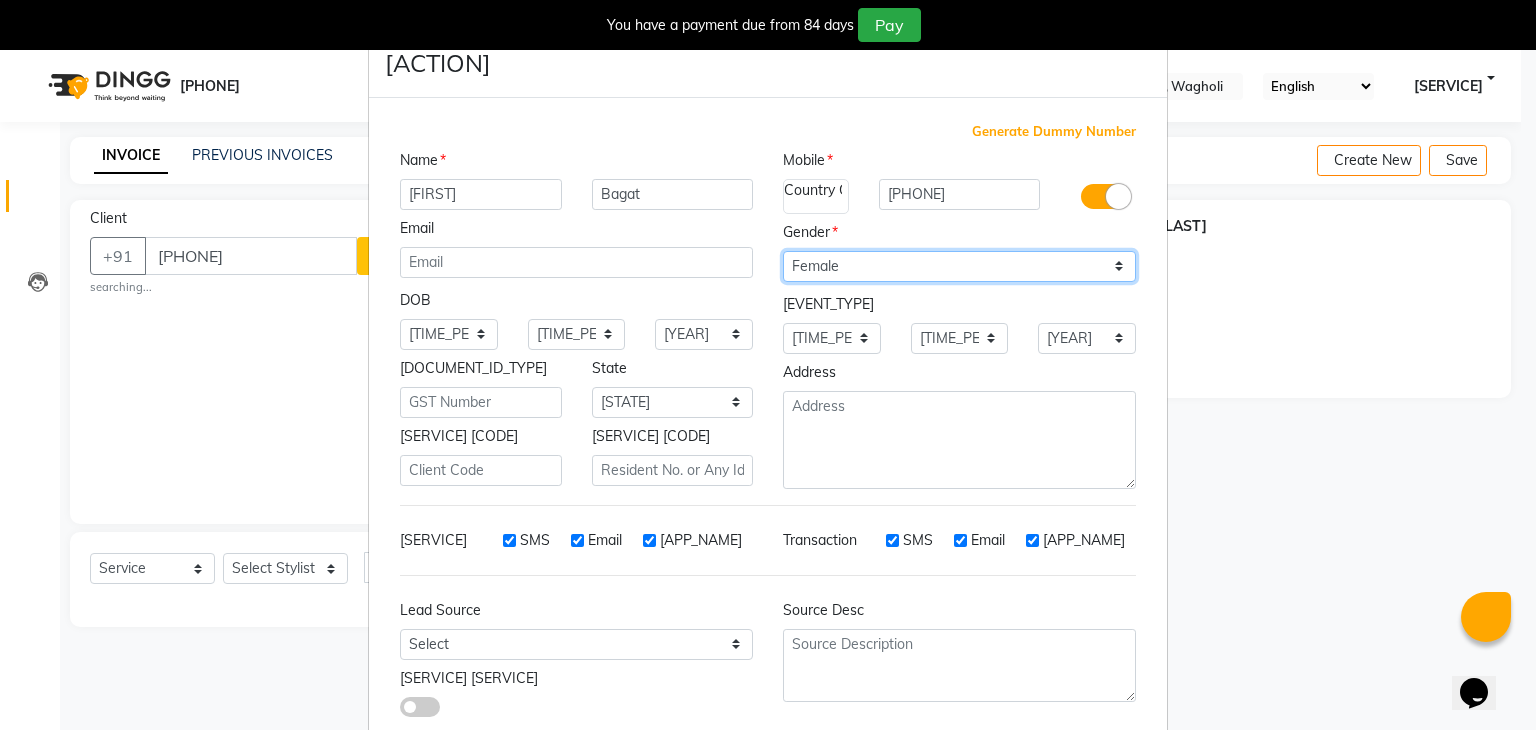 click on "Select Male Female Other Prefer Not To Say" at bounding box center [959, 266] 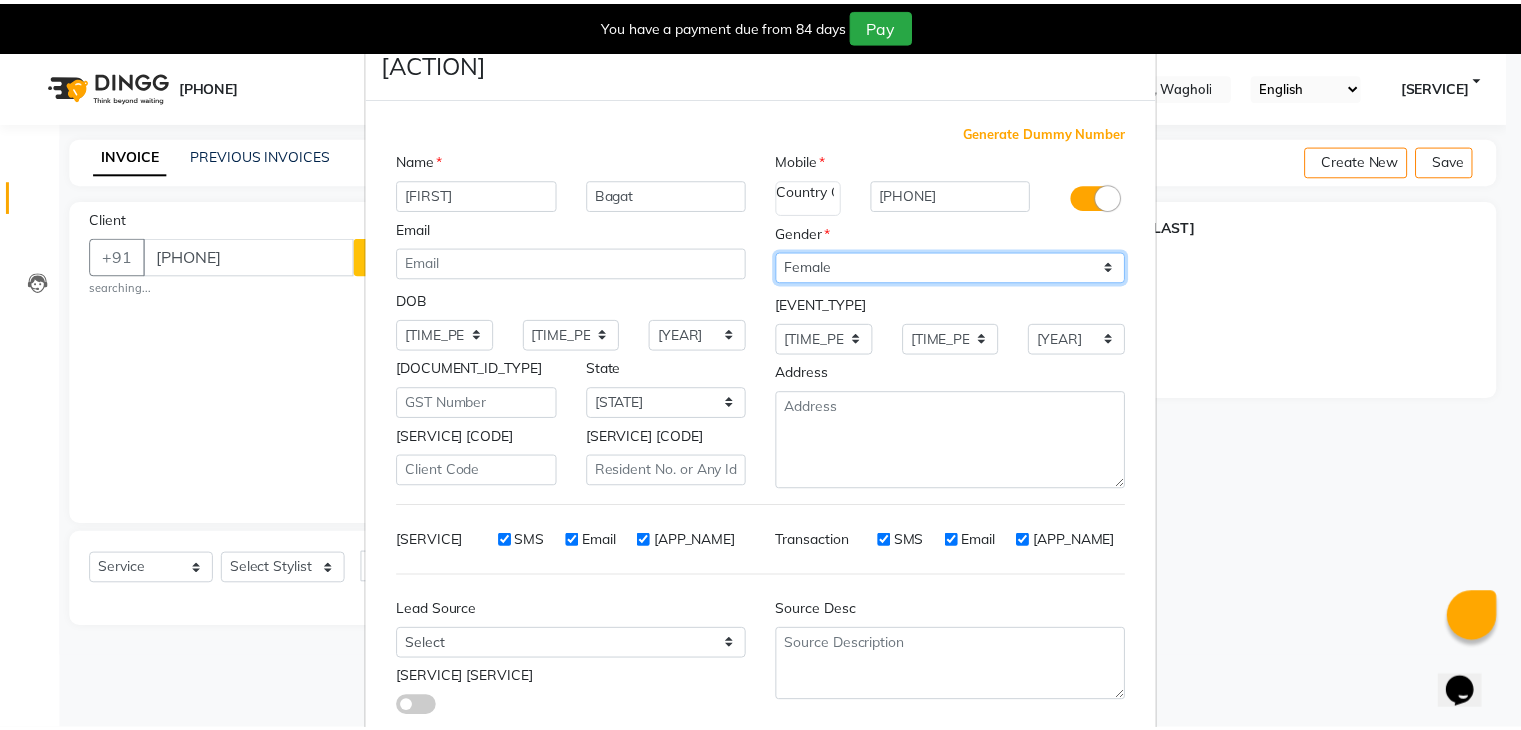 scroll, scrollTop: 127, scrollLeft: 0, axis: vertical 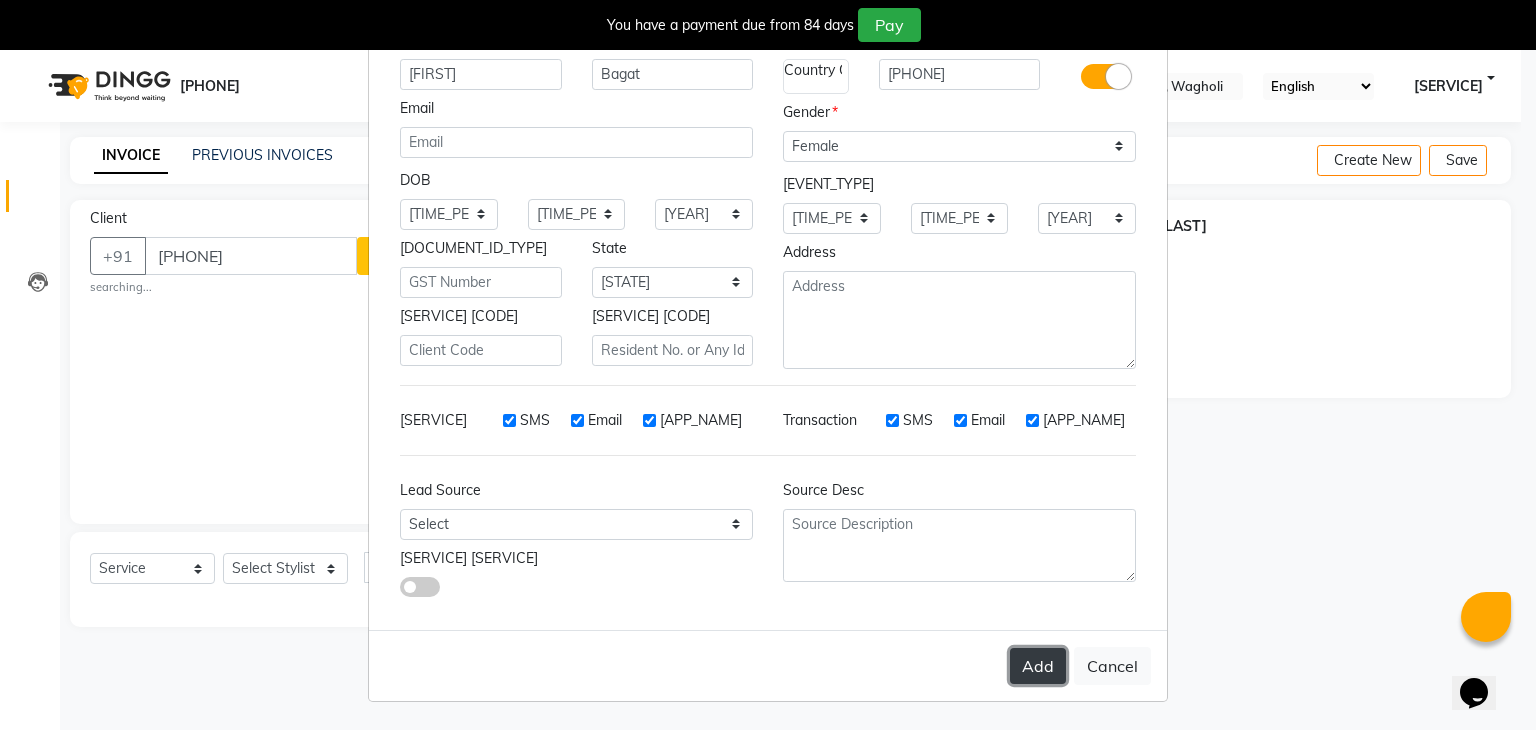 click on "Add" at bounding box center [1038, 666] 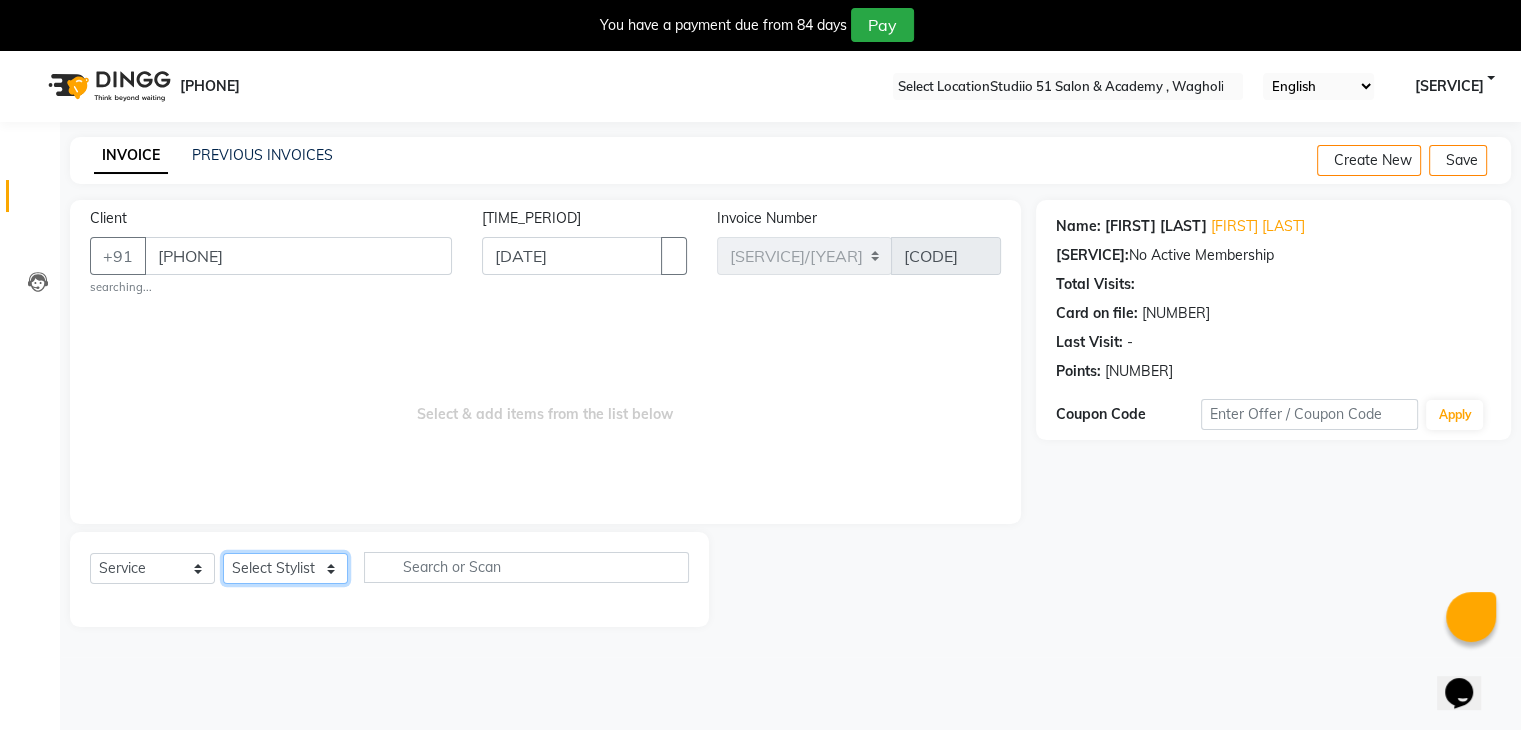 click on "Select Stylist Chaitrali Darshana Dipali Jaya Komal Shital Mam Students" at bounding box center (285, 568) 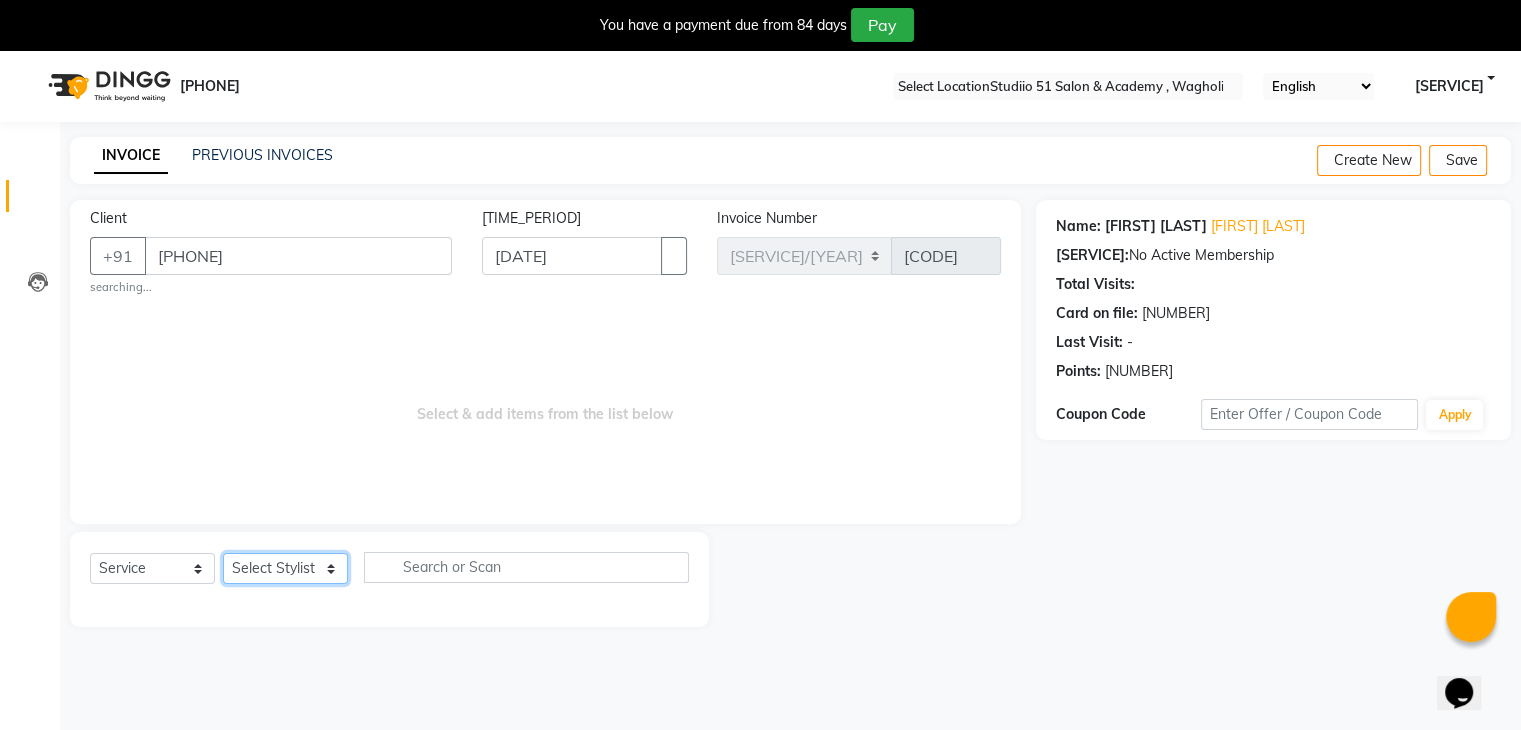 select on "[NUMBER]" 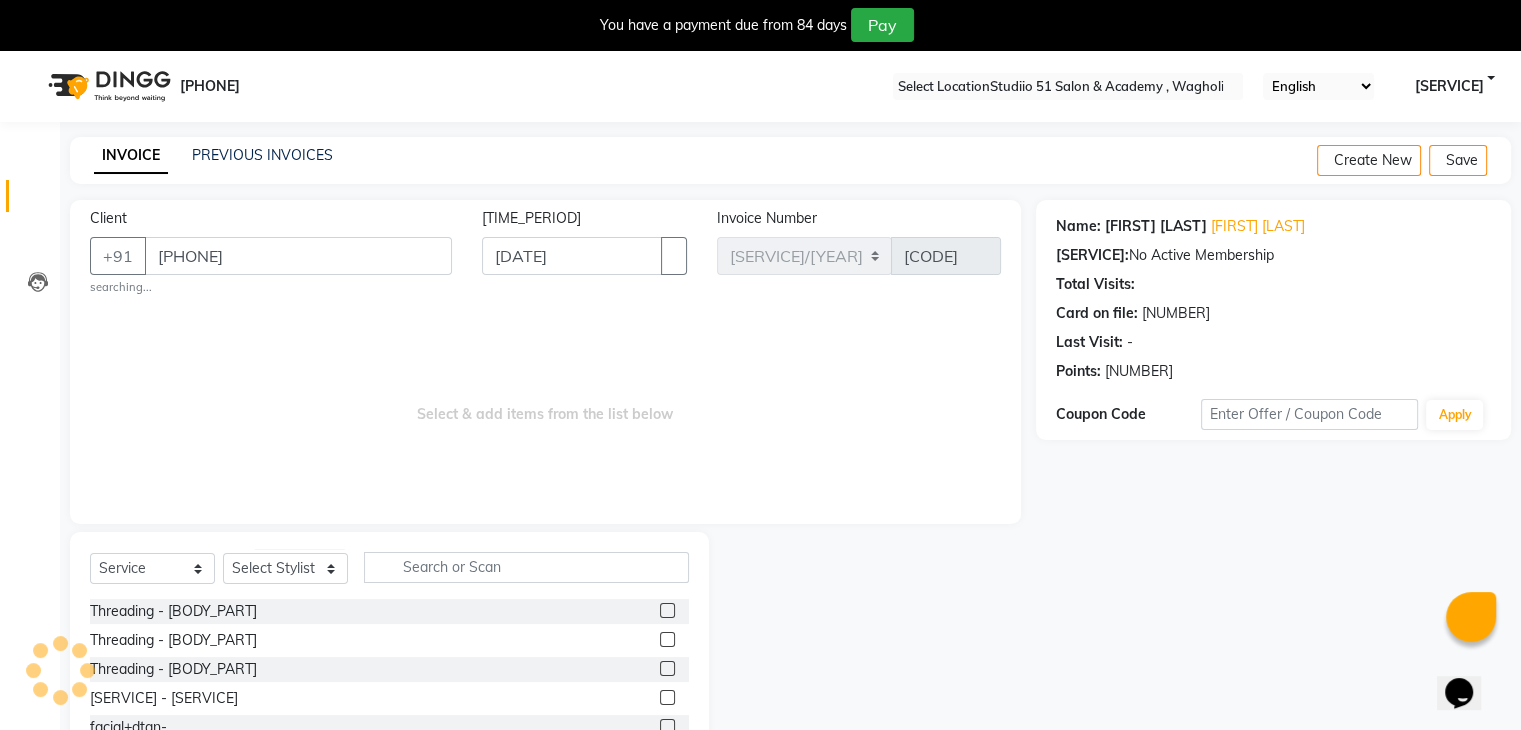 click at bounding box center [667, 610] 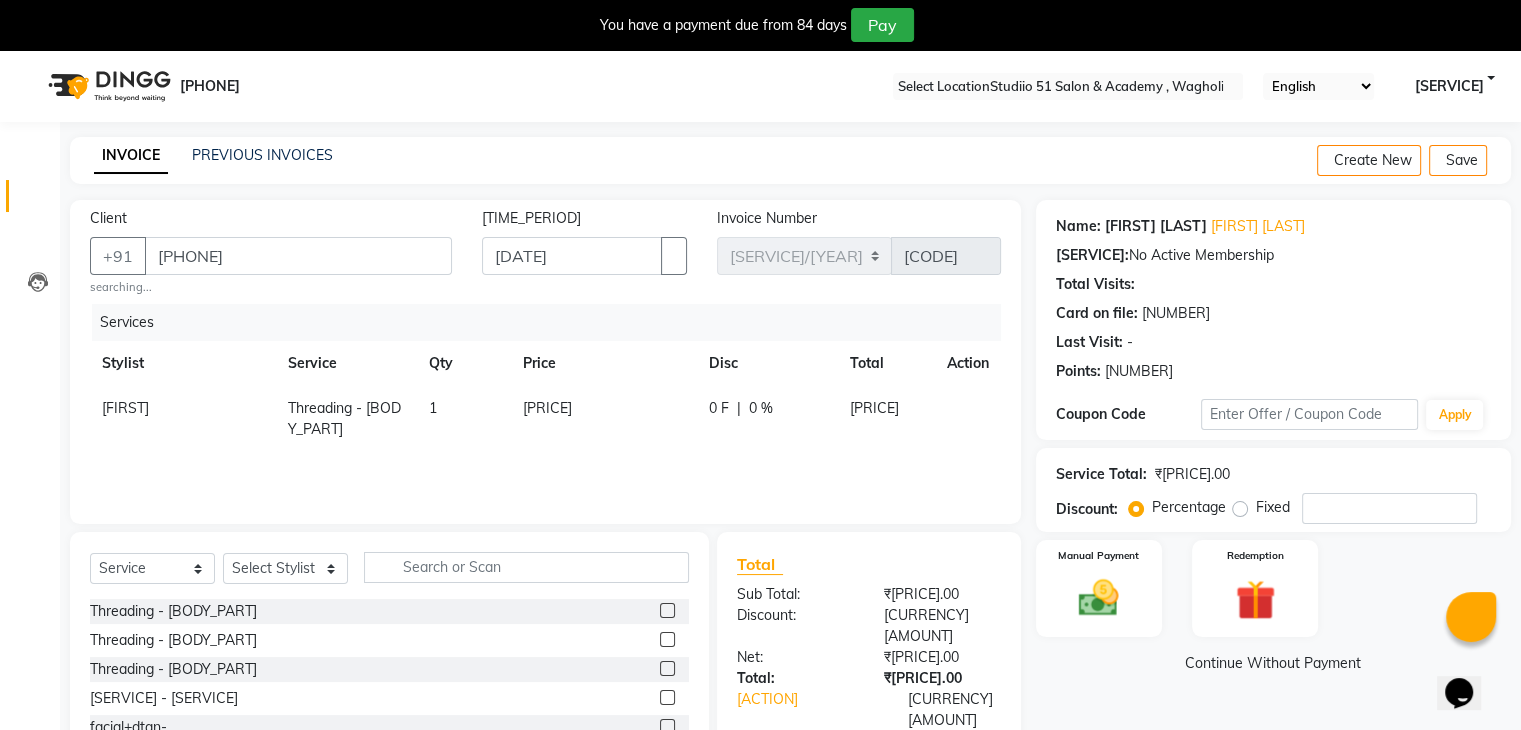 click at bounding box center (666, 613) 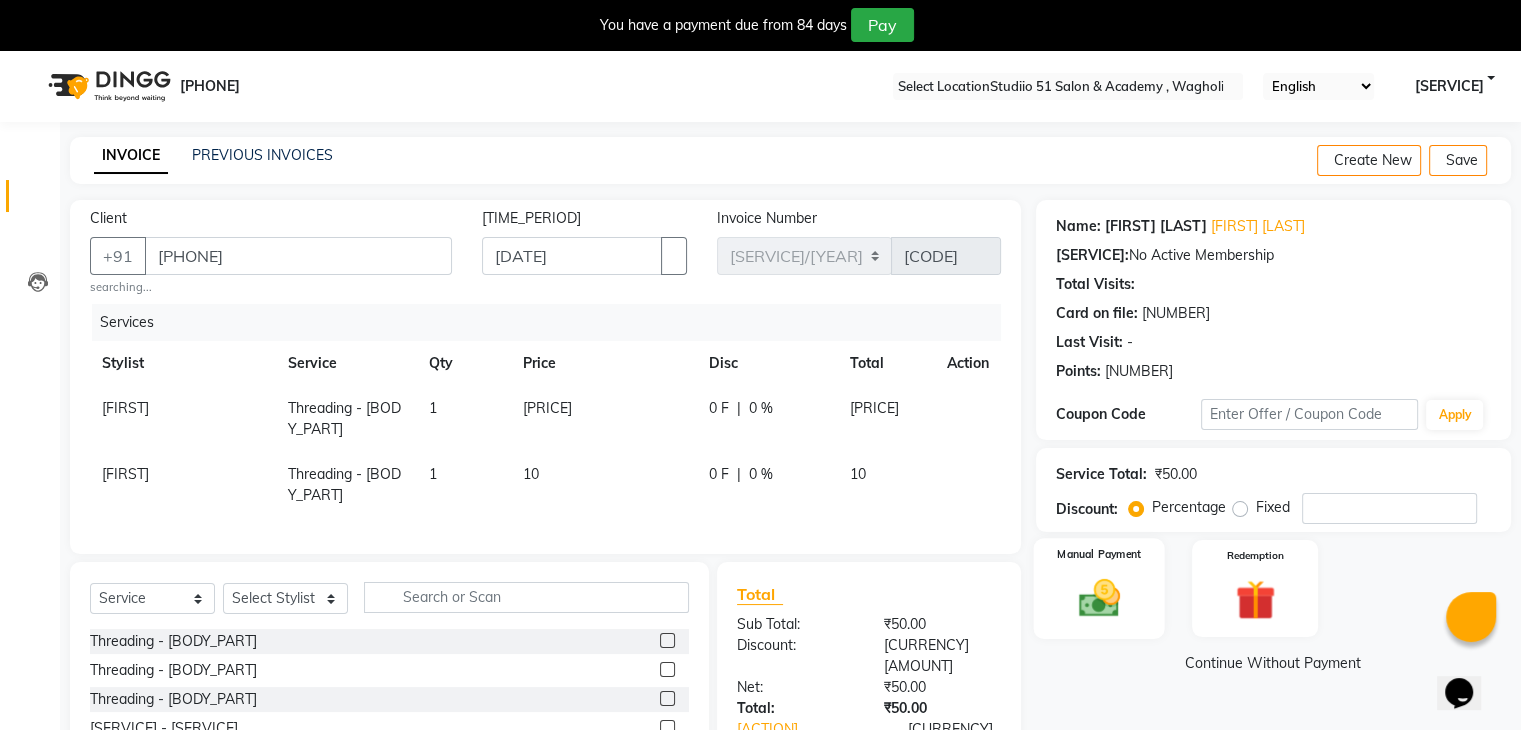click on "Manual Payment" at bounding box center [1099, 554] 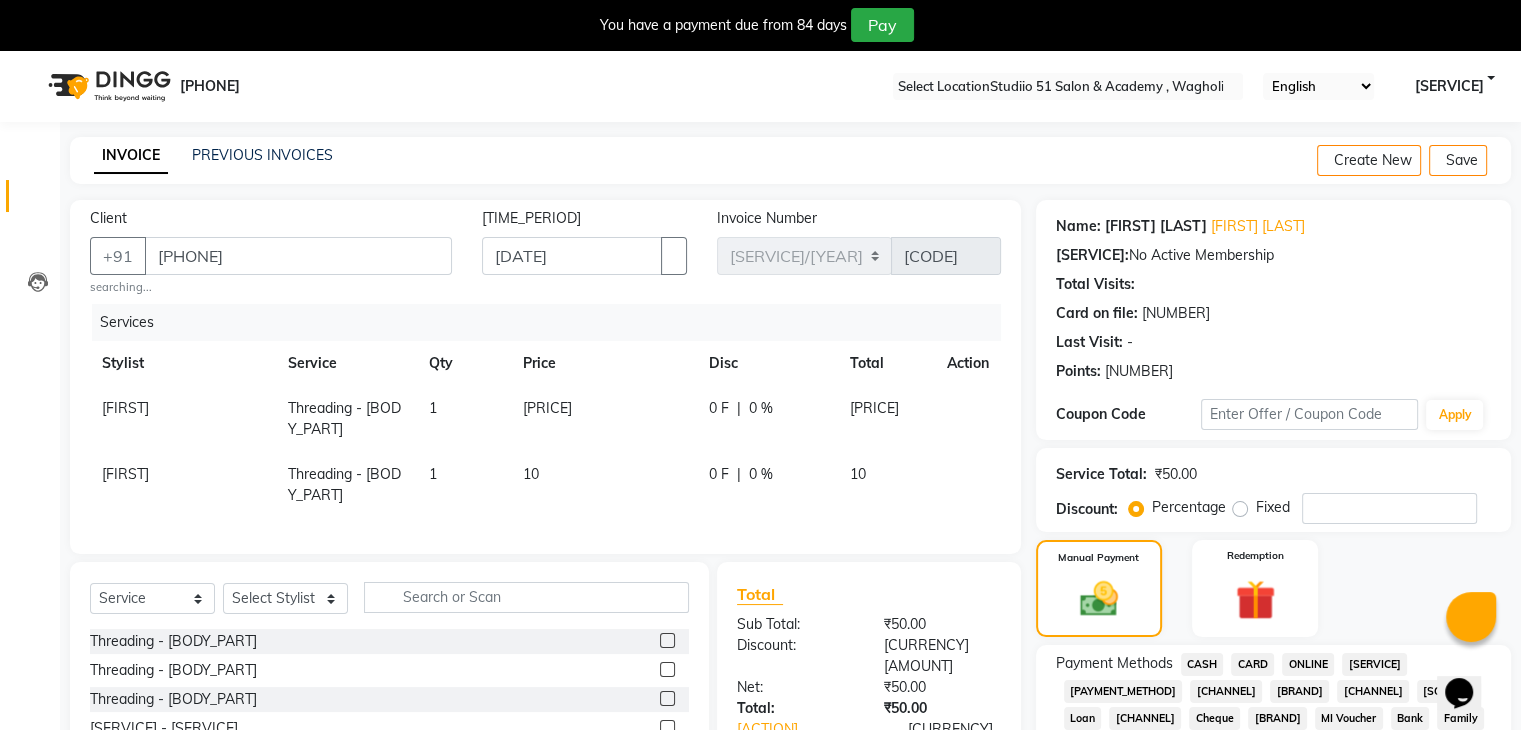 click on "[PAYMENT_METHOD]" at bounding box center [1202, 664] 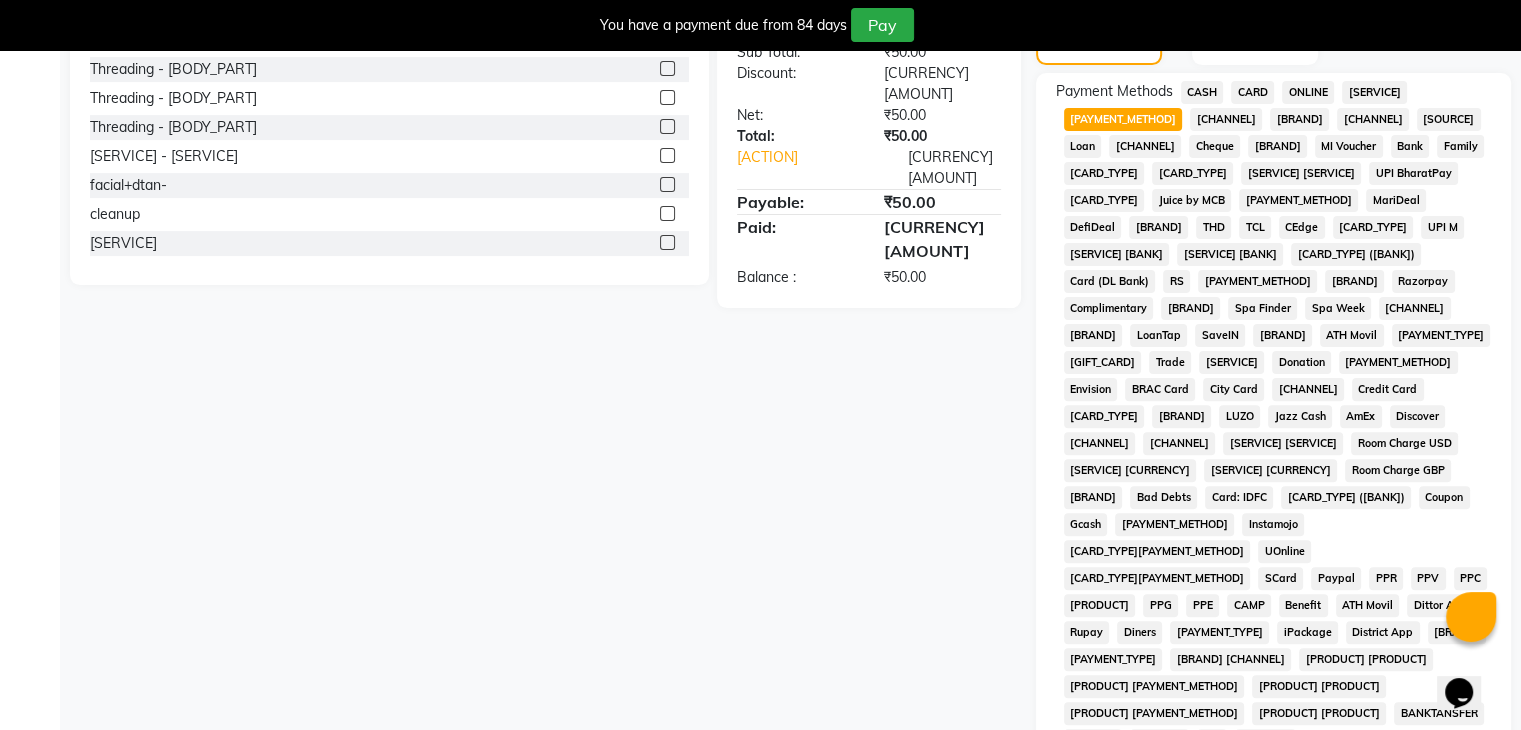 scroll, scrollTop: 744, scrollLeft: 0, axis: vertical 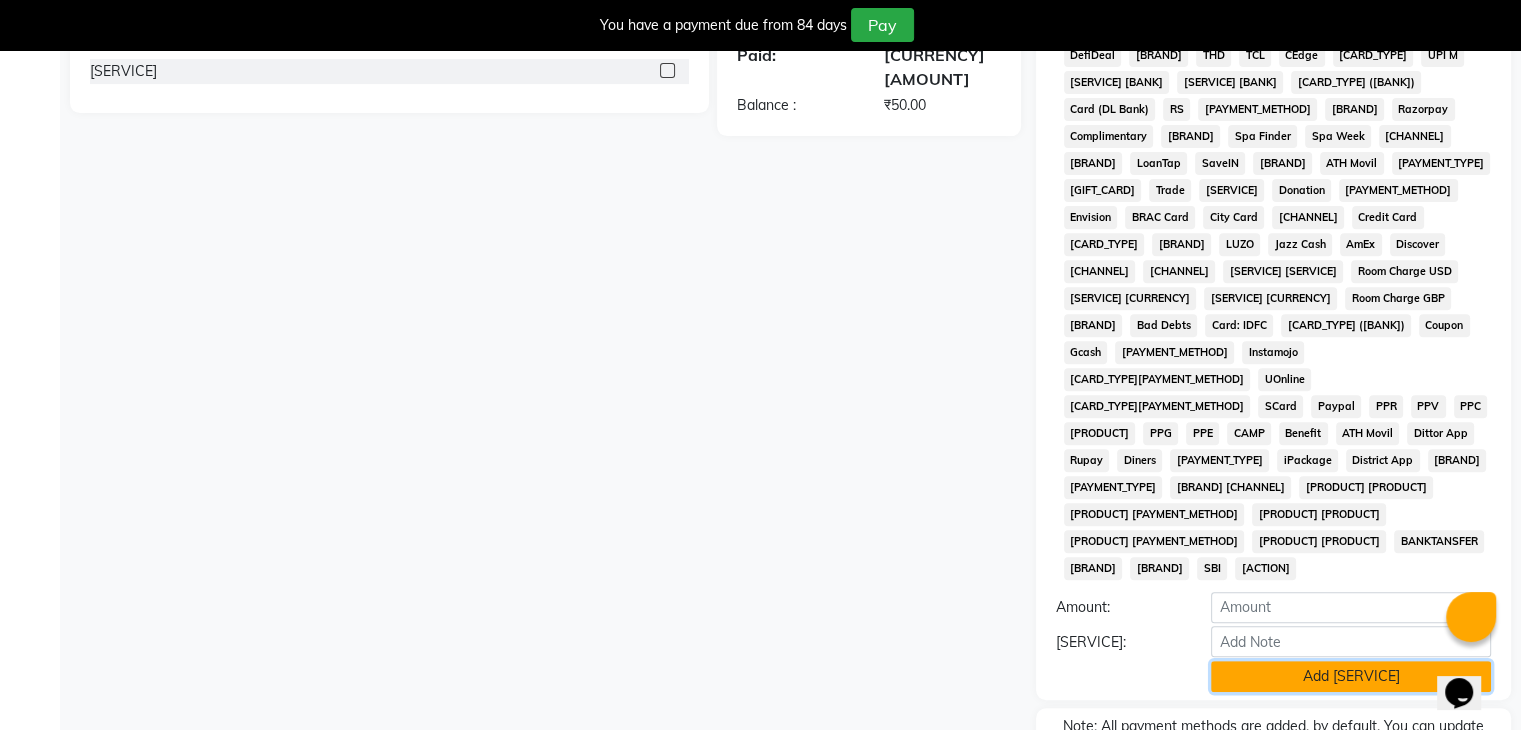 click on "Add [SERVICE]" at bounding box center [1351, 676] 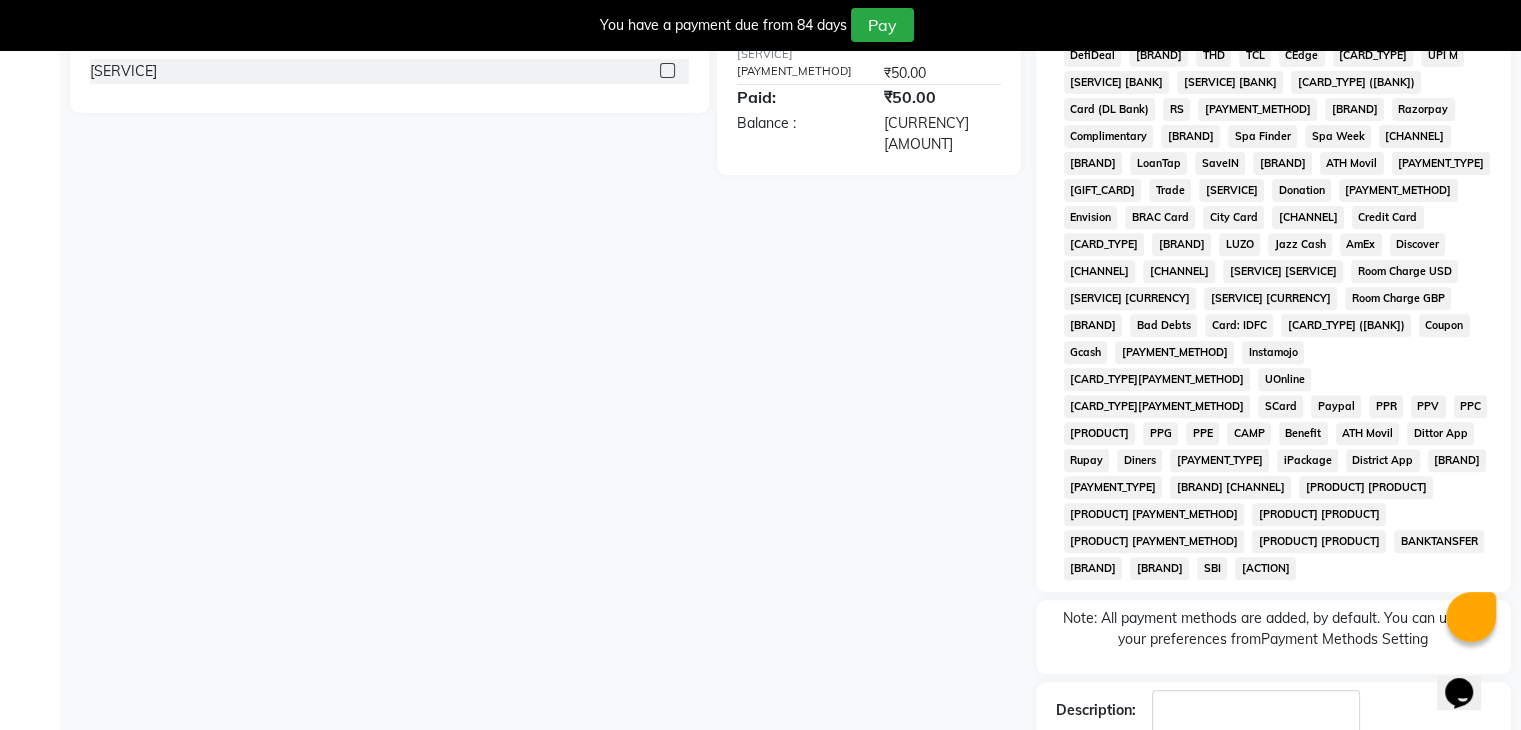 click on "Checkout" at bounding box center [1273, 812] 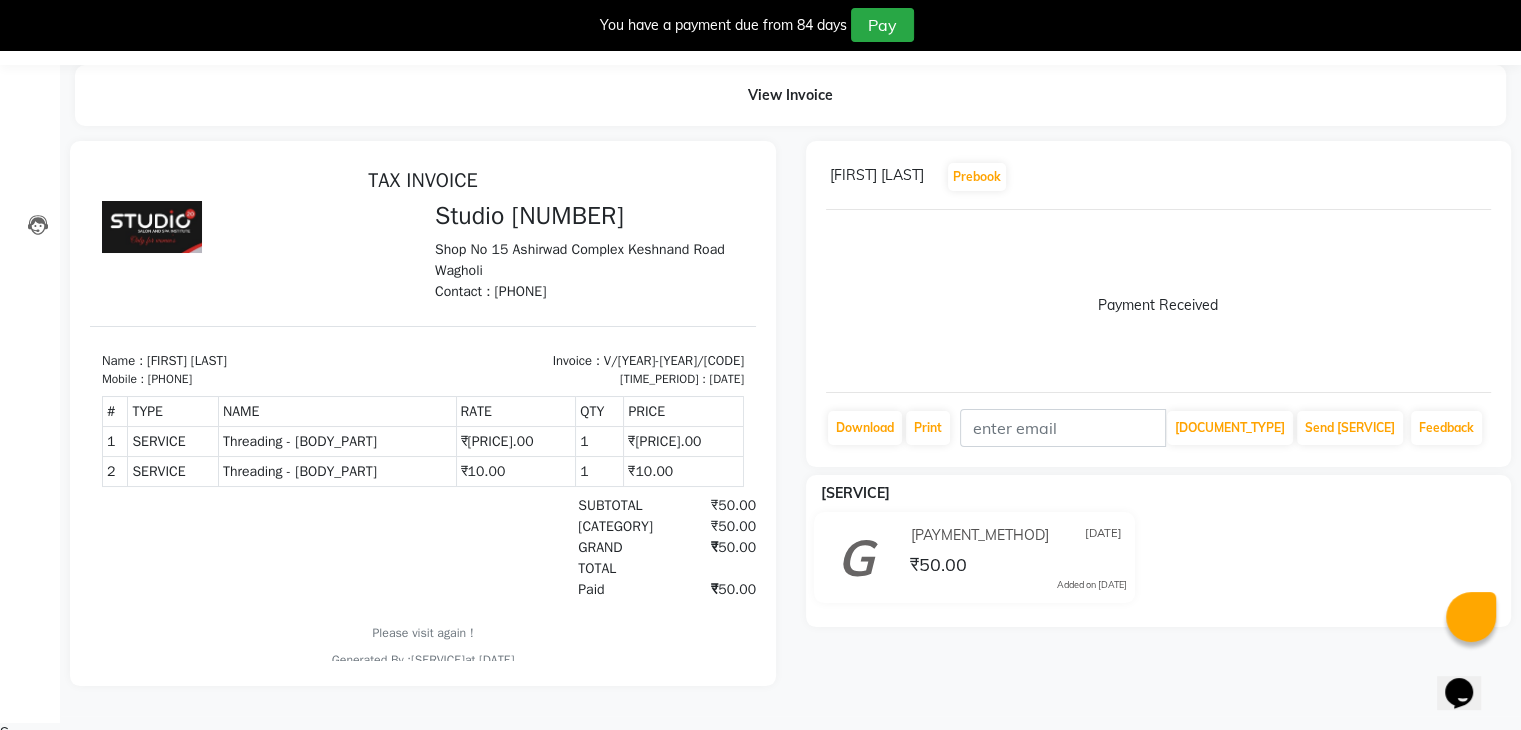 scroll, scrollTop: 0, scrollLeft: 0, axis: both 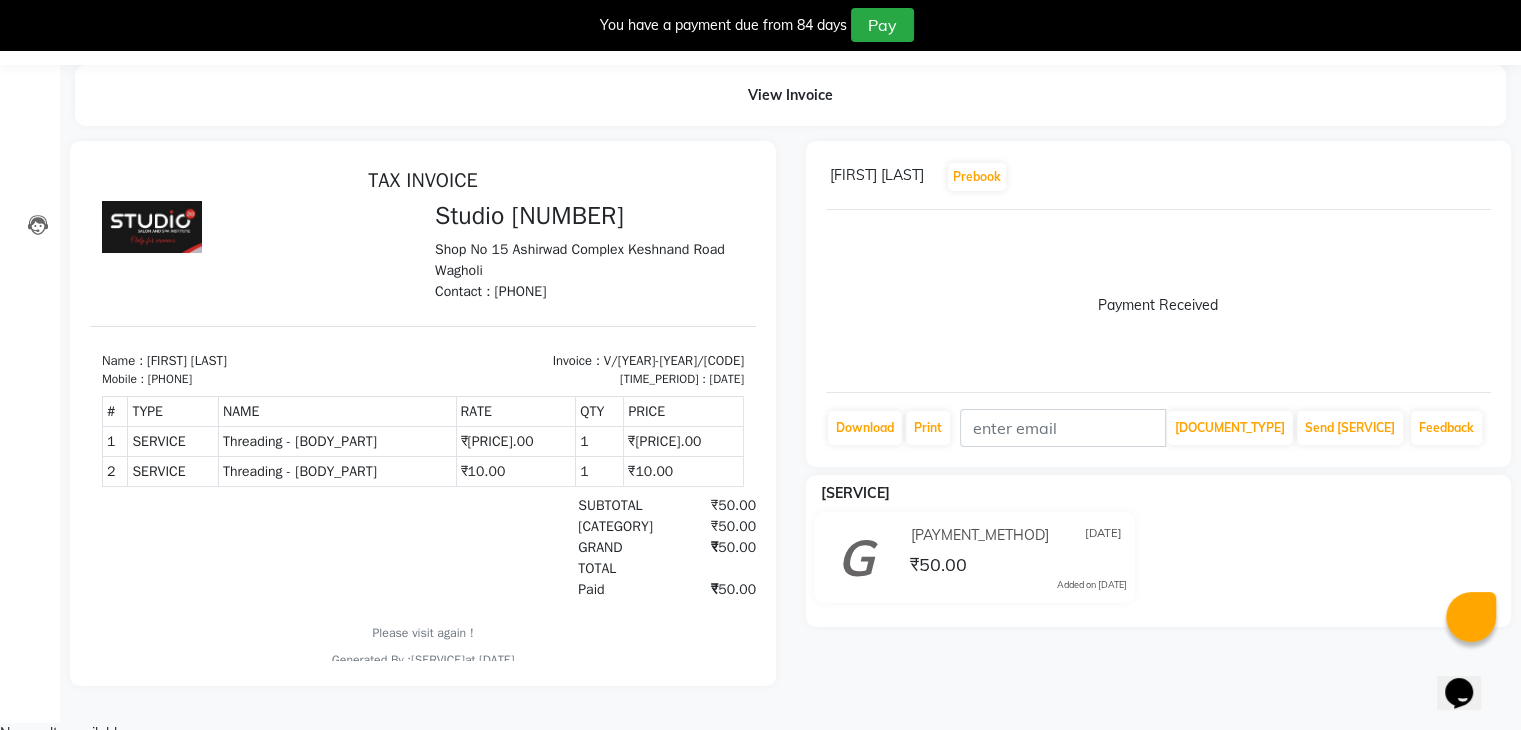 click at bounding box center [1505, 8] 